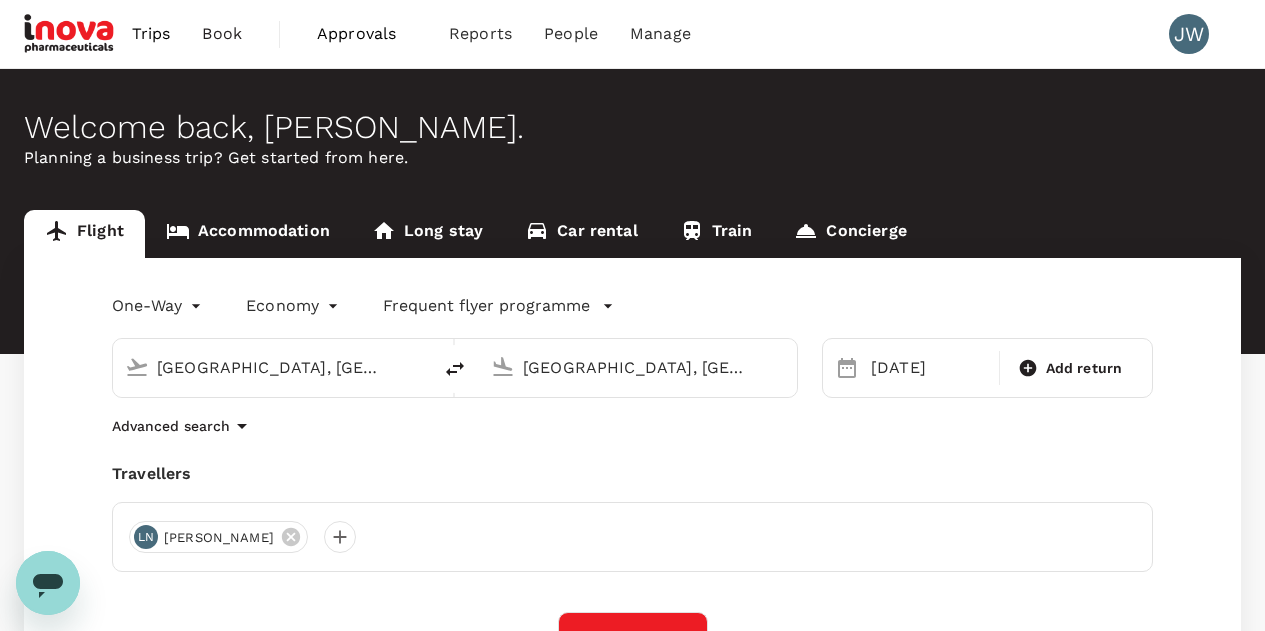 scroll, scrollTop: 0, scrollLeft: 0, axis: both 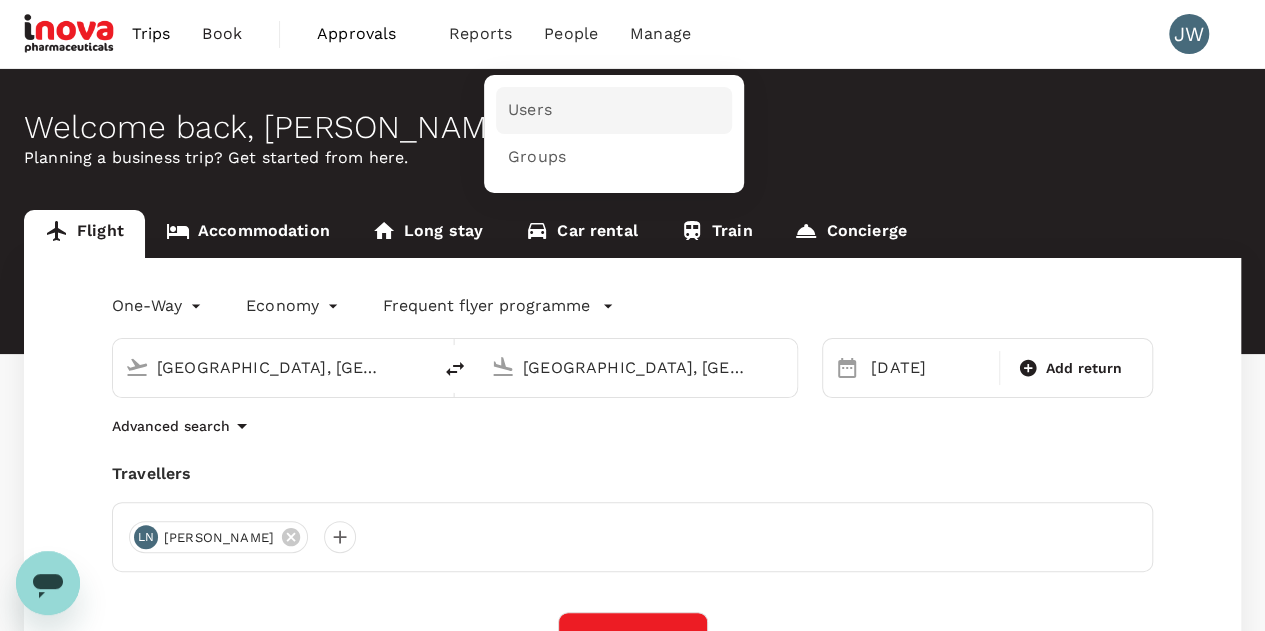 click on "Users" at bounding box center [530, 110] 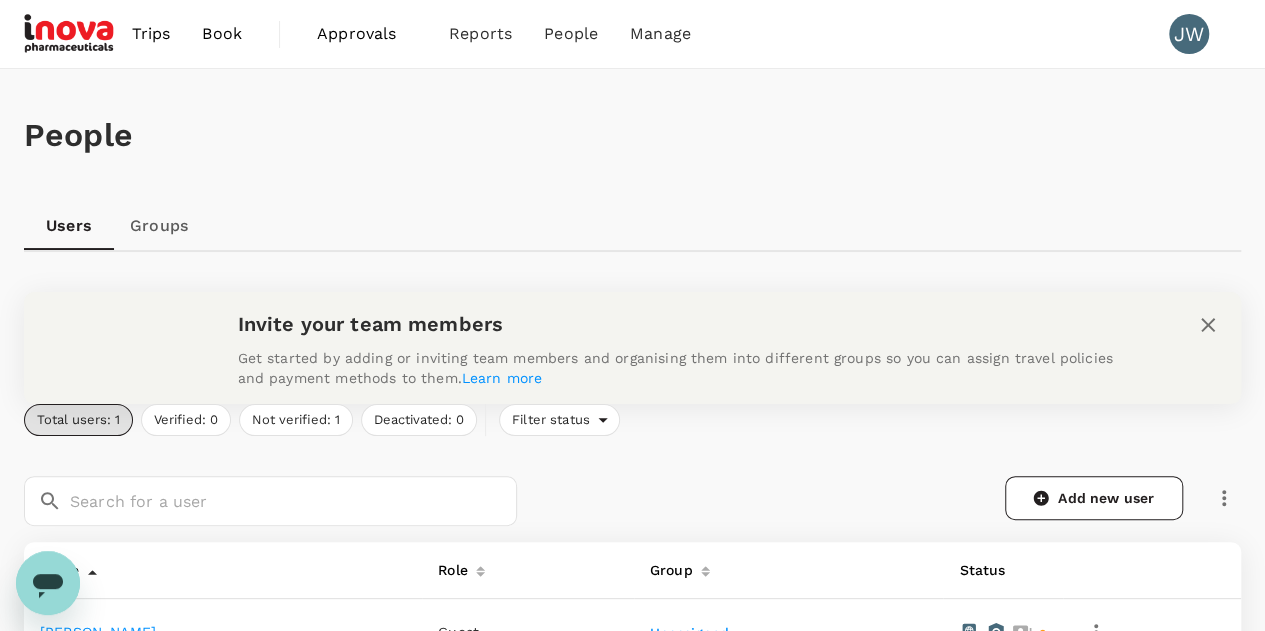 scroll, scrollTop: 280, scrollLeft: 0, axis: vertical 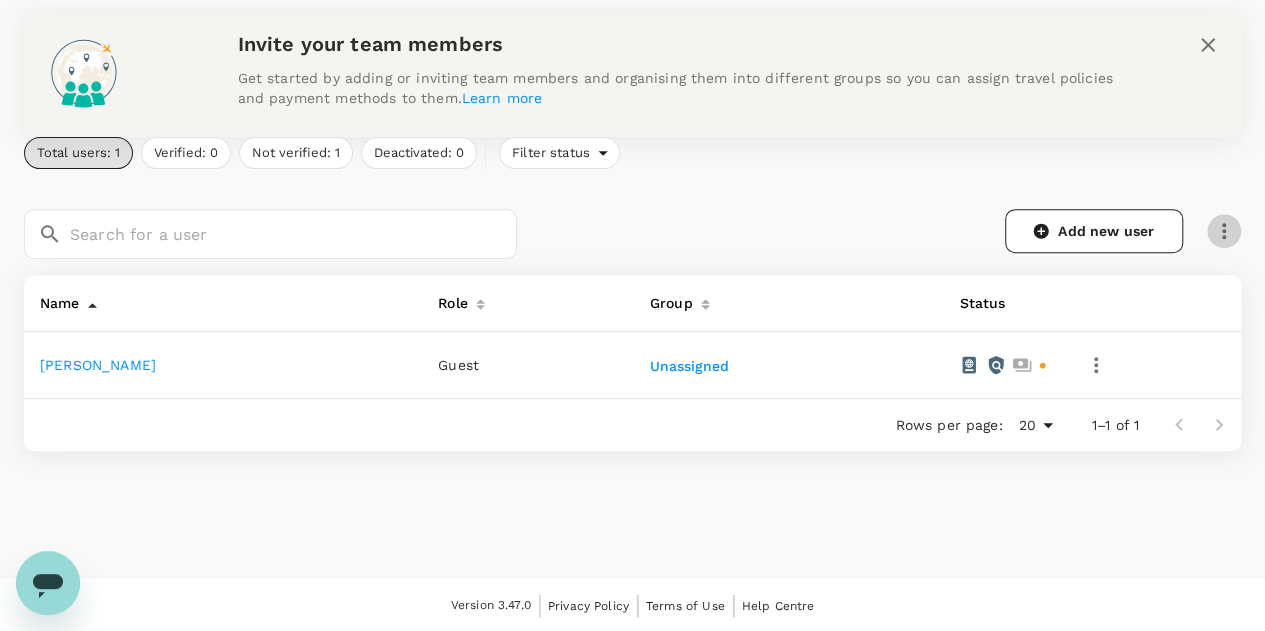 click 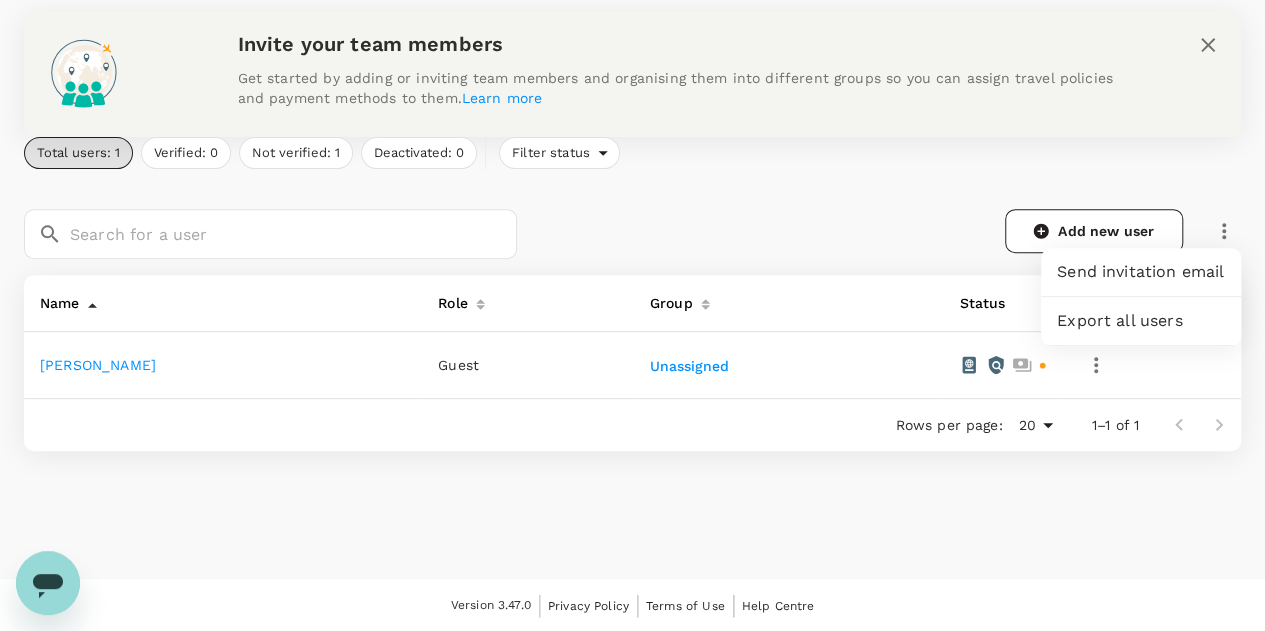 click on "Add new user" at bounding box center [891, 231] 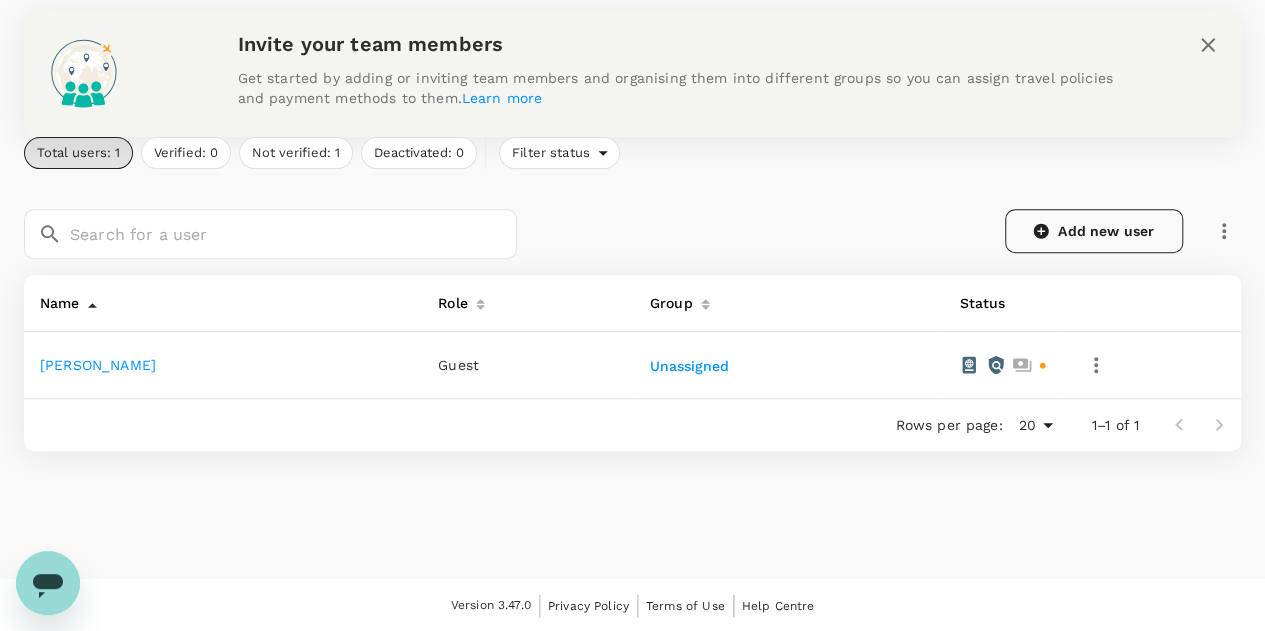 click on "Add new user" at bounding box center (1094, 231) 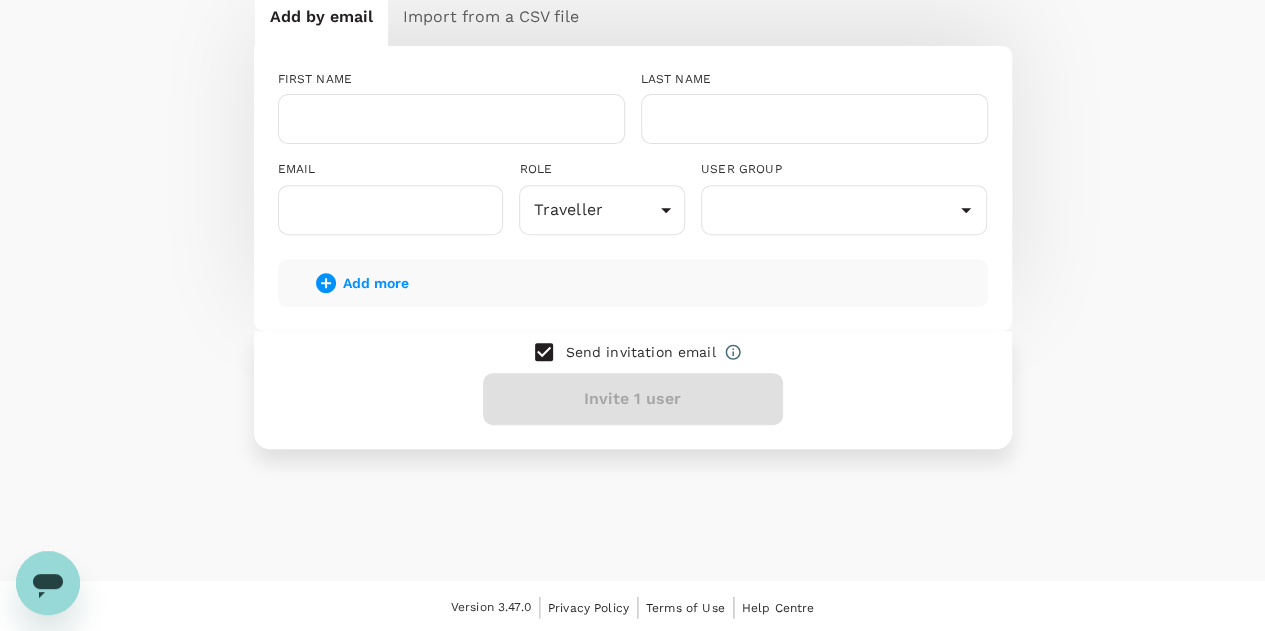 scroll, scrollTop: 30, scrollLeft: 0, axis: vertical 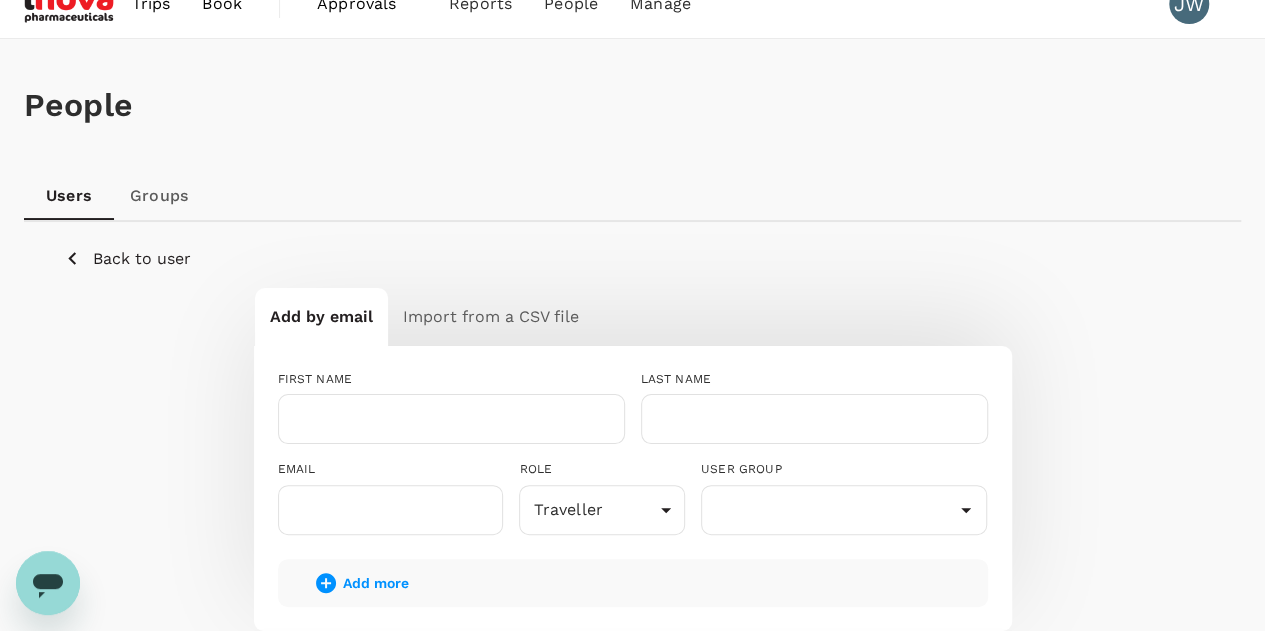 click on "Back to user" at bounding box center [142, 259] 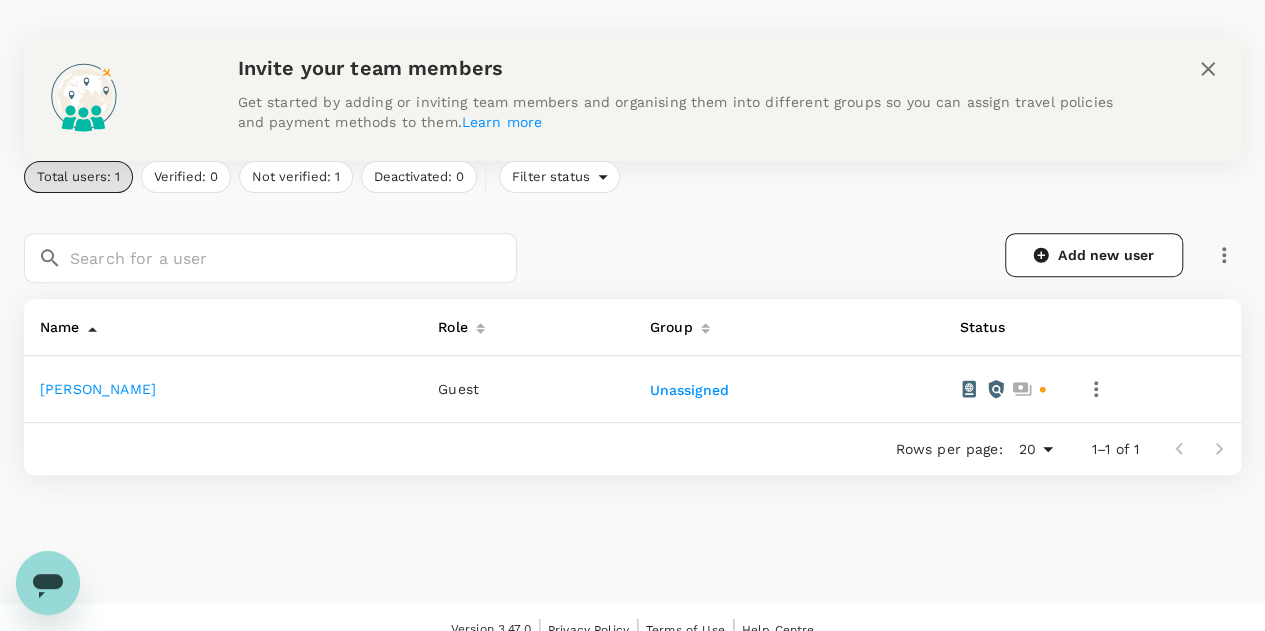 scroll, scrollTop: 280, scrollLeft: 0, axis: vertical 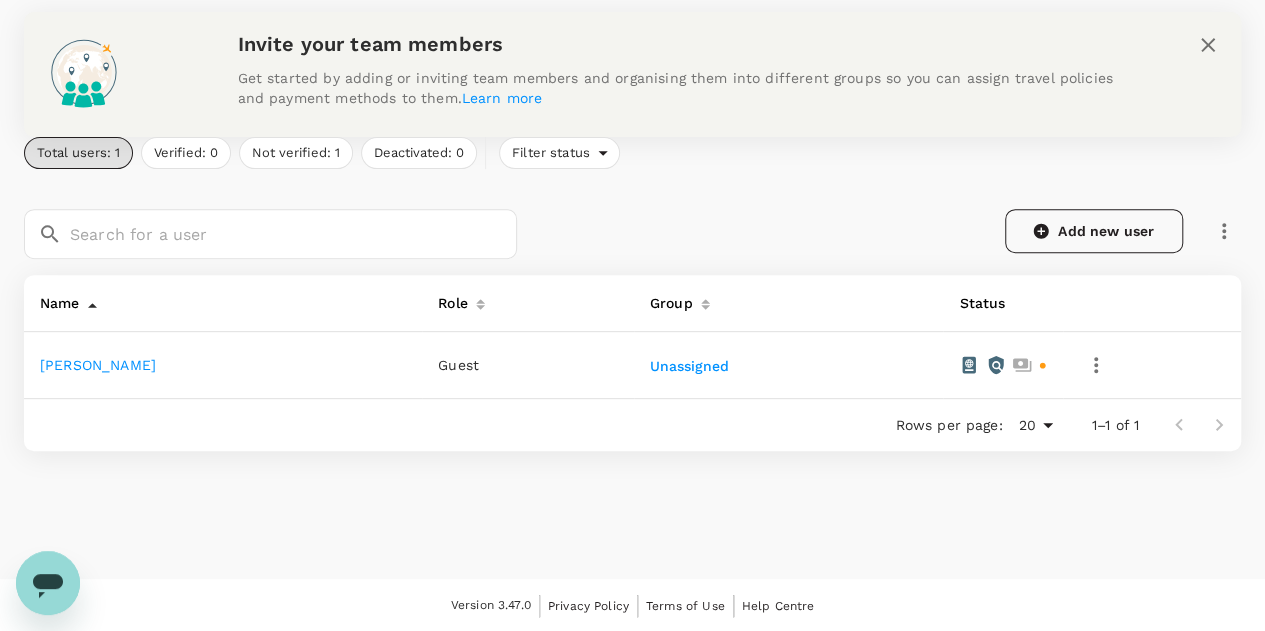 click on "Add new user" at bounding box center [1094, 231] 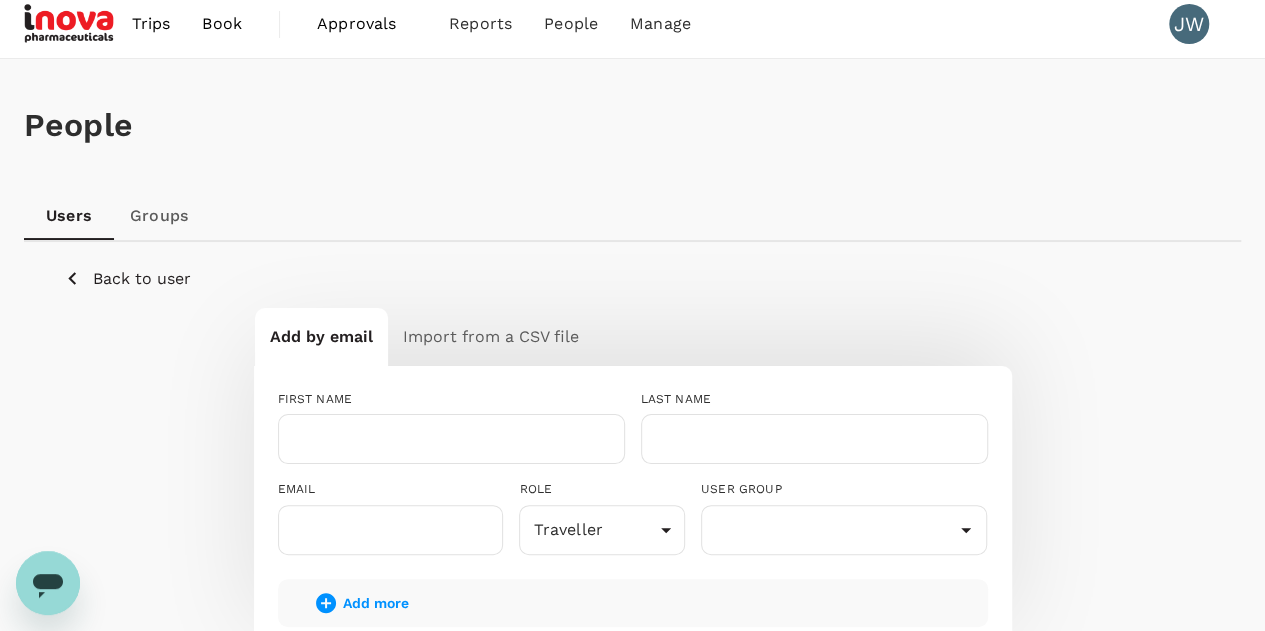 scroll, scrollTop: 0, scrollLeft: 0, axis: both 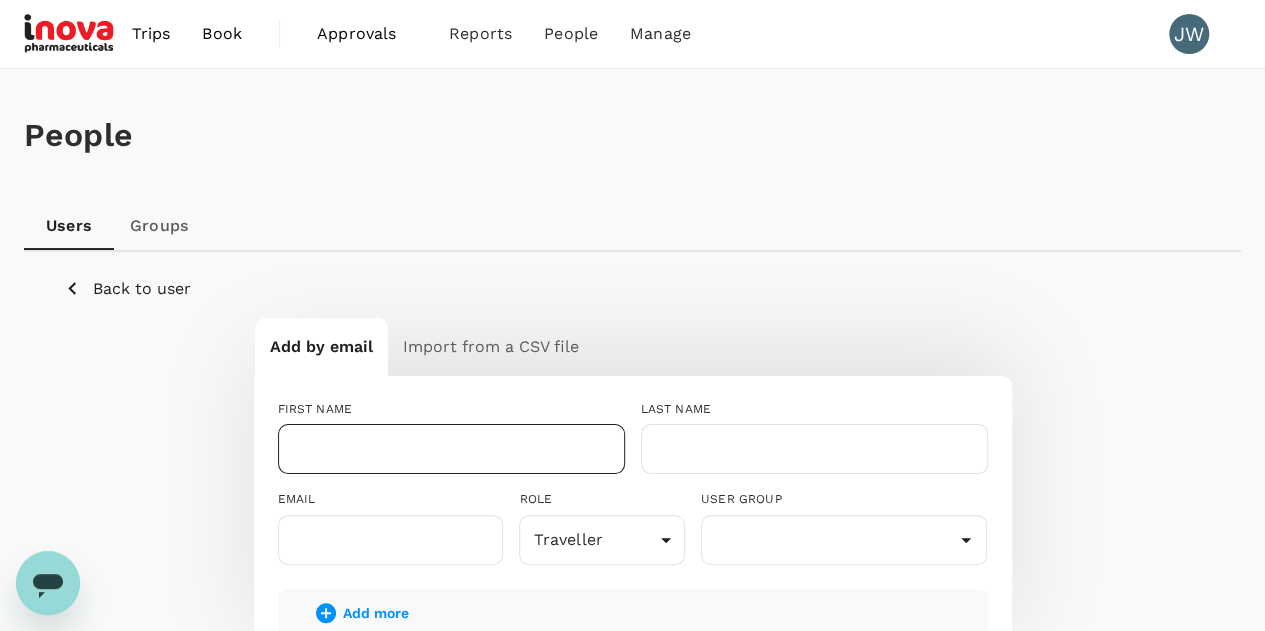 click at bounding box center [451, 449] 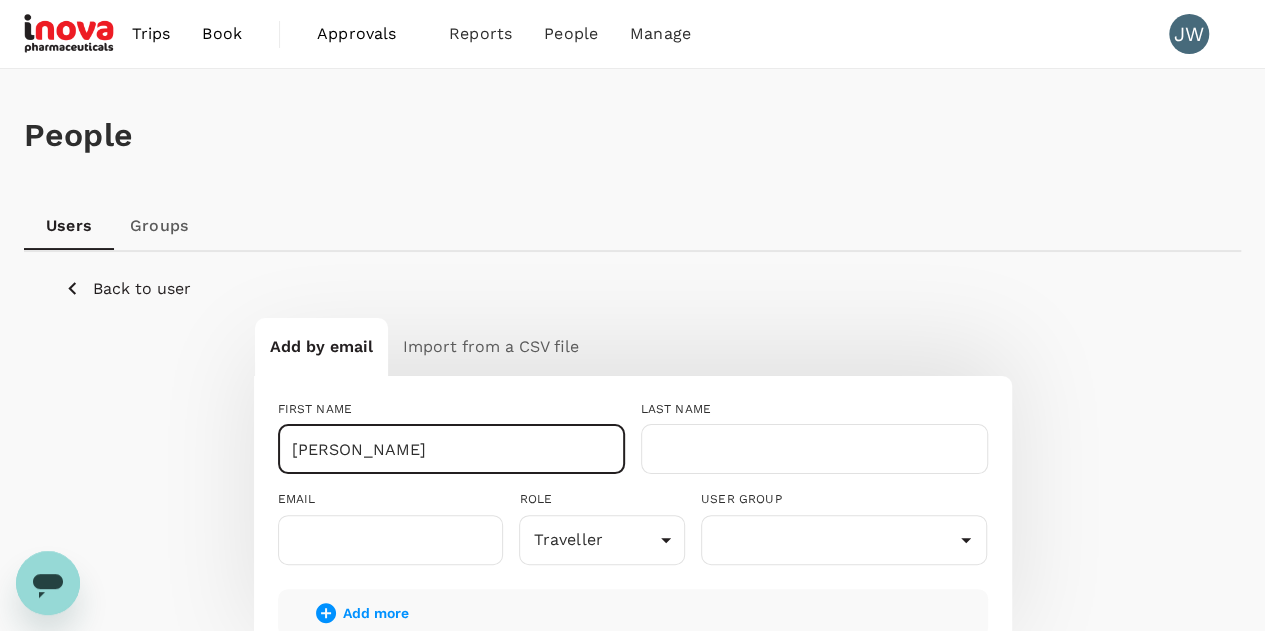 type on "Toby" 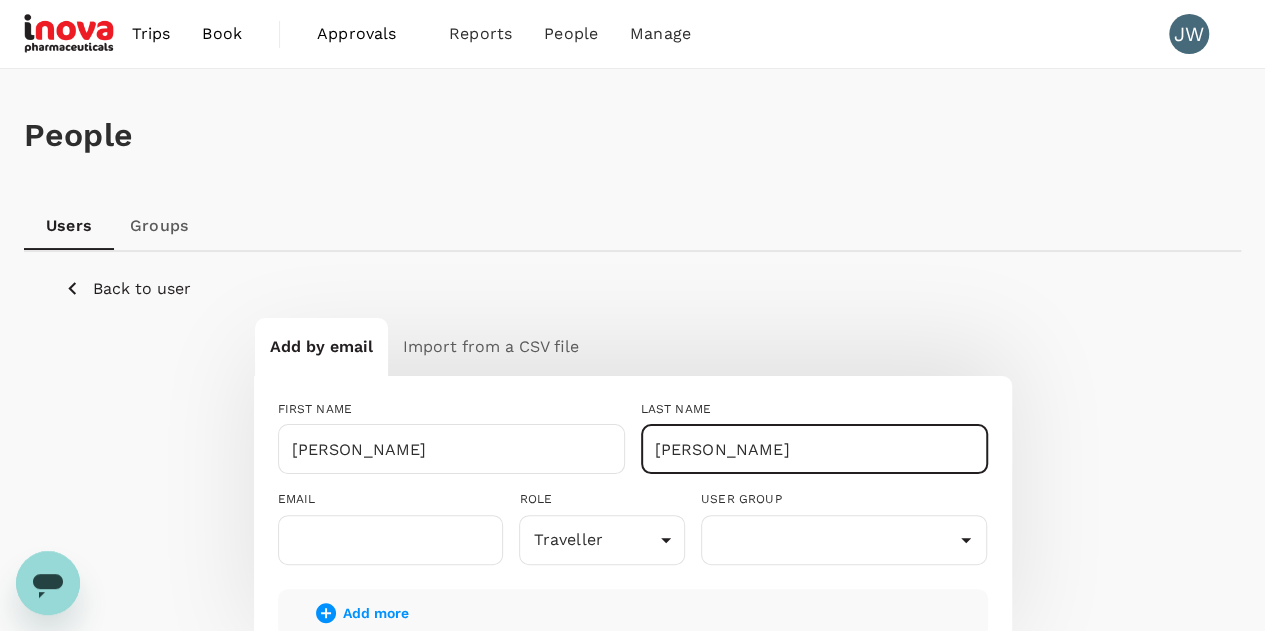 scroll, scrollTop: 300, scrollLeft: 0, axis: vertical 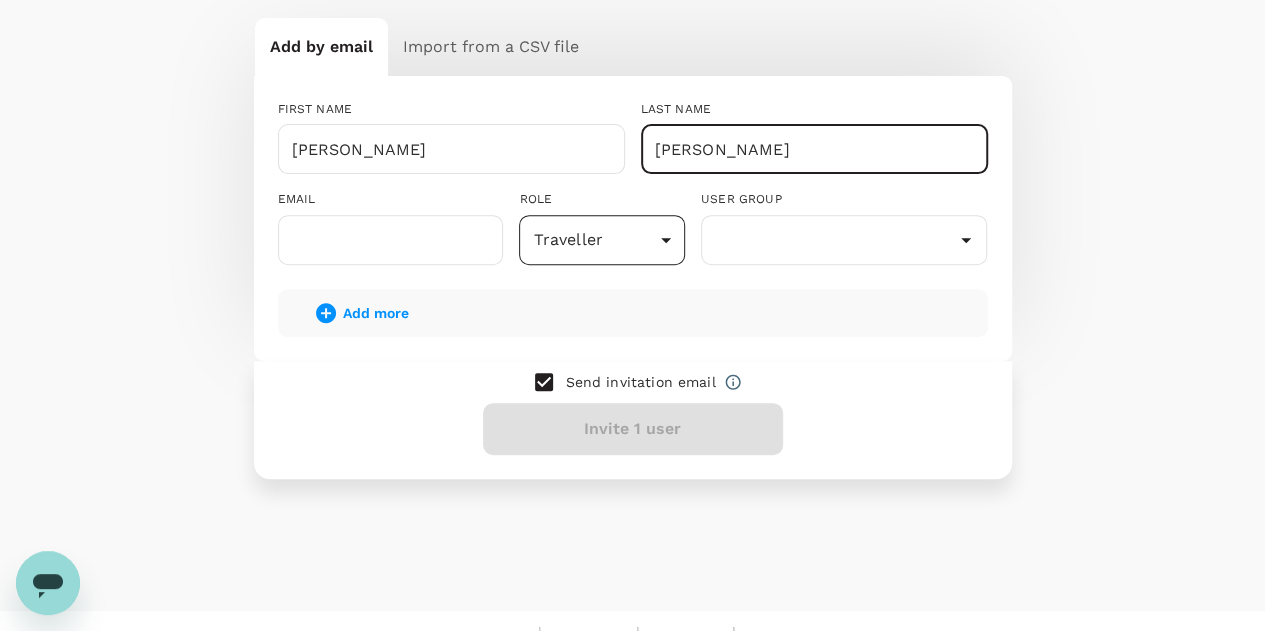type on "Anderson" 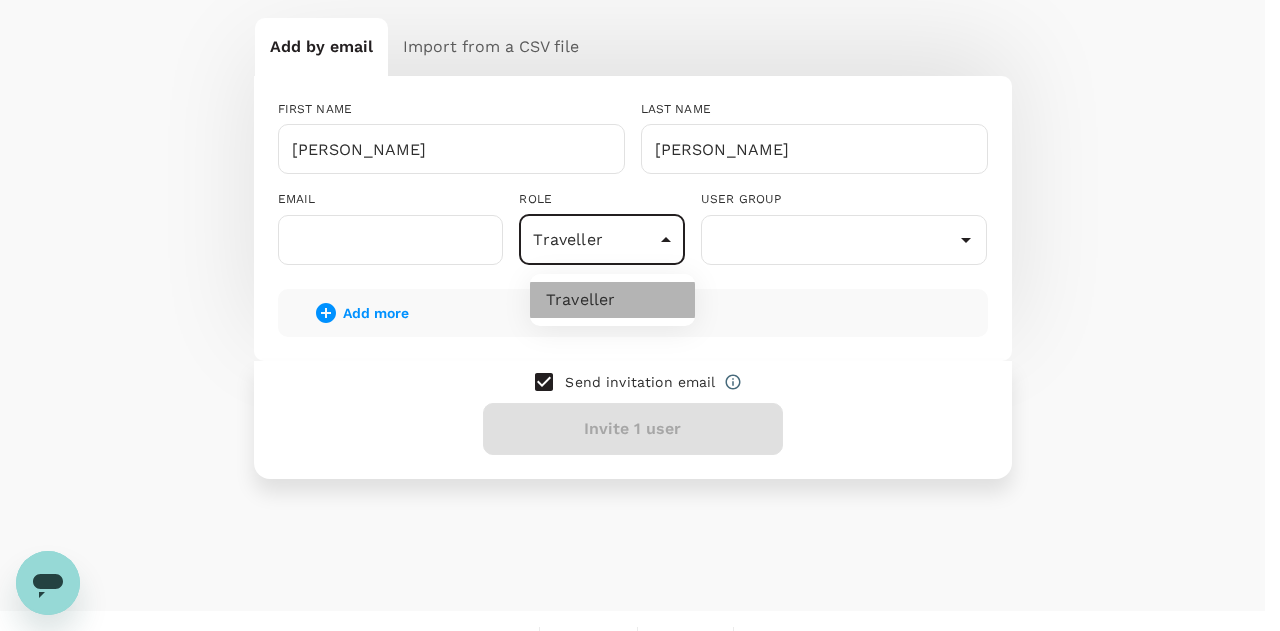 click on "Traveller" at bounding box center [612, 300] 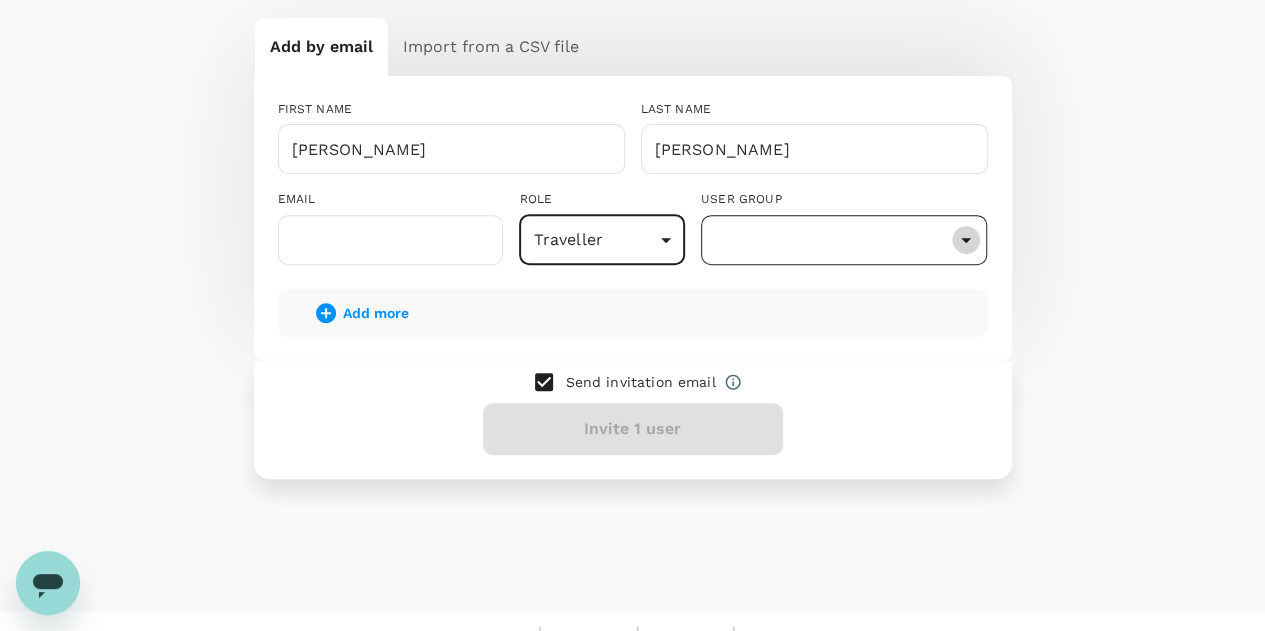 click 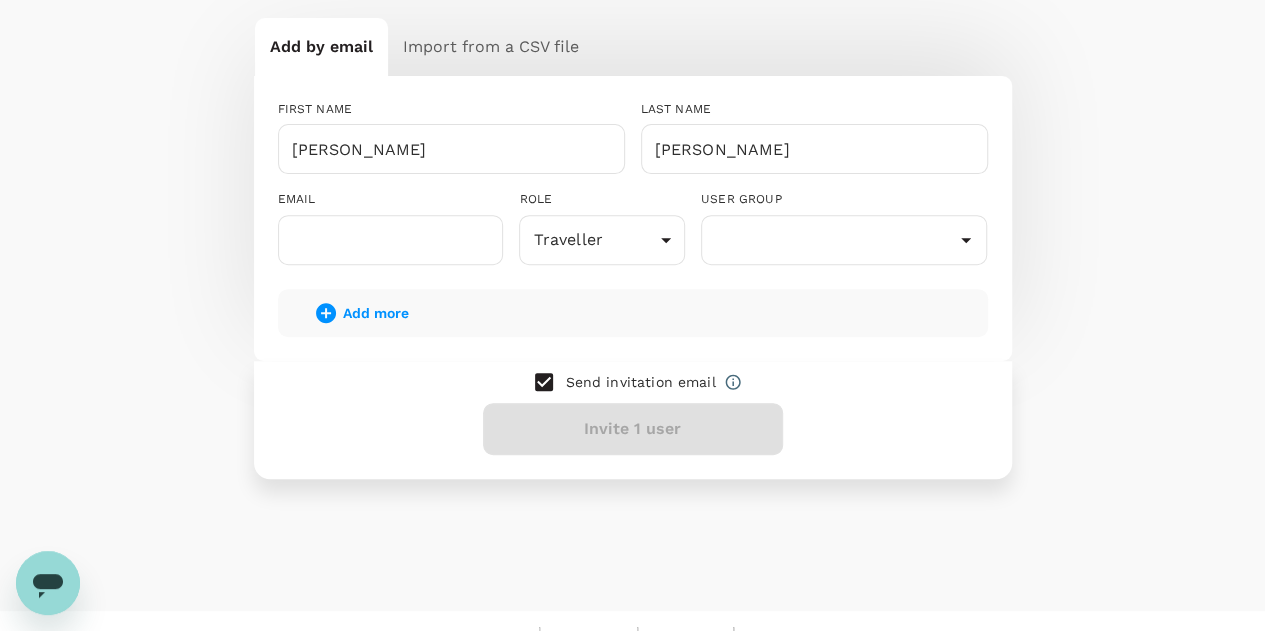 click at bounding box center (544, 382) 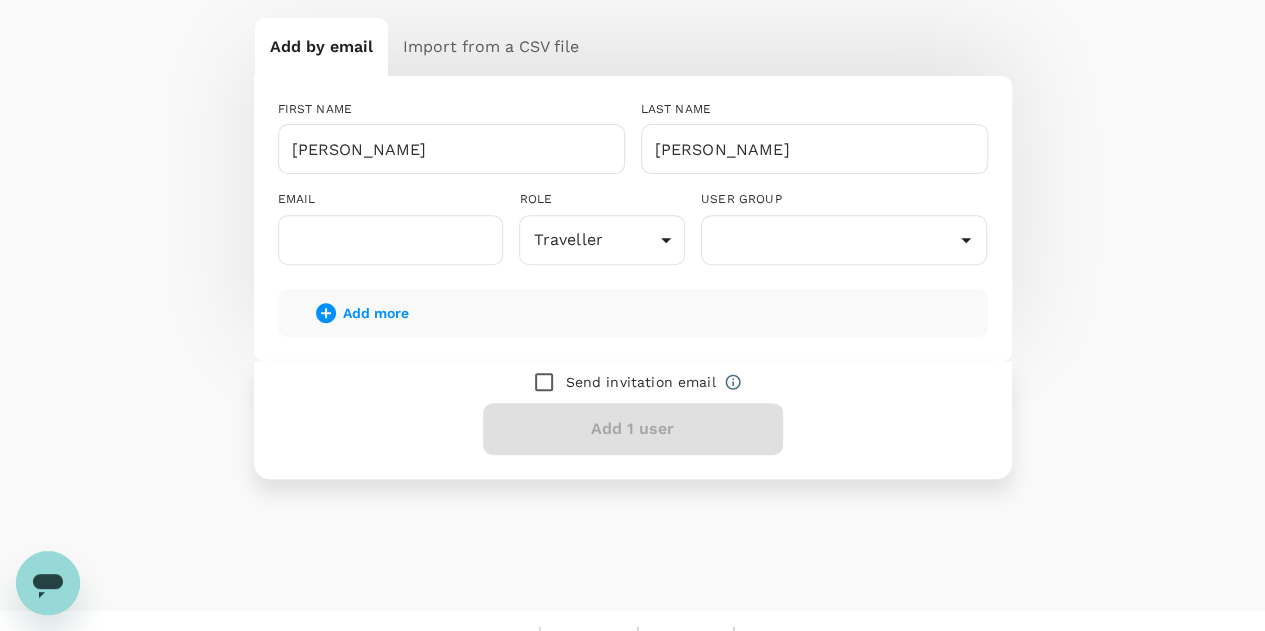 click on "Send invitation email Add 1 user" at bounding box center [633, 420] 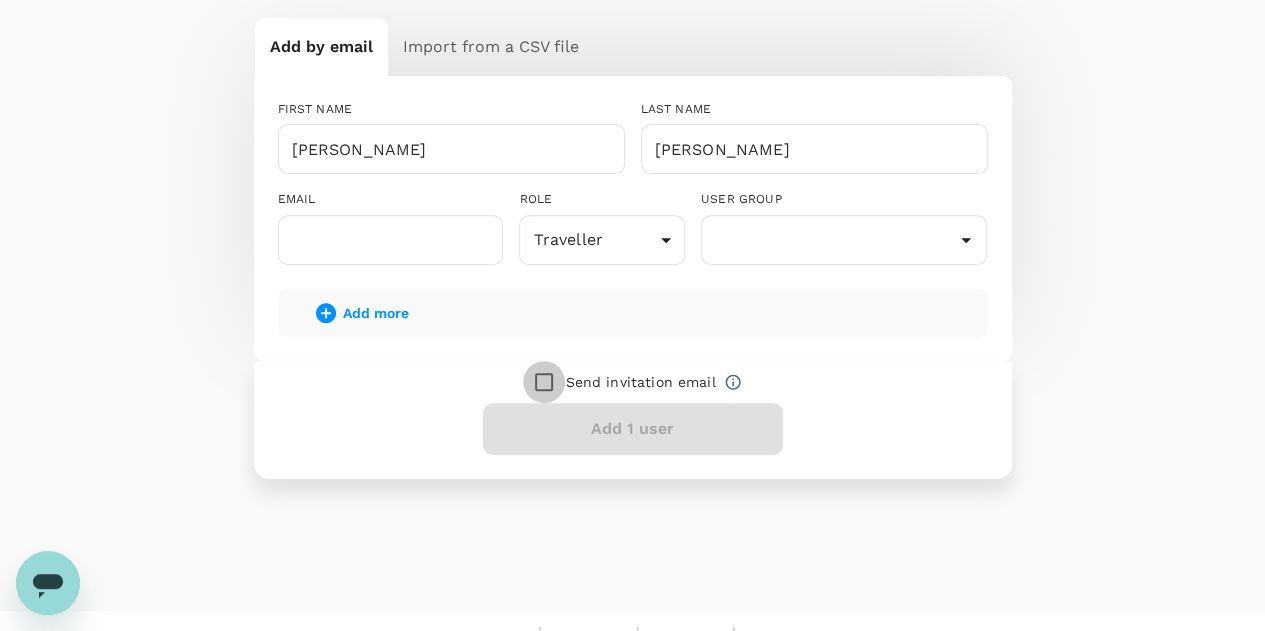 click at bounding box center (544, 382) 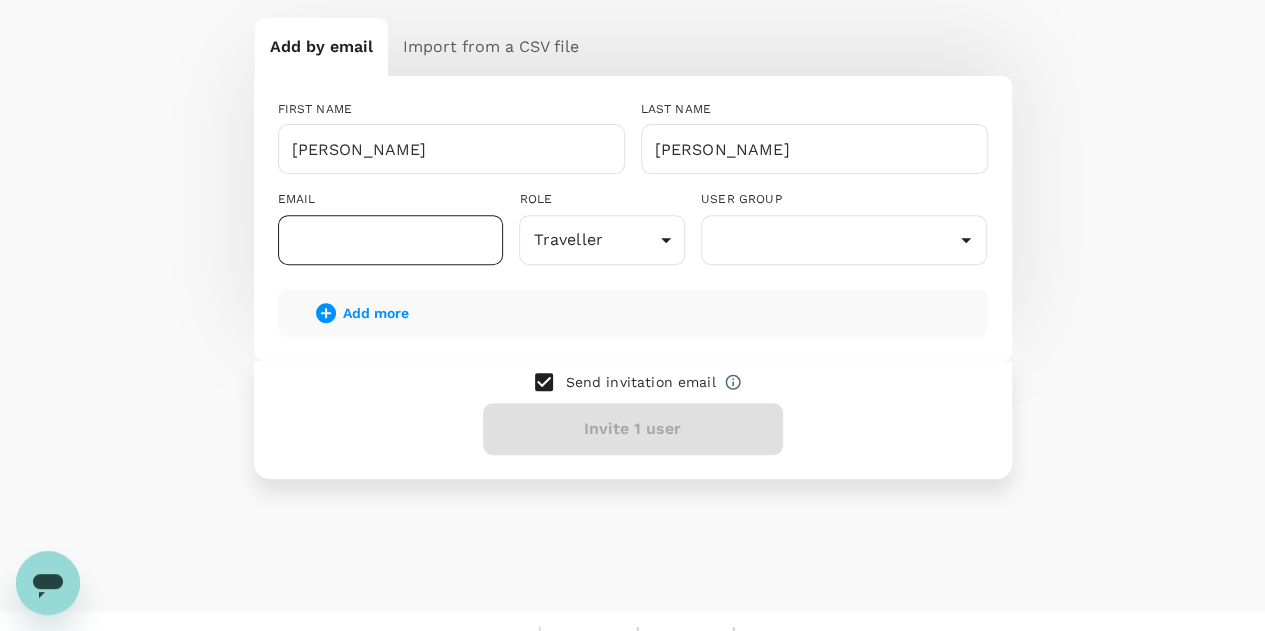 click at bounding box center [391, 240] 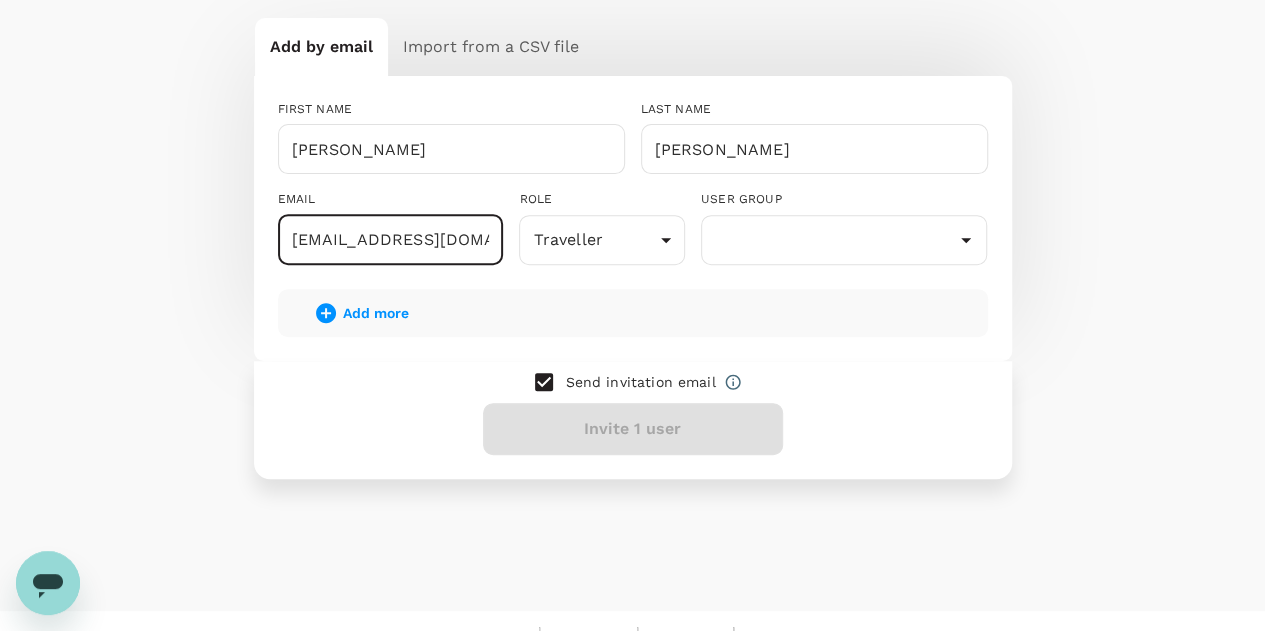 type on "j.wee@inovapharma.com" 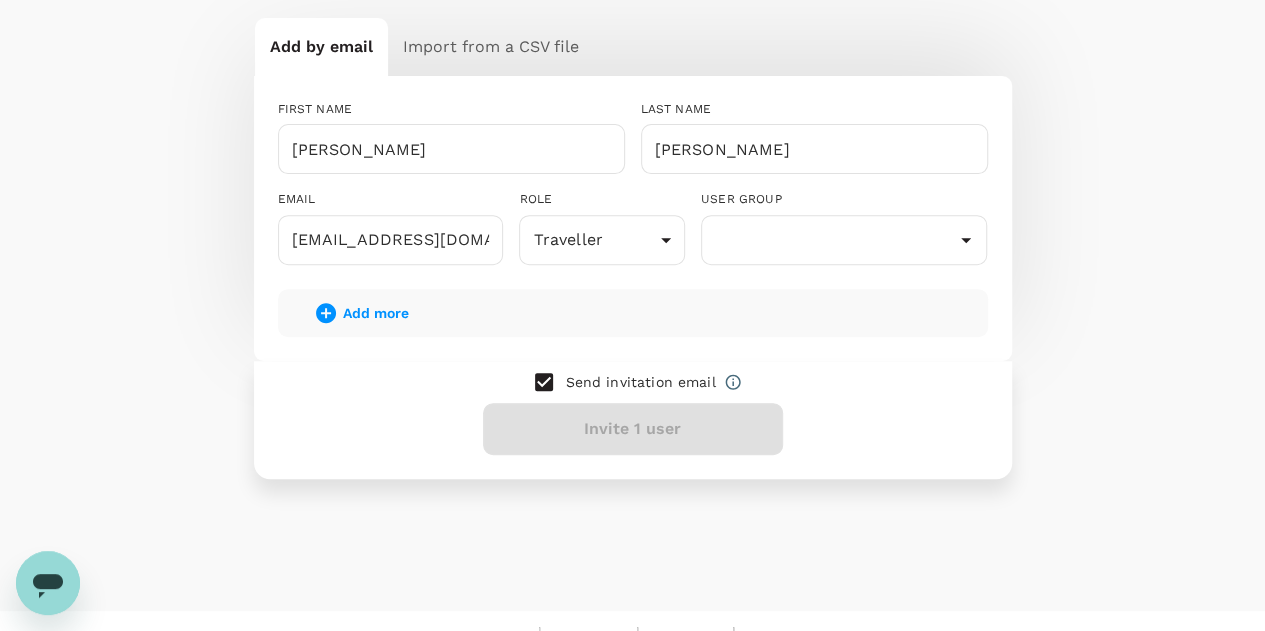 click on "Send invitation email Invite 1 user" at bounding box center (633, 420) 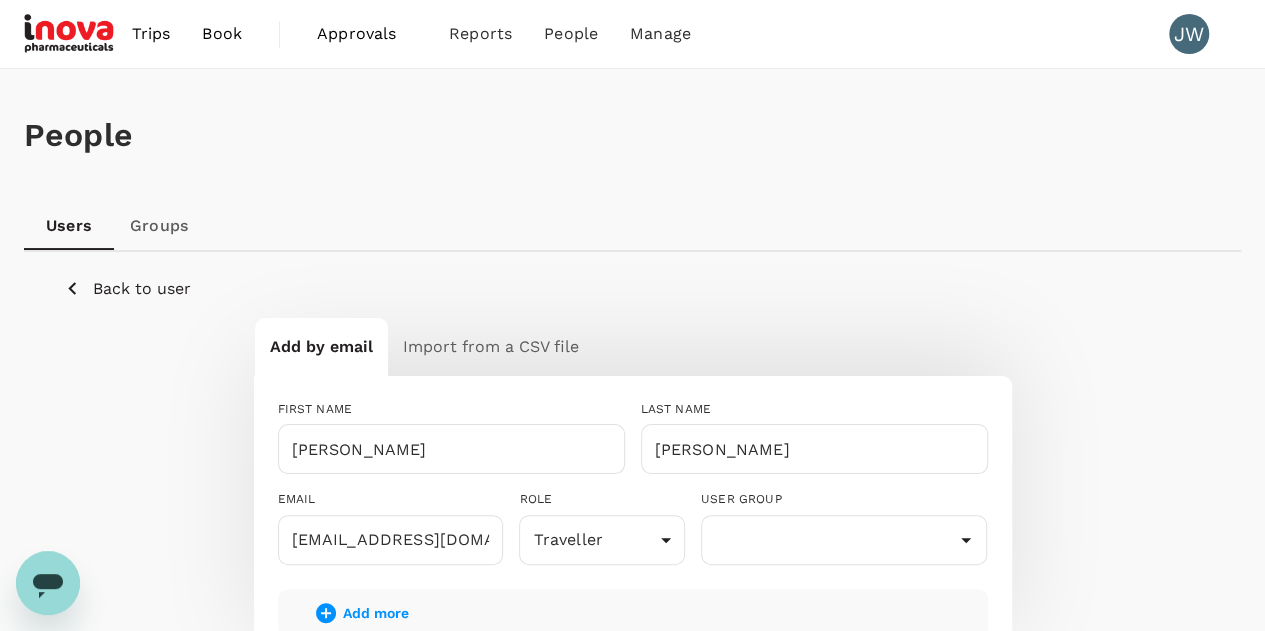 click on "Groups" at bounding box center [159, 226] 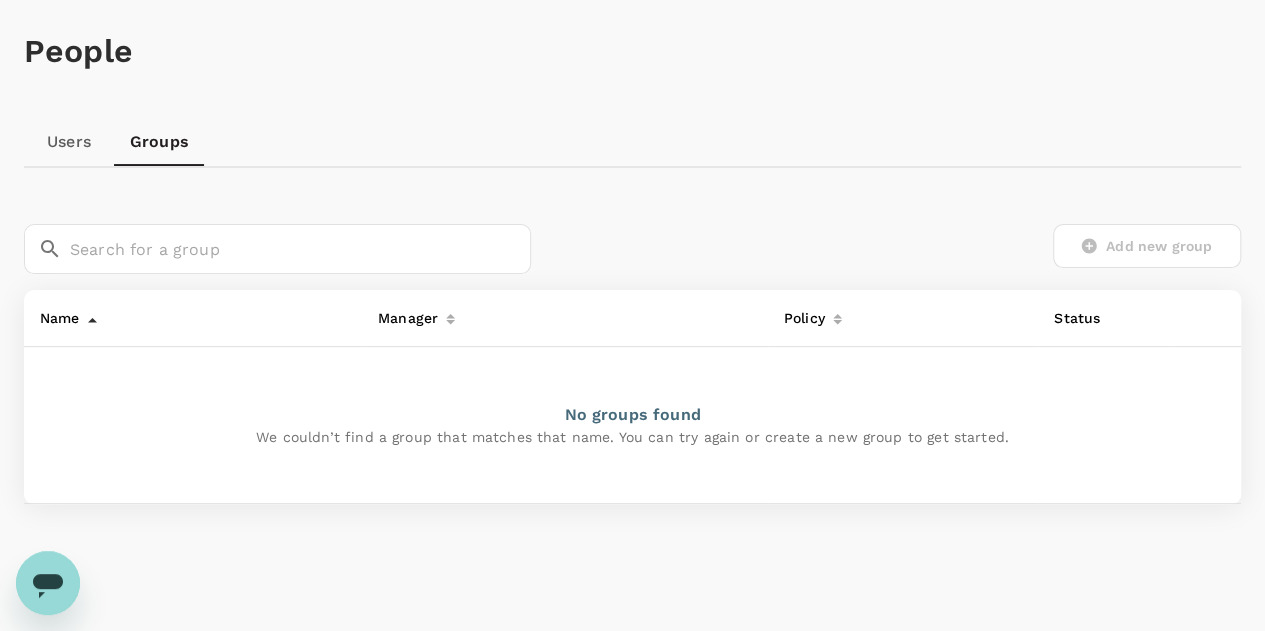 scroll, scrollTop: 136, scrollLeft: 0, axis: vertical 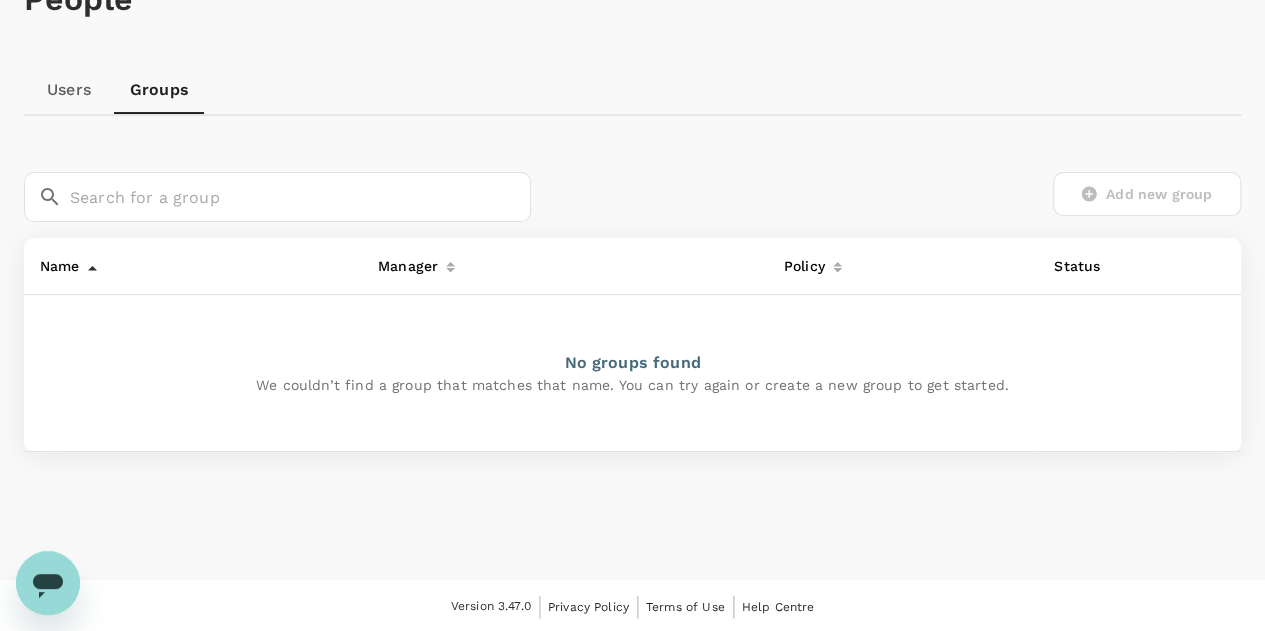 click on "Users" at bounding box center [69, 90] 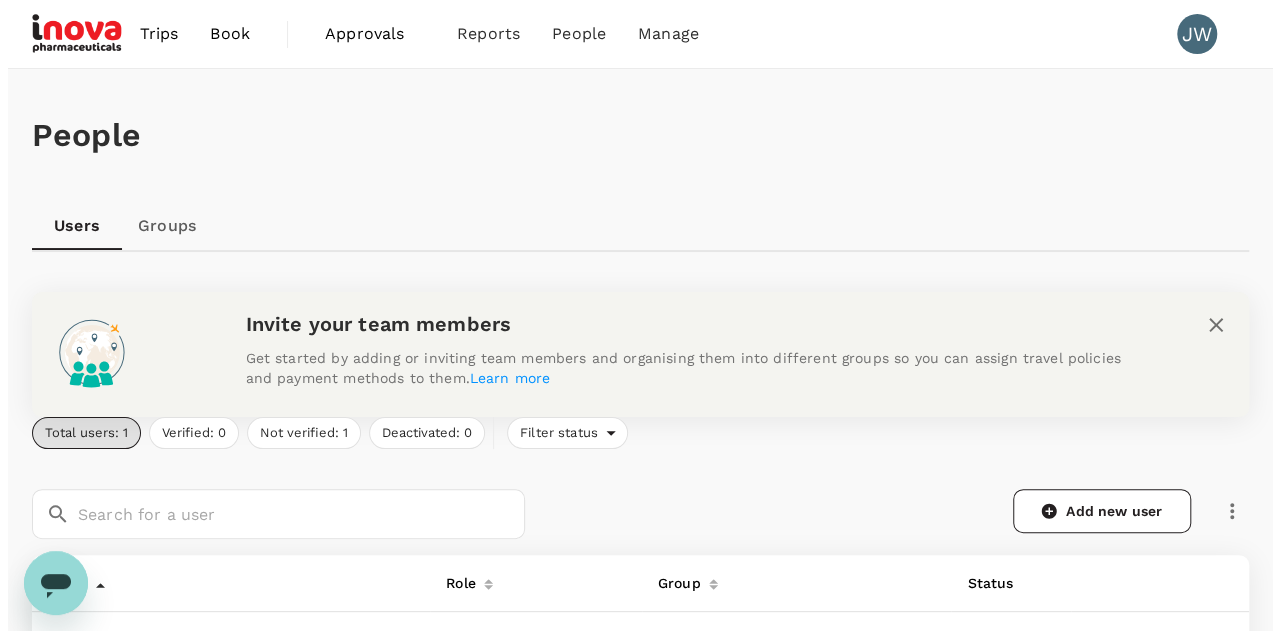 scroll, scrollTop: 280, scrollLeft: 0, axis: vertical 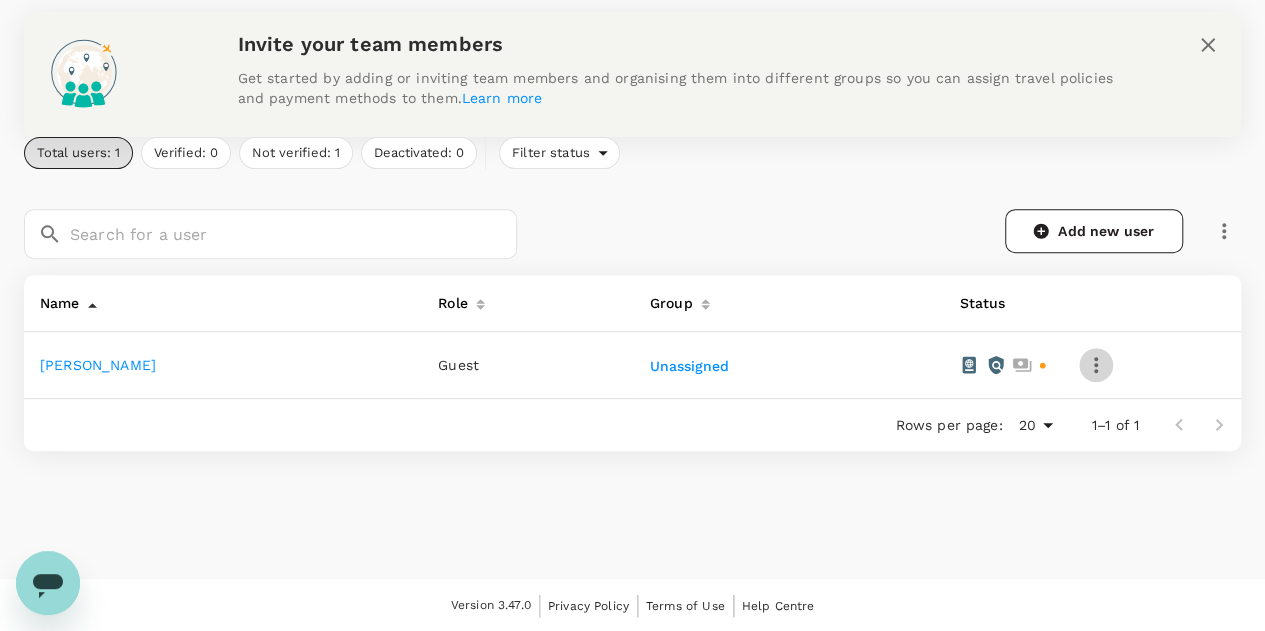 click 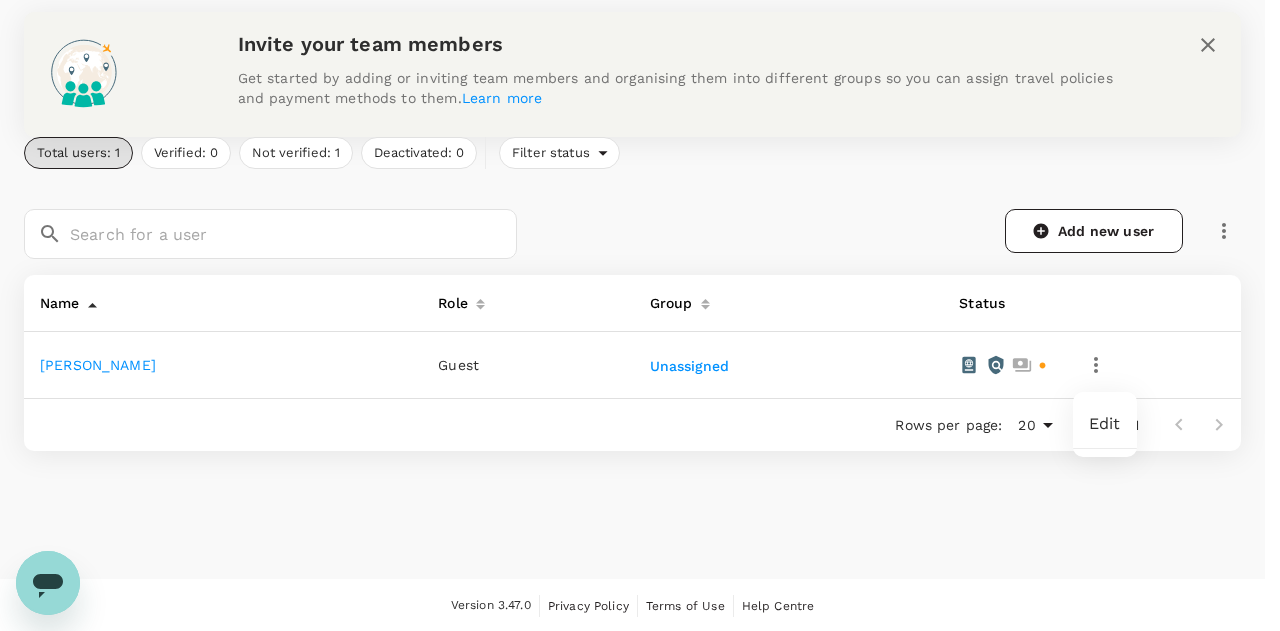 click on "Edit" at bounding box center (1105, 424) 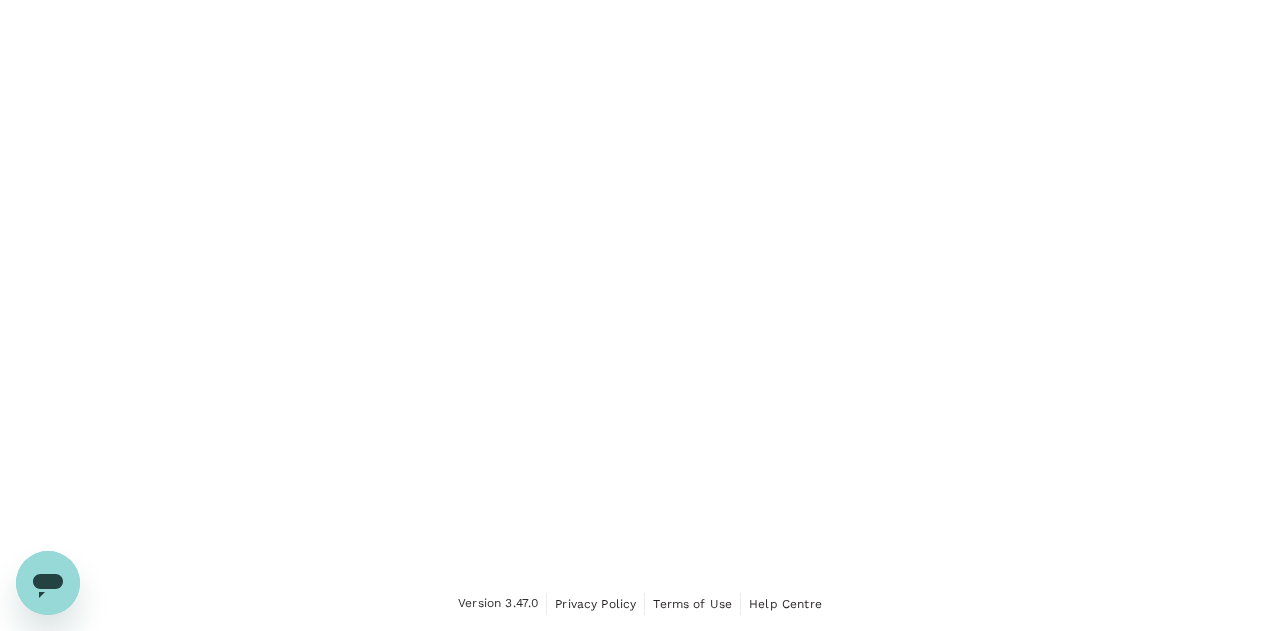 scroll, scrollTop: 0, scrollLeft: 0, axis: both 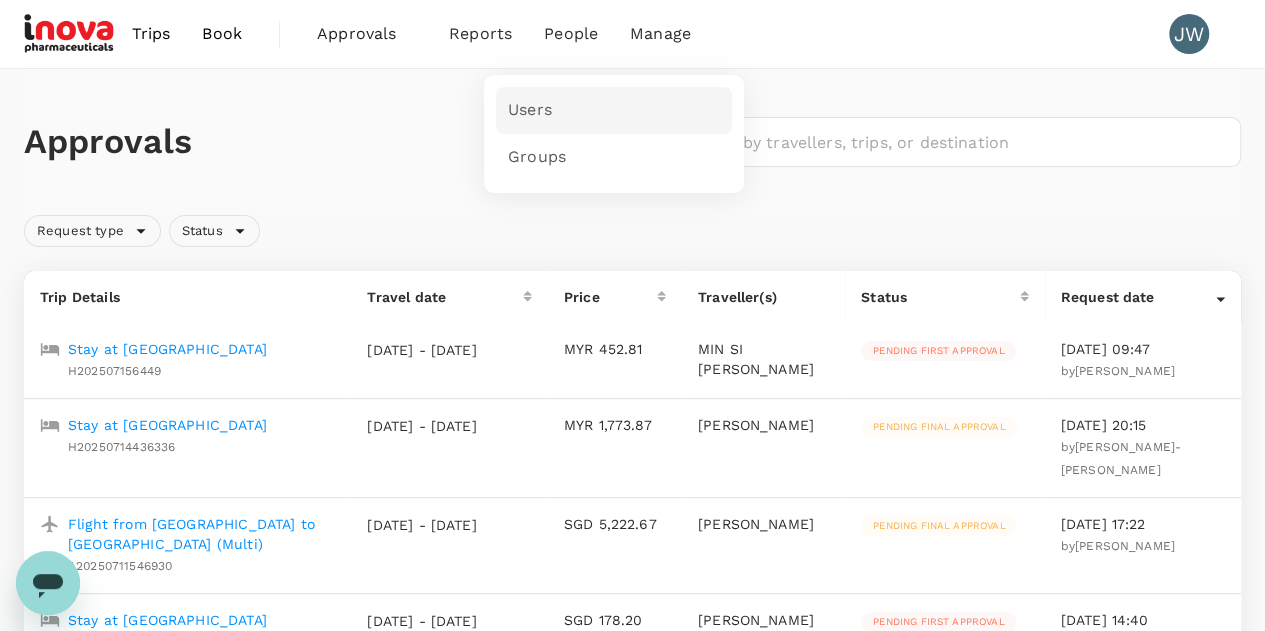 click on "Users" at bounding box center (530, 110) 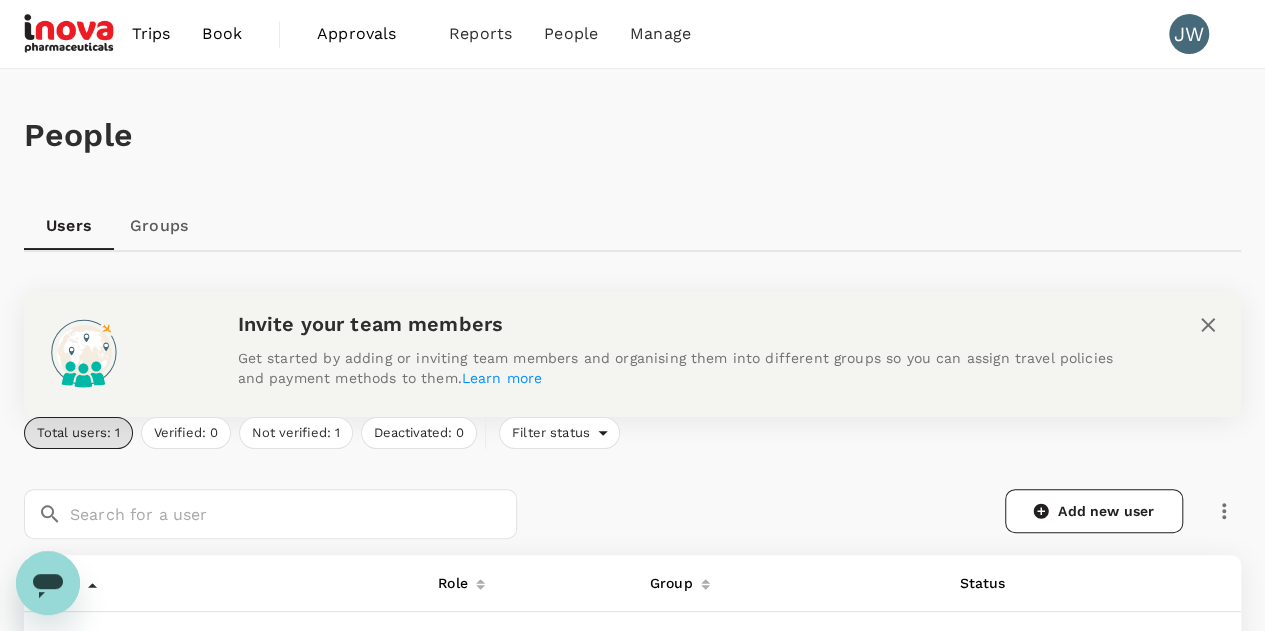 scroll, scrollTop: 280, scrollLeft: 0, axis: vertical 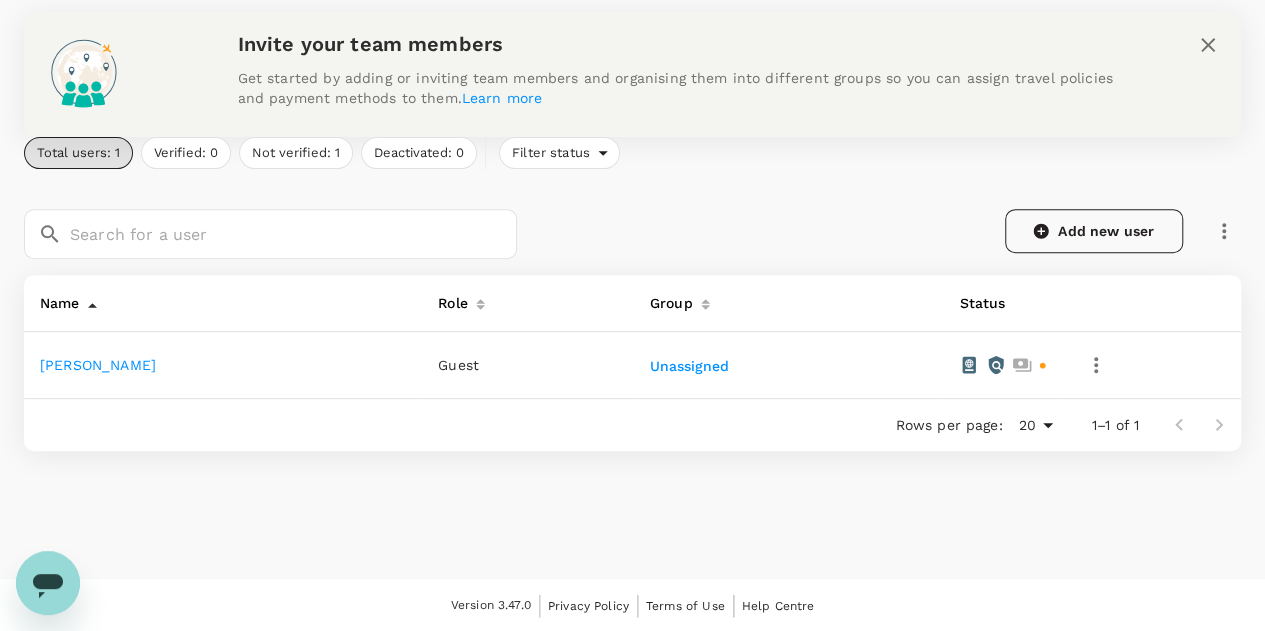 click on "Add new user" at bounding box center [1094, 231] 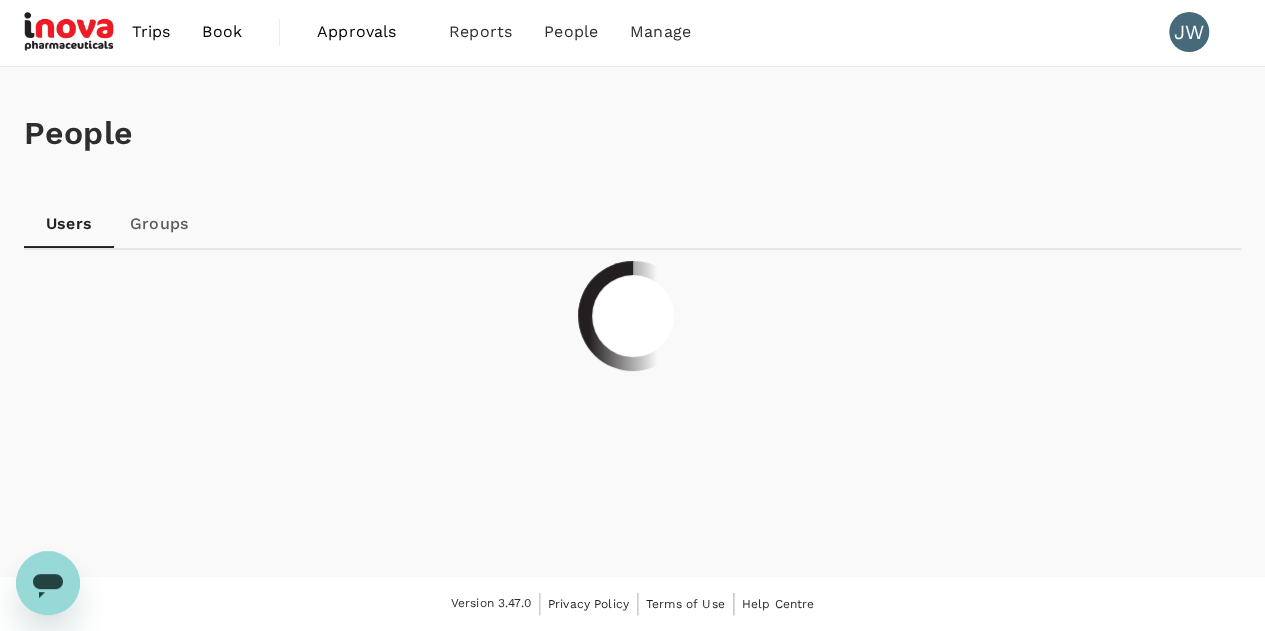 scroll, scrollTop: 0, scrollLeft: 0, axis: both 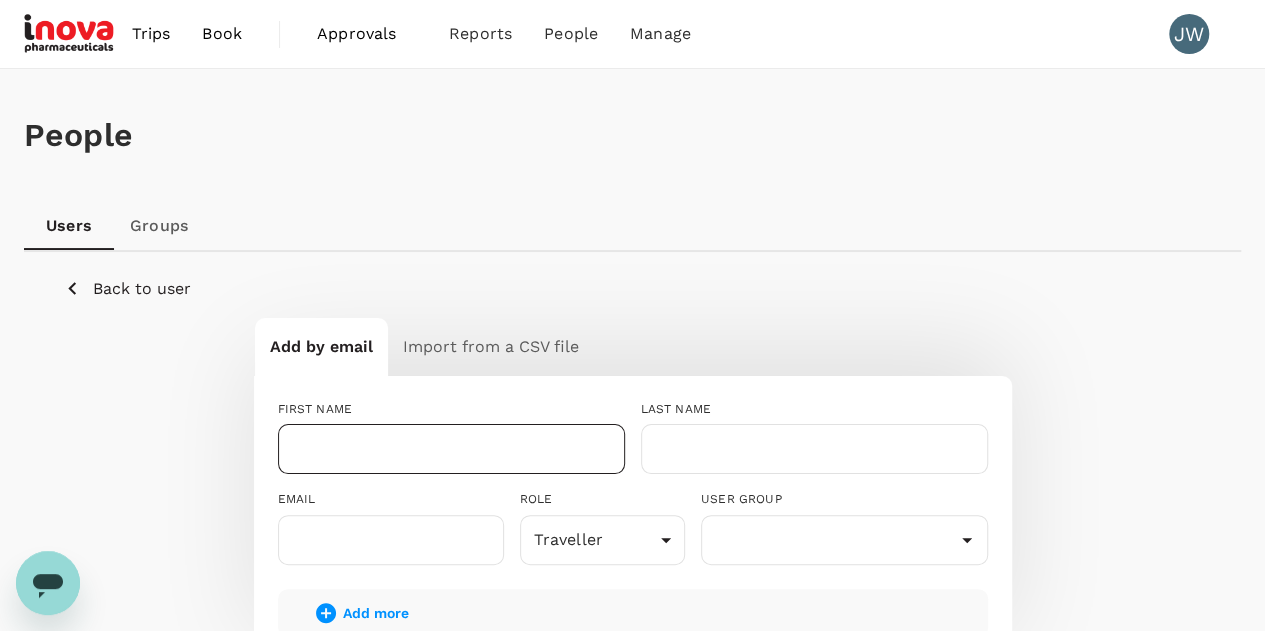 click at bounding box center (451, 449) 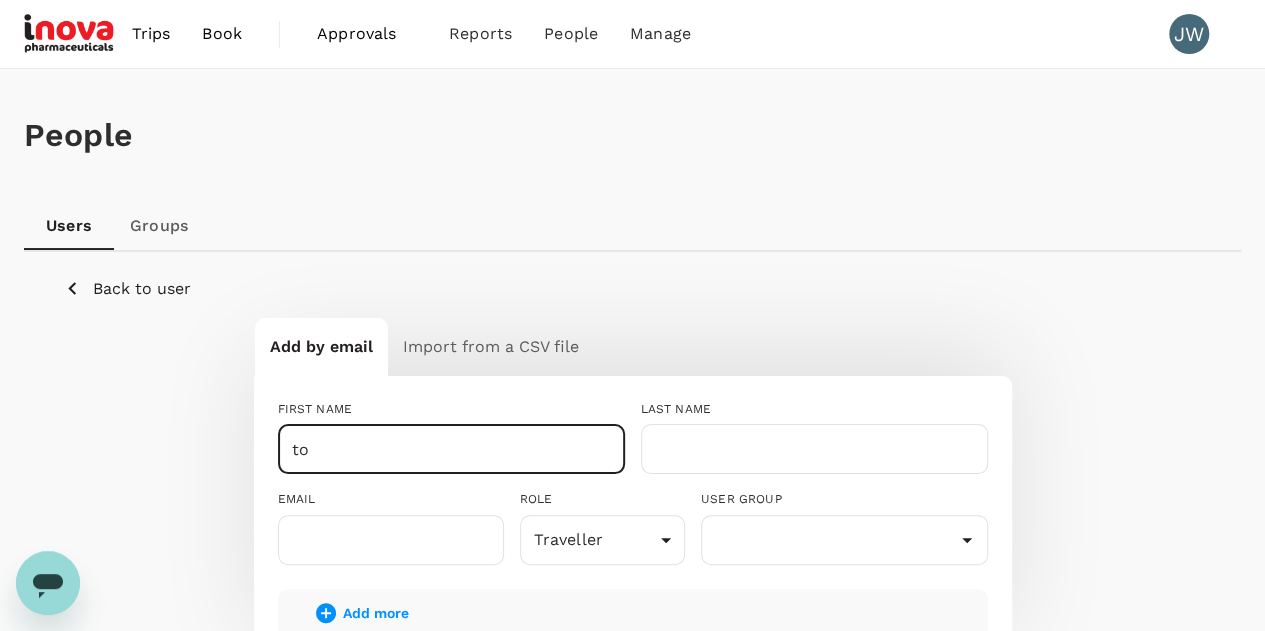 type on "t" 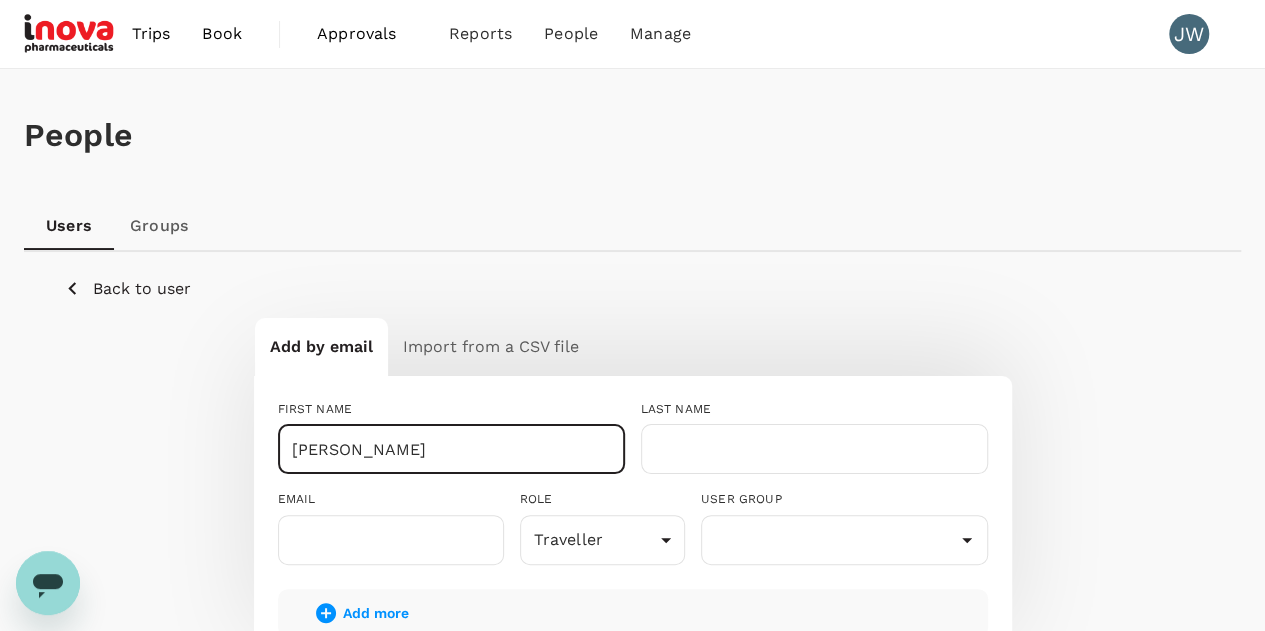 type on "Toby" 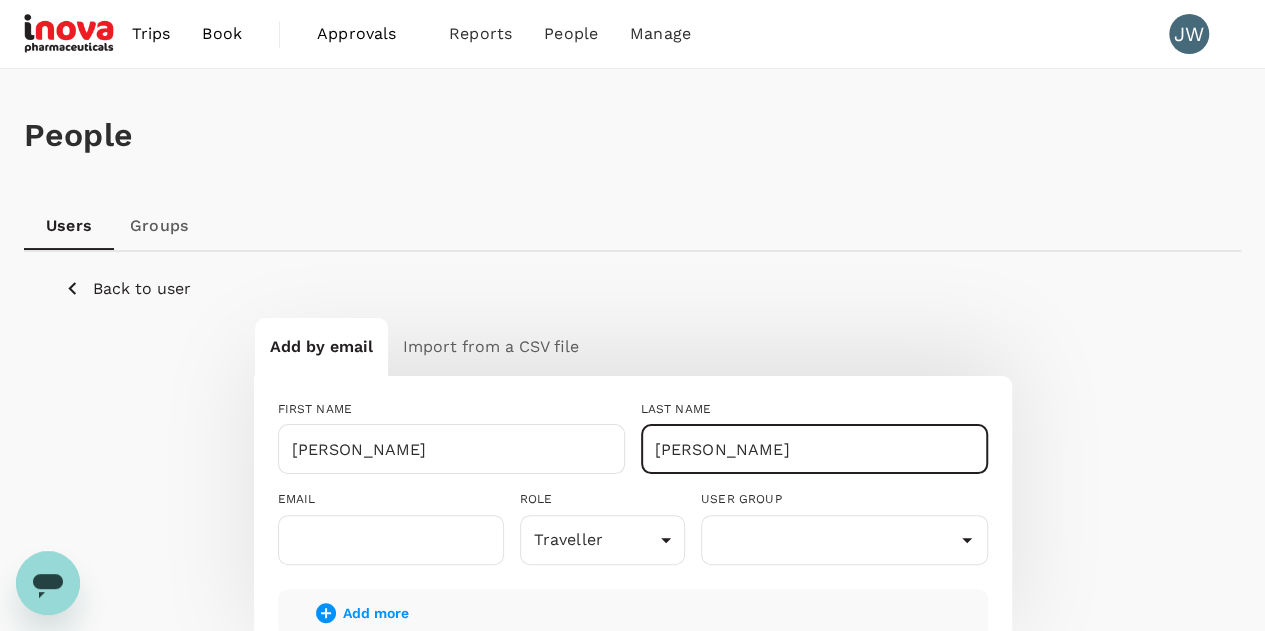 type on "Anderson" 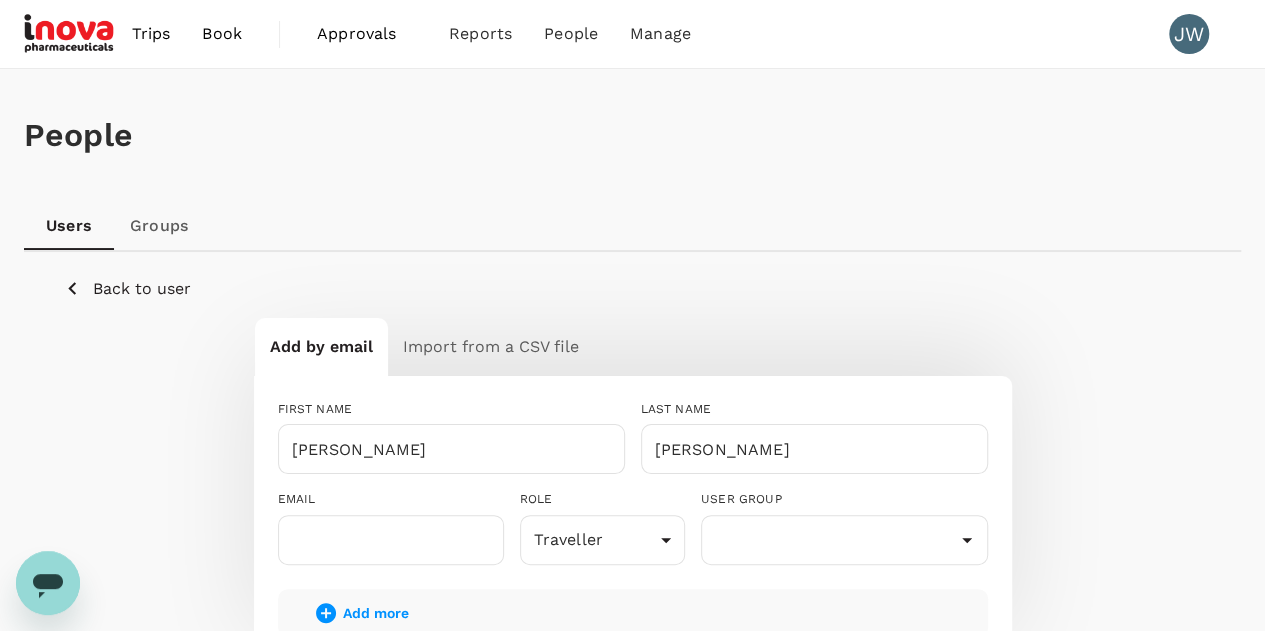 scroll, scrollTop: 300, scrollLeft: 0, axis: vertical 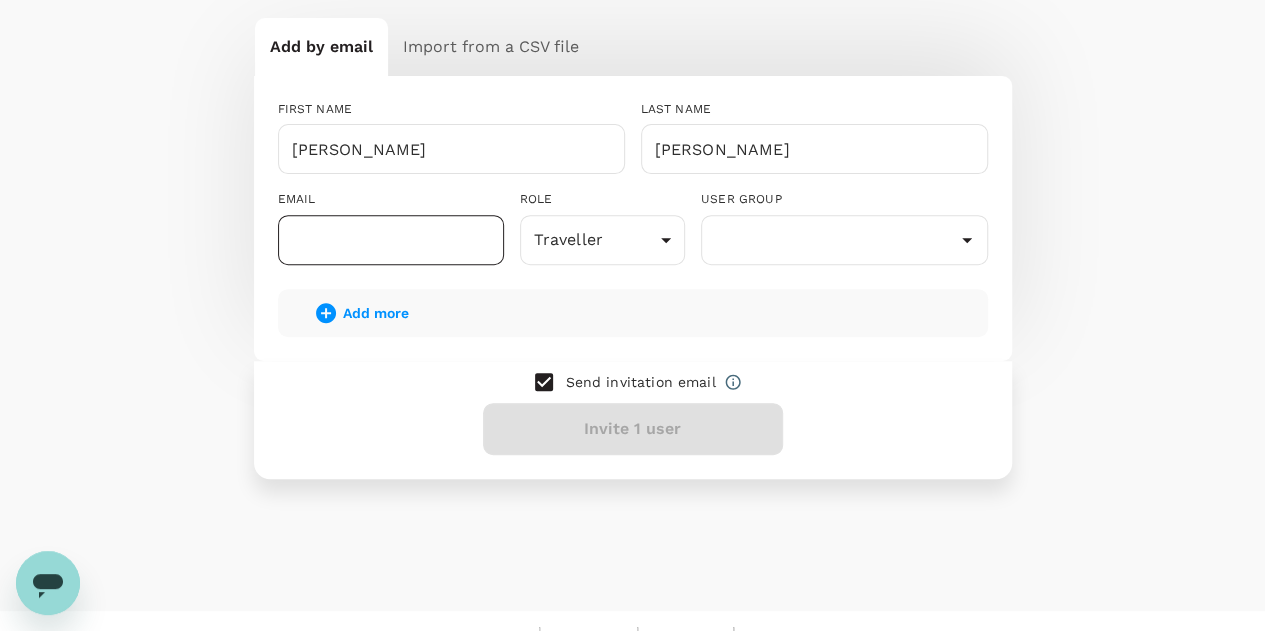 click at bounding box center (391, 240) 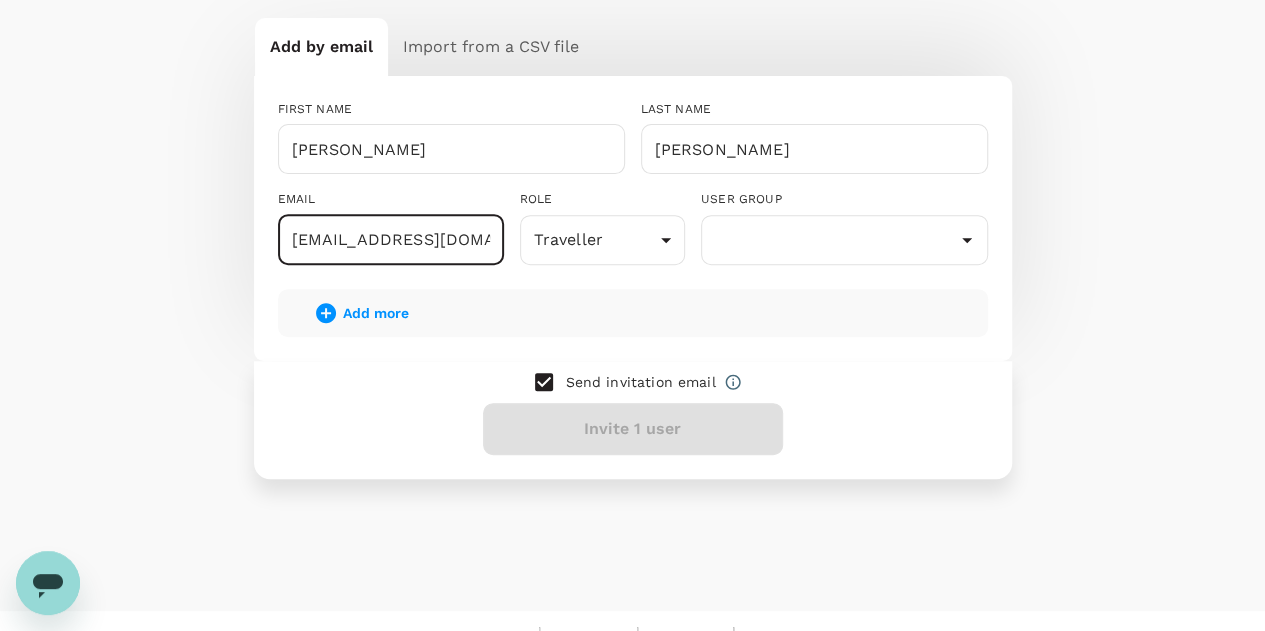 type on "j.wee@inovapharma.com" 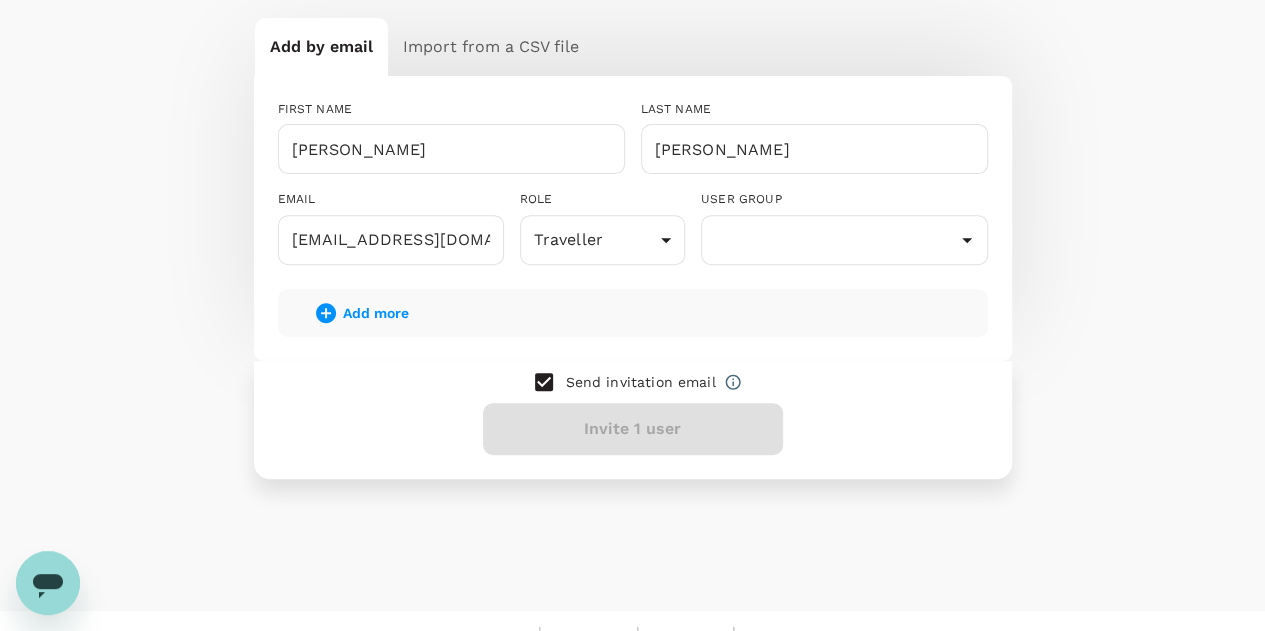 click on "Send invitation email Invite 1 user" at bounding box center (633, 420) 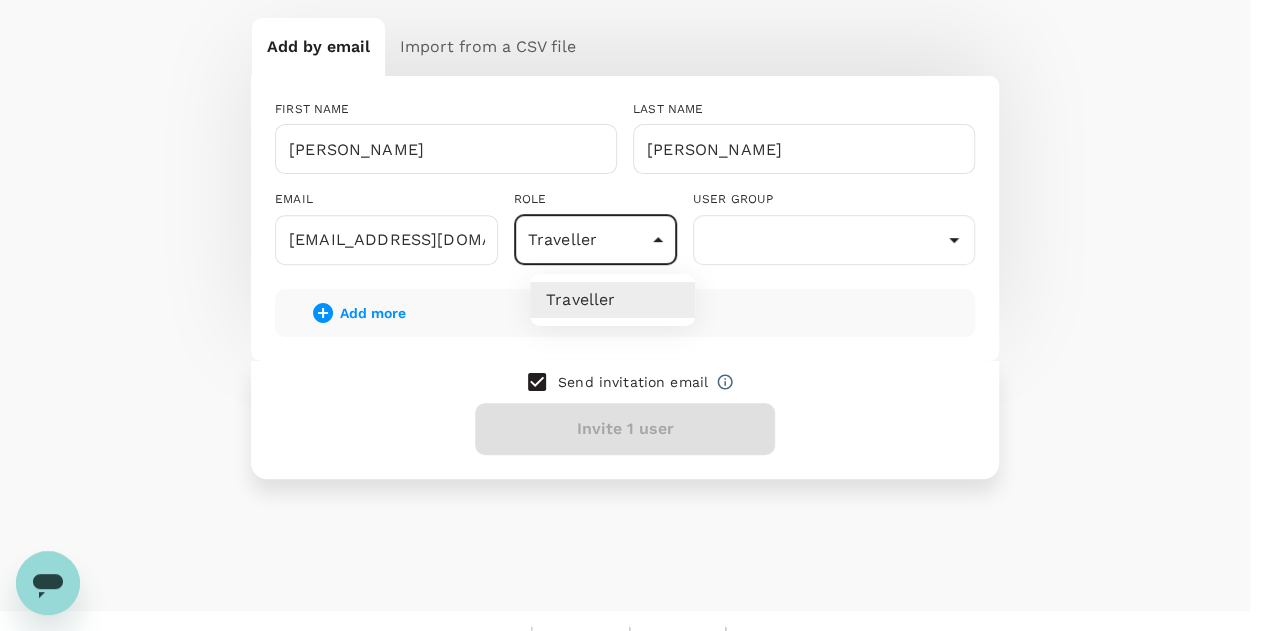 click on "Trips Book Approvals 0 Reports People Manage JW People Users Groups Back to user Add by email Import from a CSV file FIRST NAME Toby ​ LAST NAME Anderson ​ EMAIL j.wee@inovapharma.com ​ ROLE Traveller user ​ USER GROUP ​   Add more Send invitation email Invite 1 user Version 3.47.0 Privacy Policy Terms of Use Help Centre Traveller" at bounding box center (632, 182) 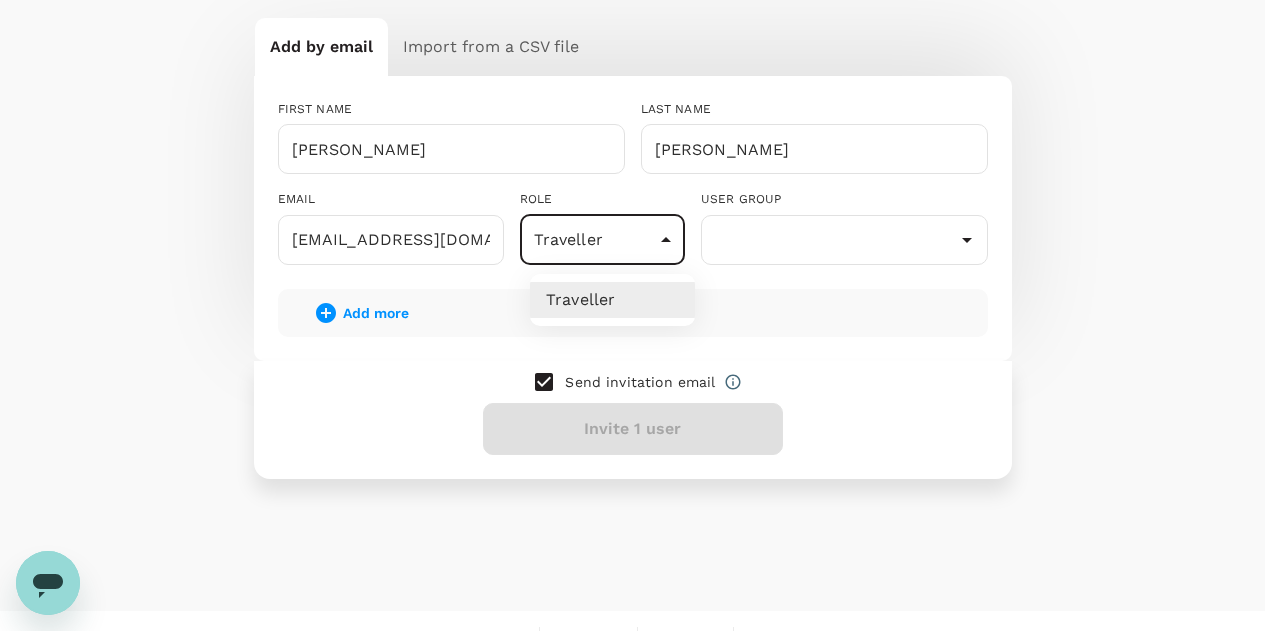 click on "Traveller" at bounding box center [612, 300] 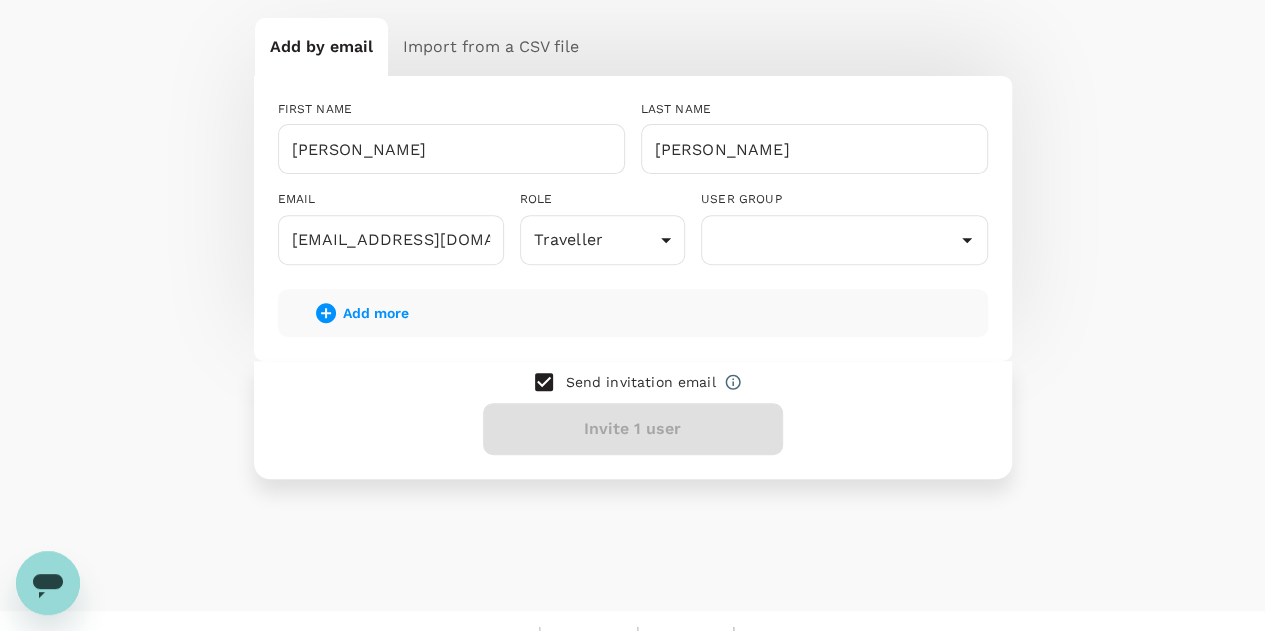 click on "Send invitation email Invite 1 user" at bounding box center (633, 420) 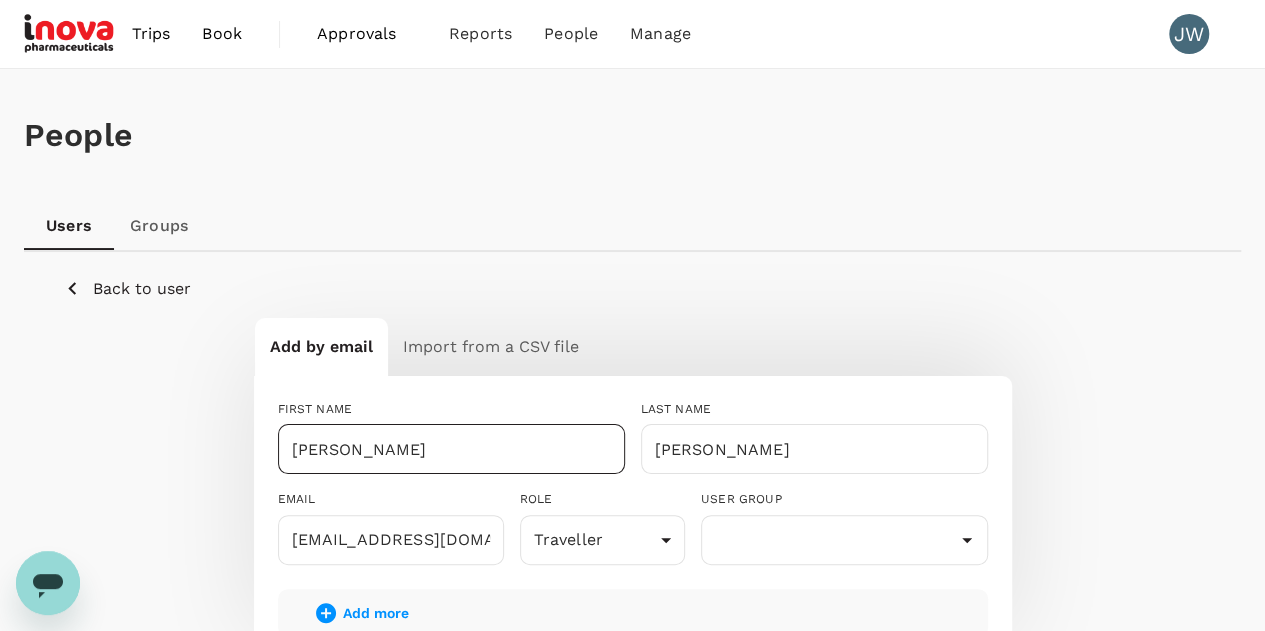 scroll, scrollTop: 300, scrollLeft: 0, axis: vertical 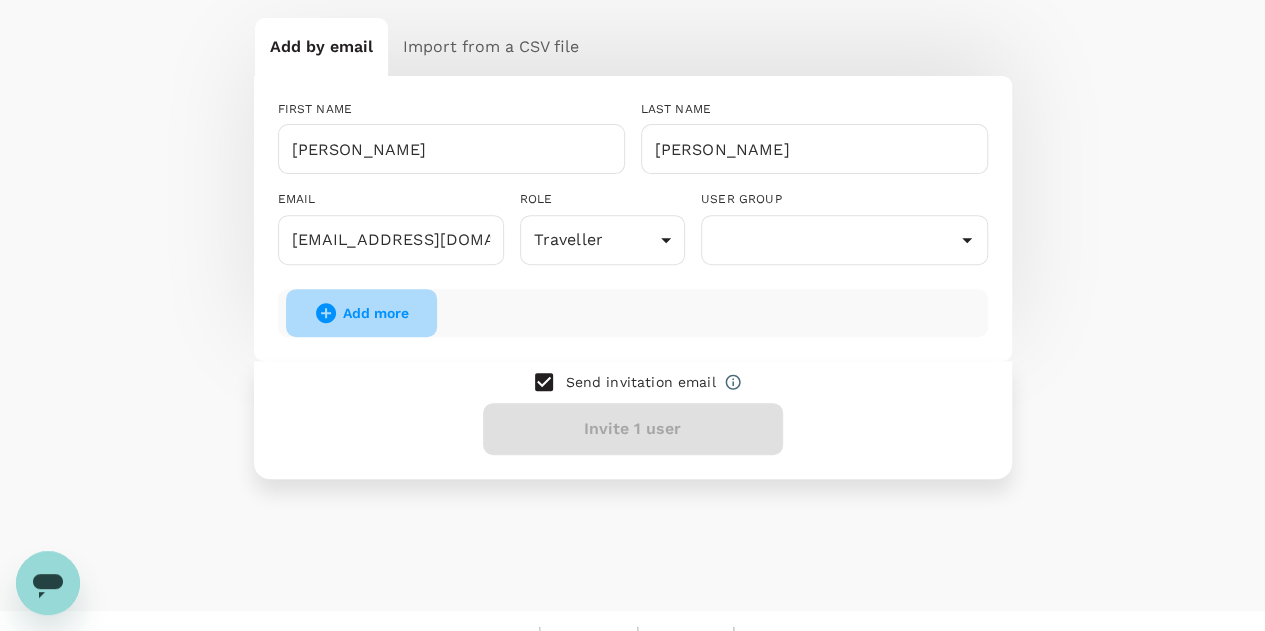 click on "Add more" at bounding box center (376, 313) 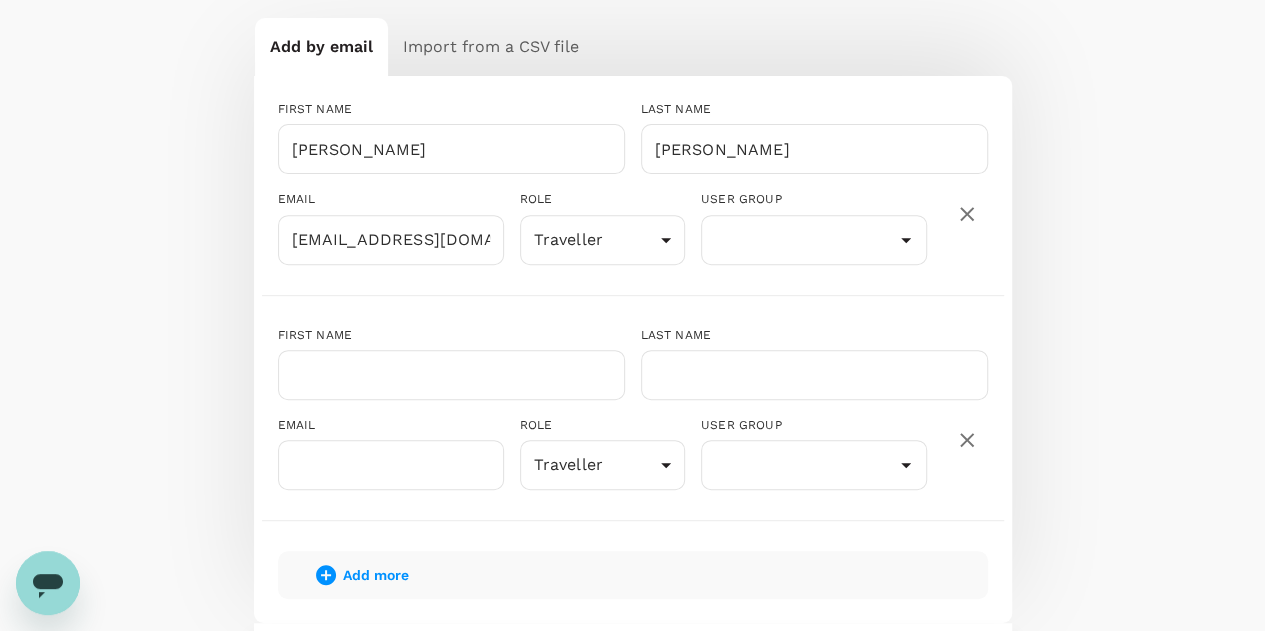 click 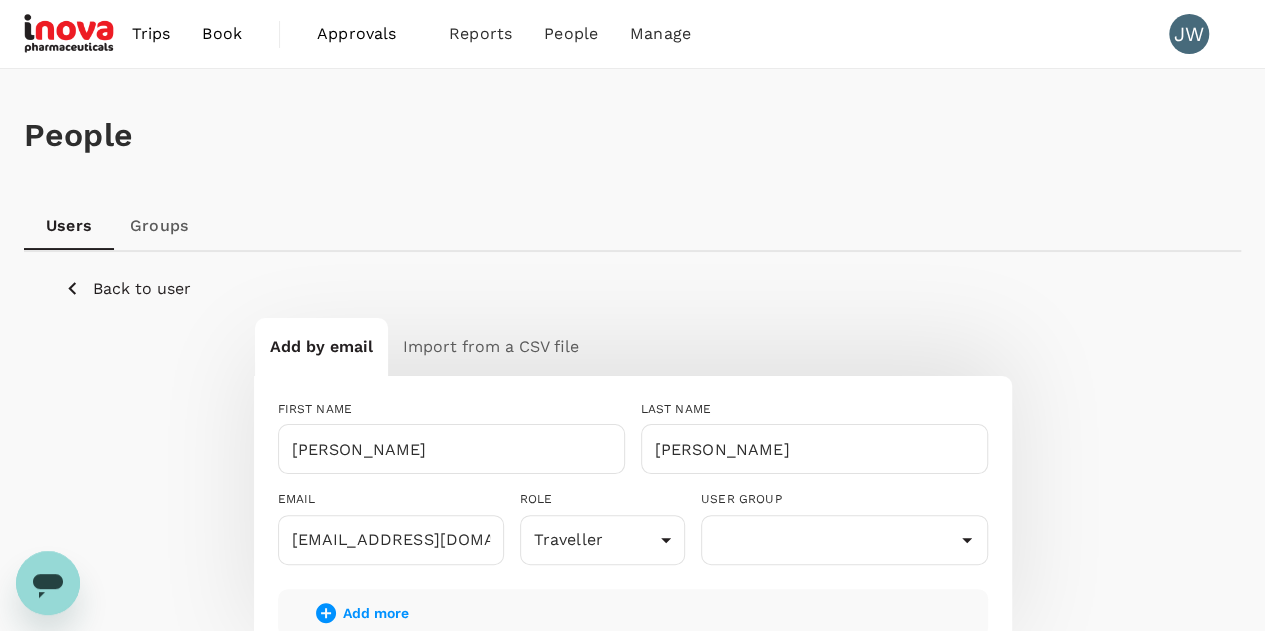 scroll, scrollTop: 300, scrollLeft: 0, axis: vertical 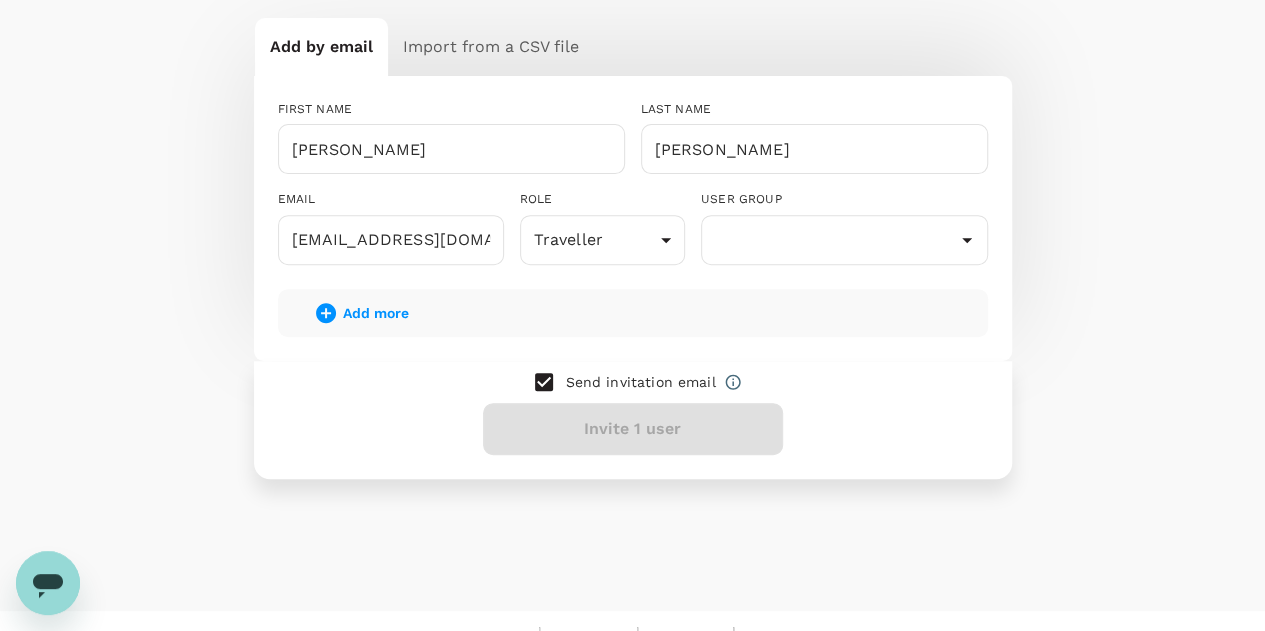 click on "Send invitation email Invite 1 user" at bounding box center (633, 420) 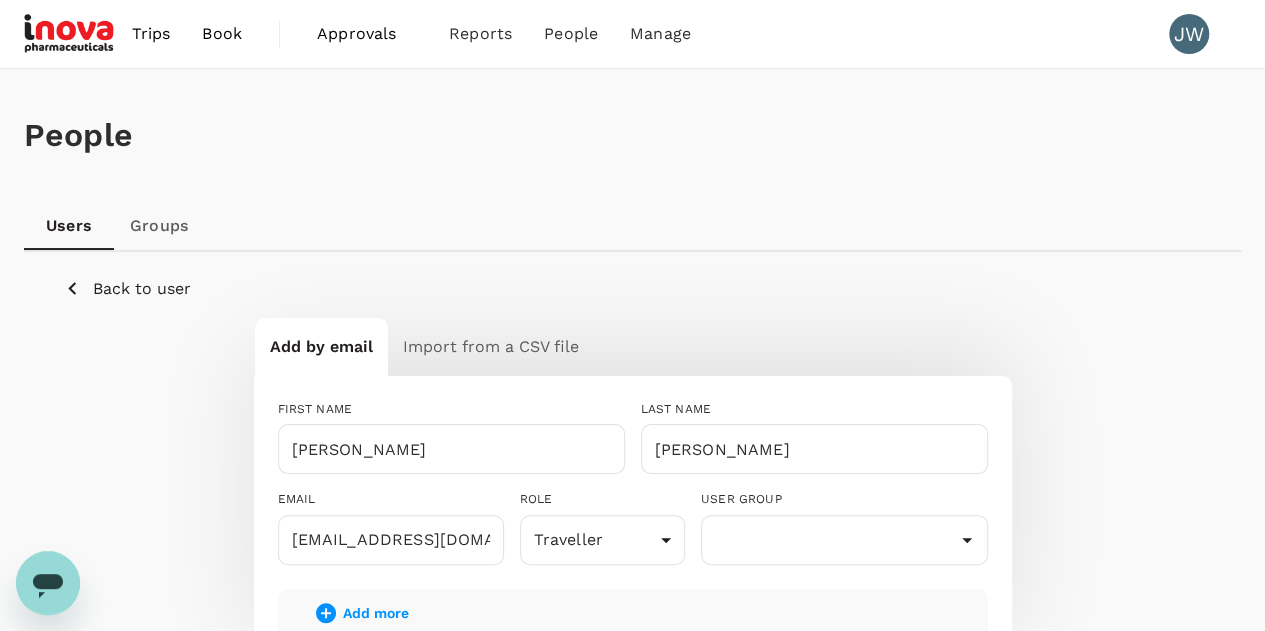 click on "Groups" at bounding box center [159, 226] 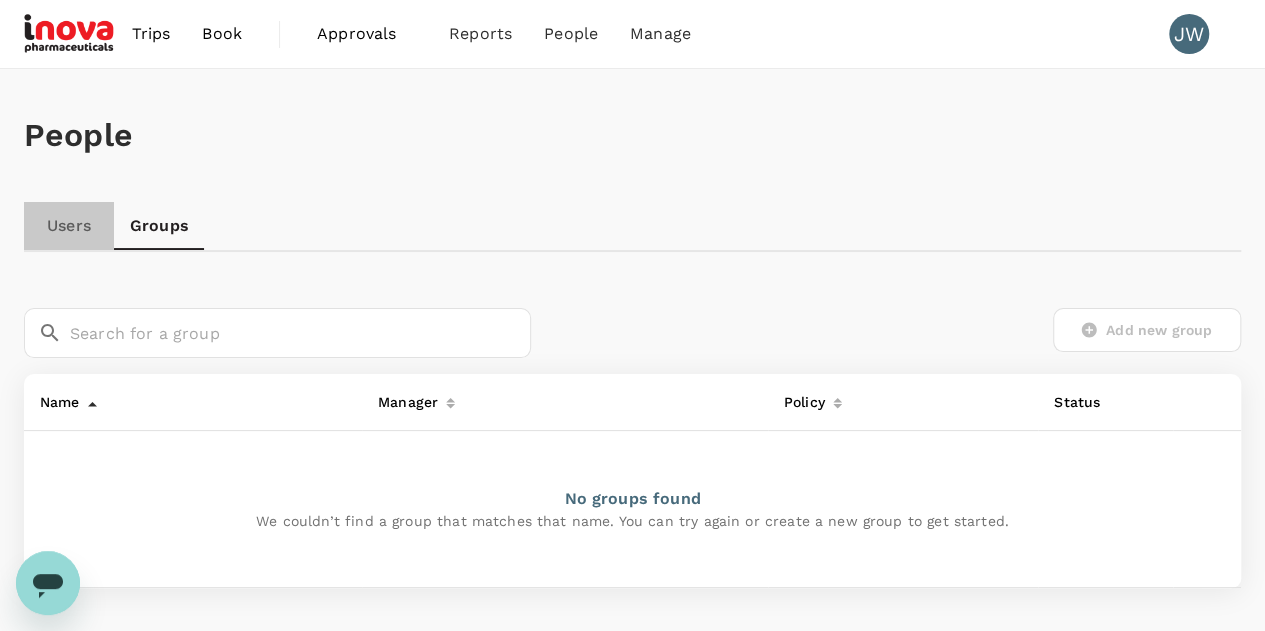 click on "Users" at bounding box center [69, 226] 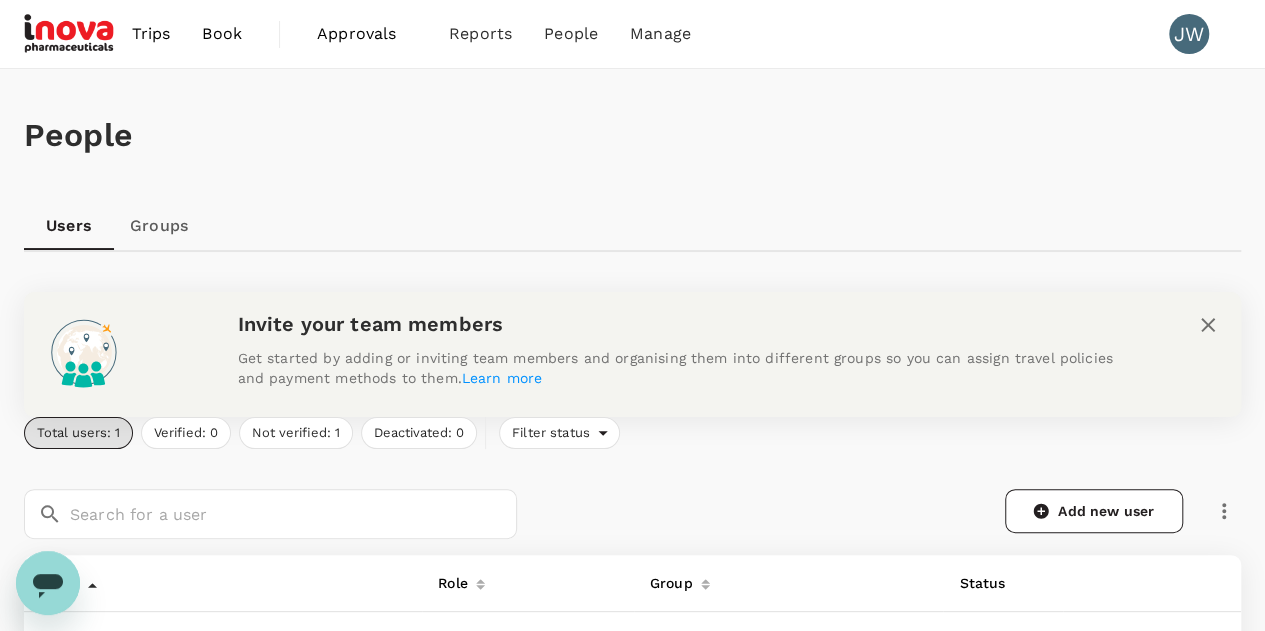 click on "Total users: 1" at bounding box center (78, 433) 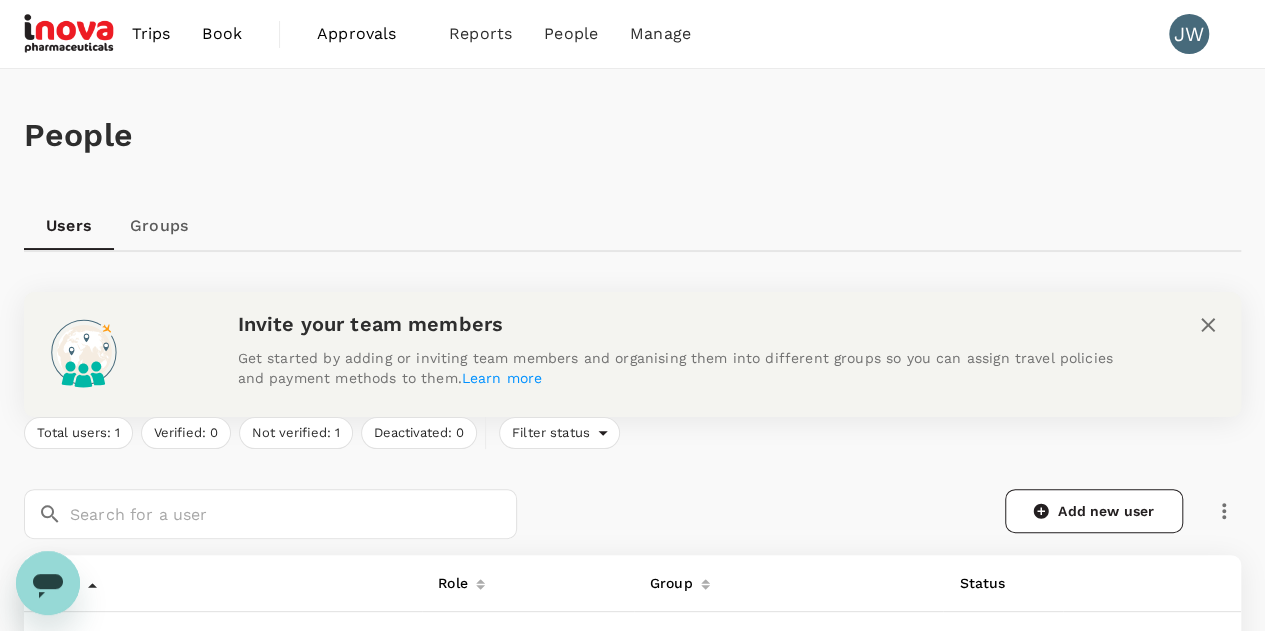 scroll, scrollTop: 280, scrollLeft: 0, axis: vertical 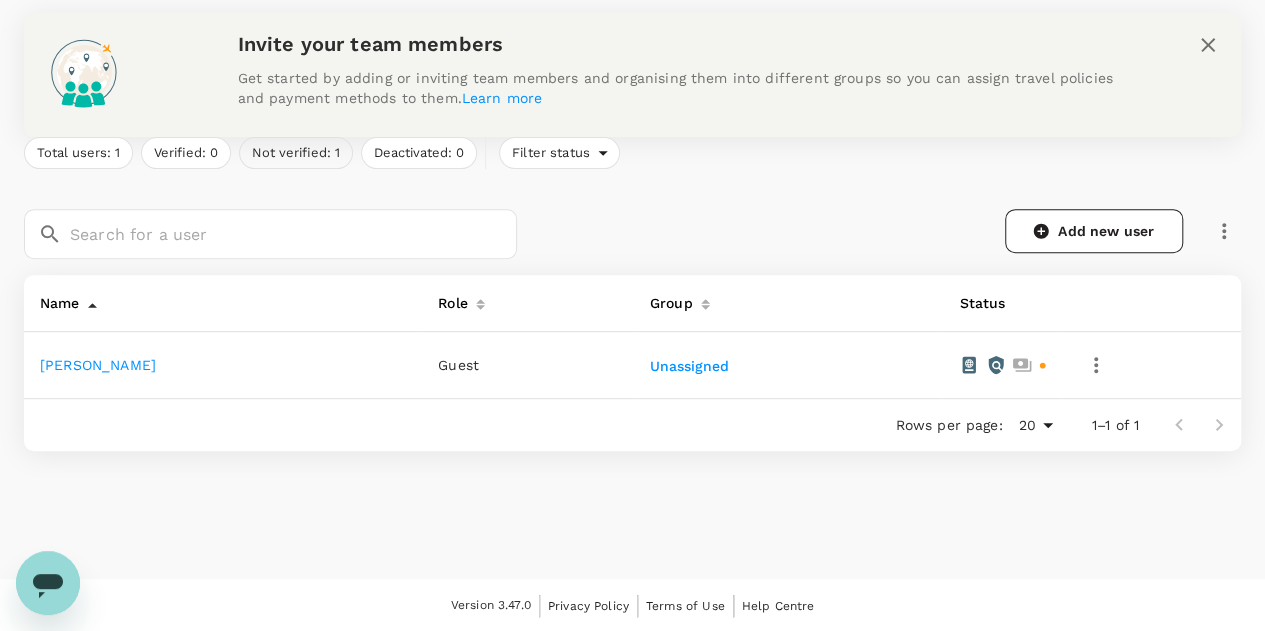 click on "Not verified: 1" at bounding box center [296, 153] 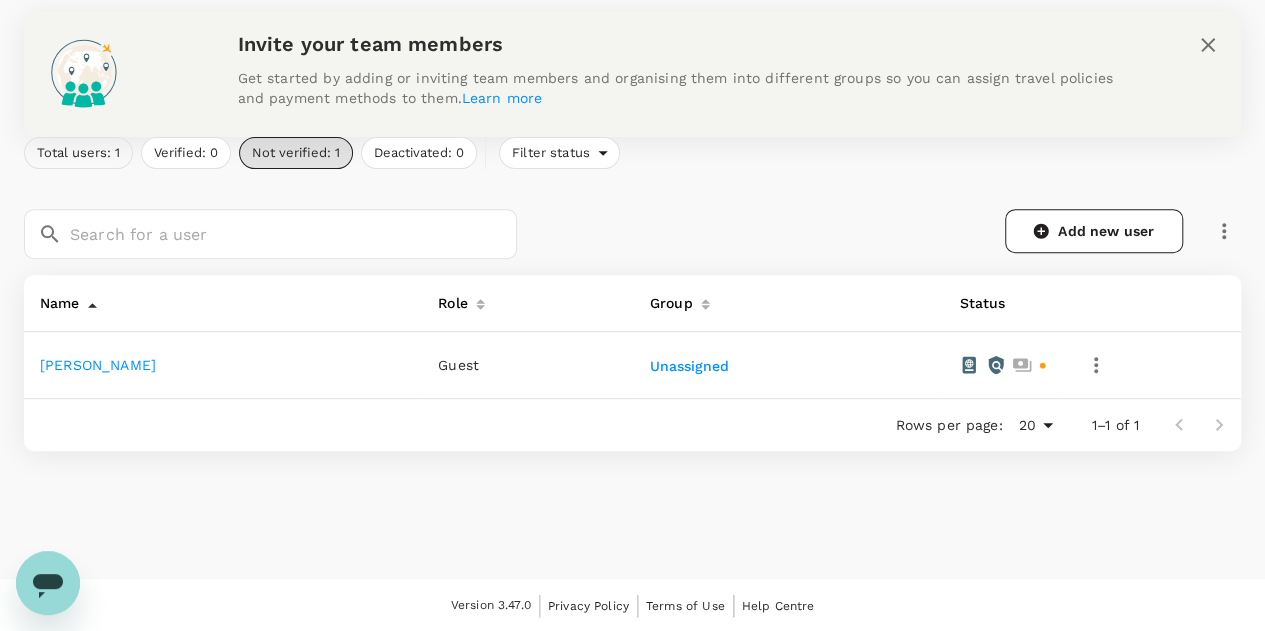 click on "Total users: 1" at bounding box center [78, 153] 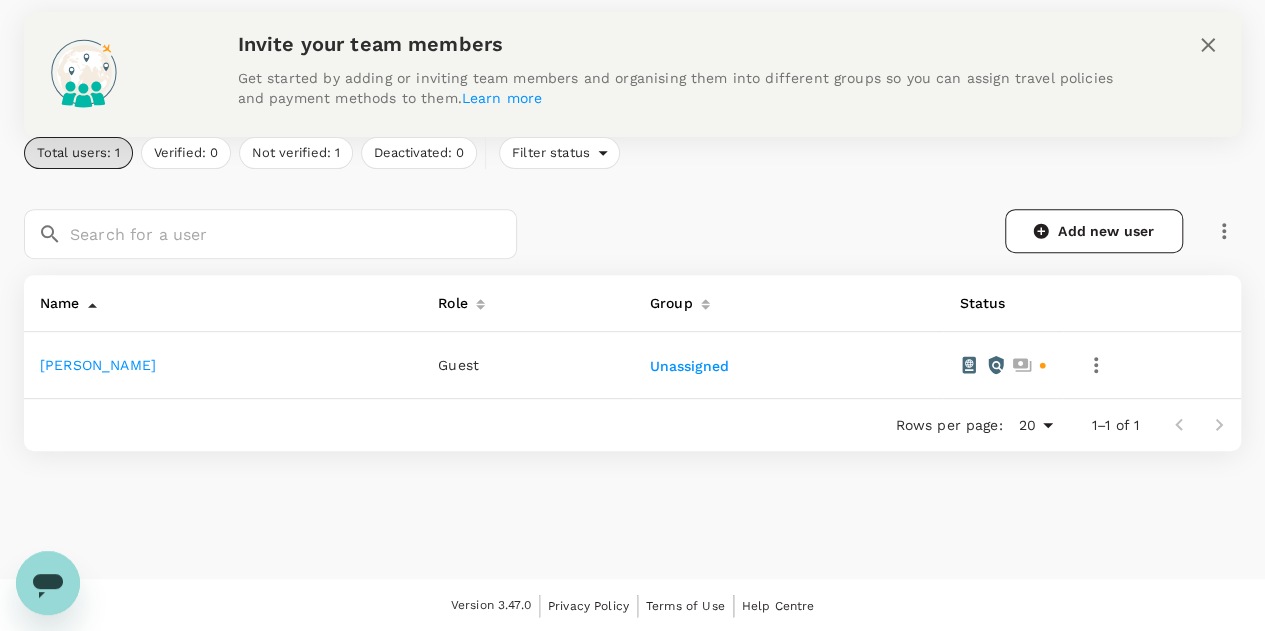 click 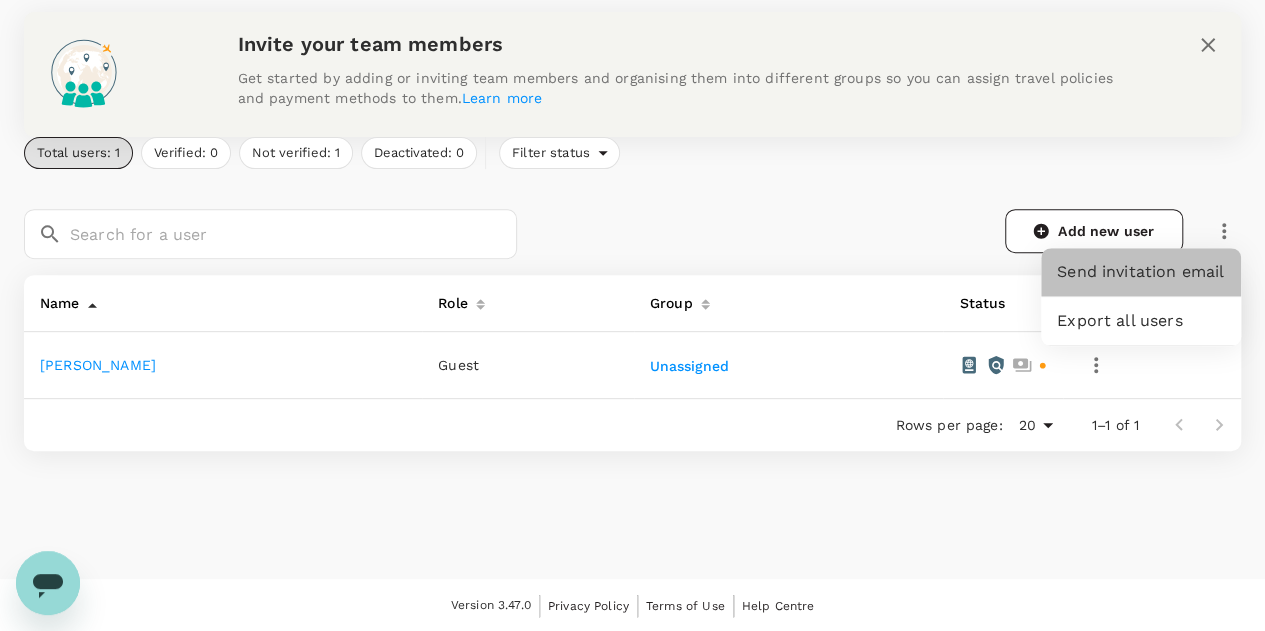 click on "Send invitation email" at bounding box center (1141, 272) 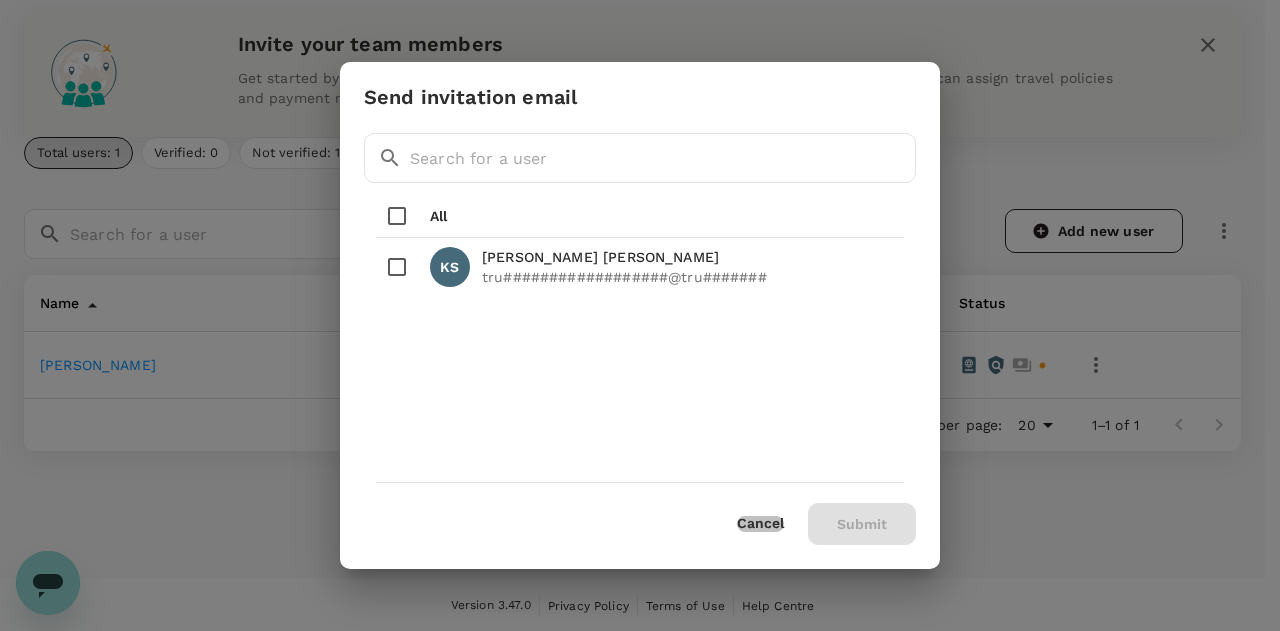 click on "Cancel" at bounding box center (760, 524) 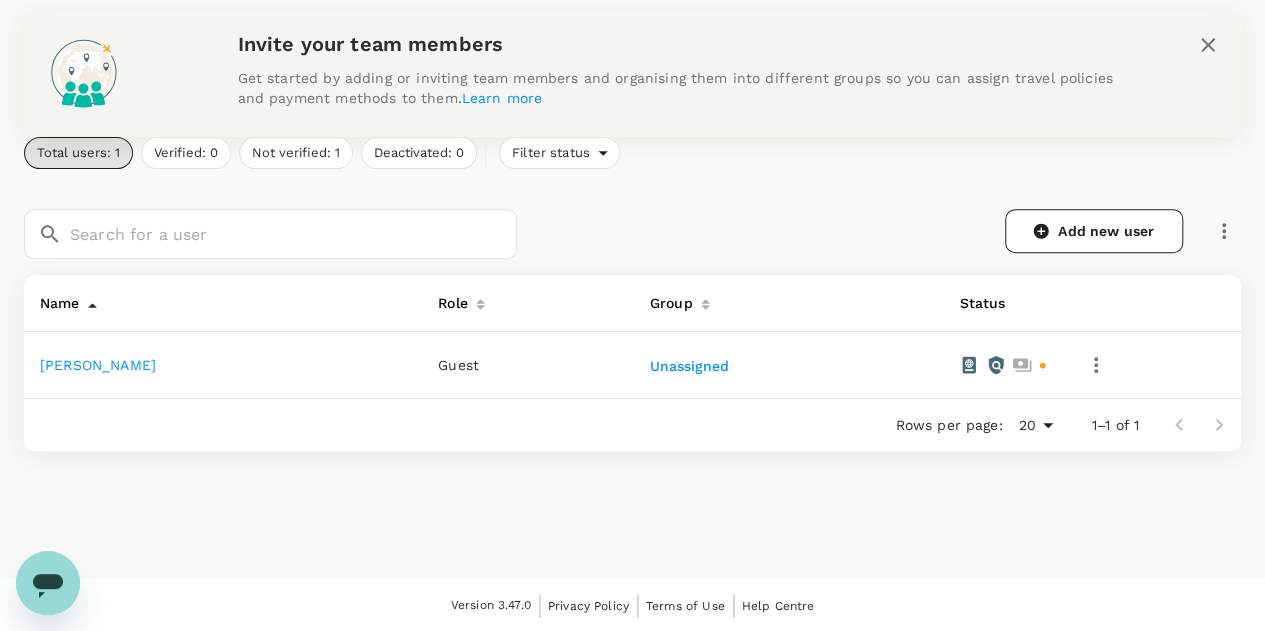 scroll, scrollTop: 0, scrollLeft: 0, axis: both 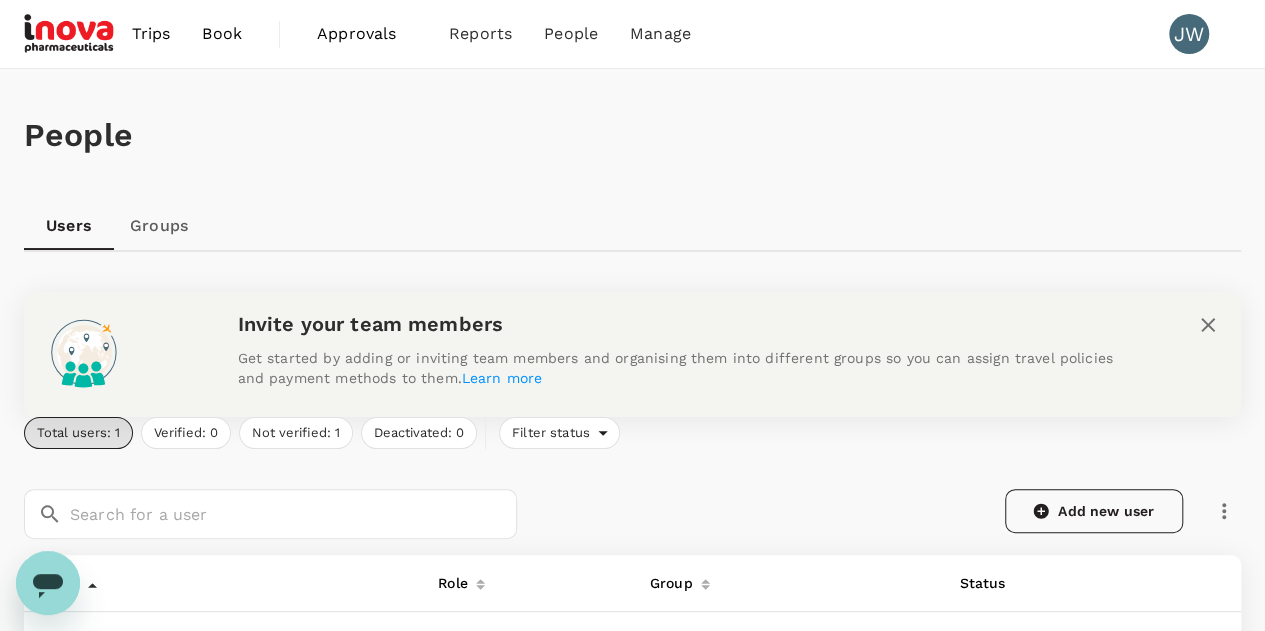 click on "Add new user" at bounding box center [1094, 511] 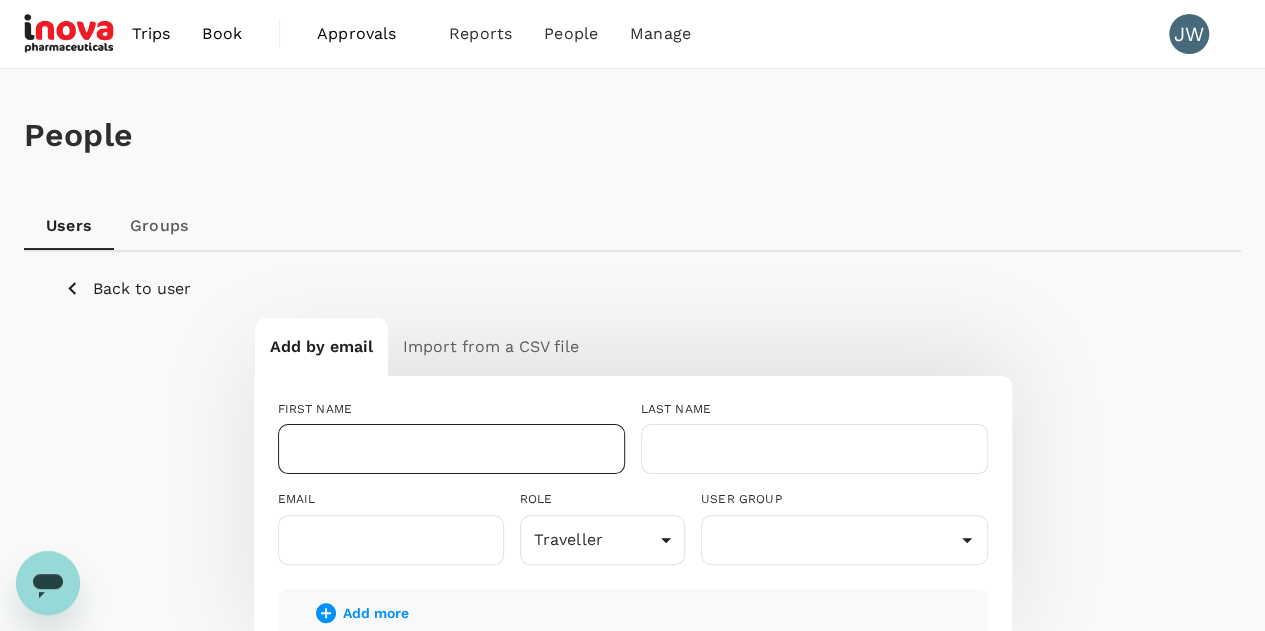 click at bounding box center [451, 449] 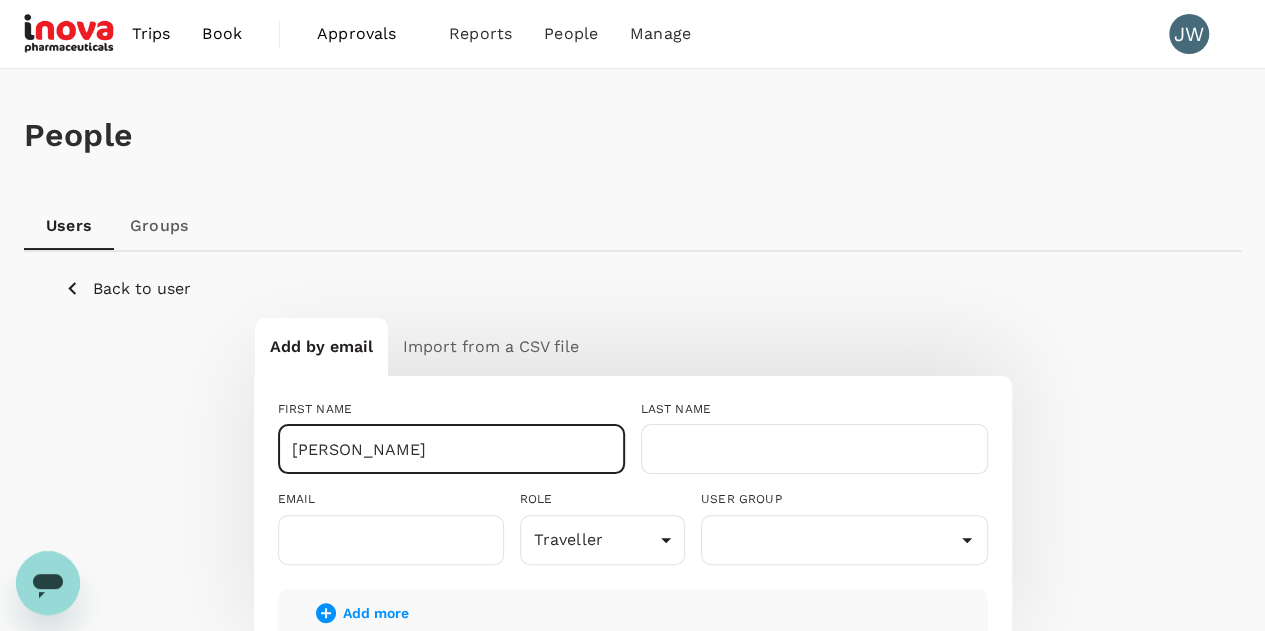 type on "Toby" 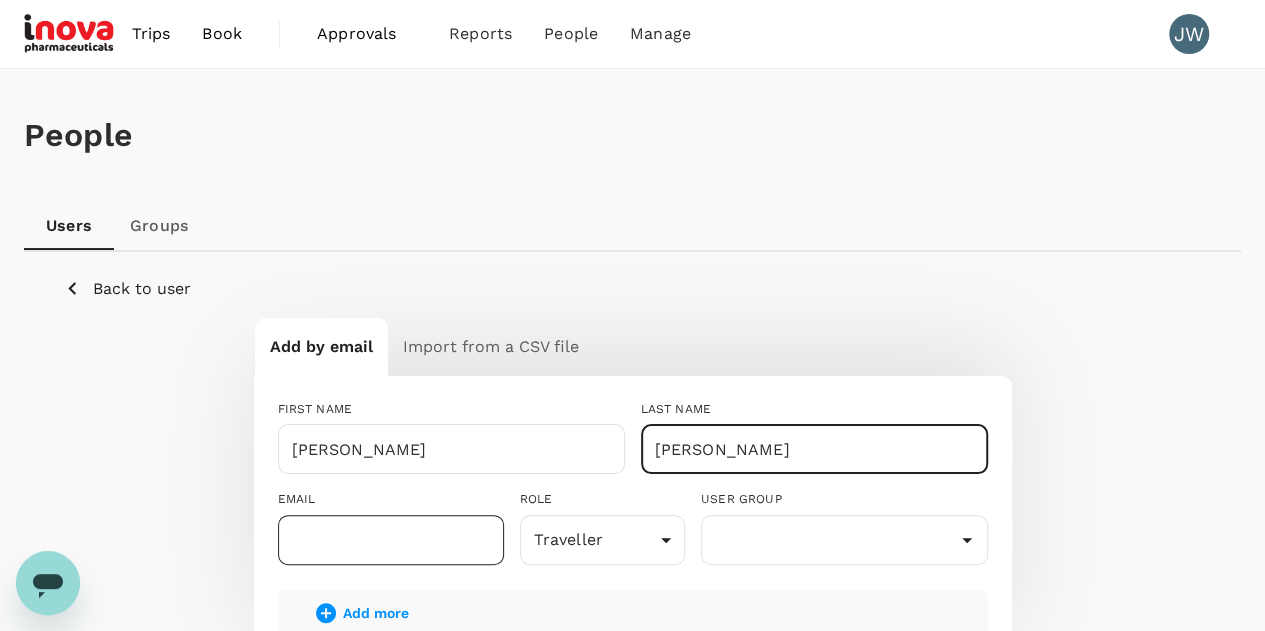 type on "Anderson" 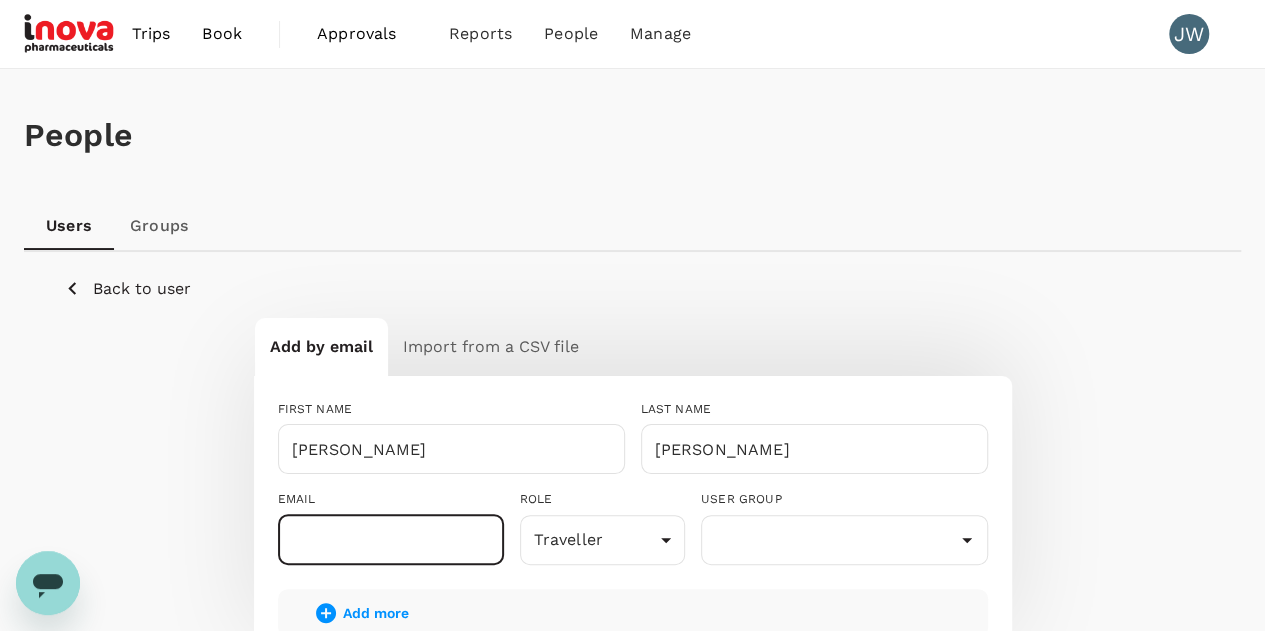 click at bounding box center (391, 540) 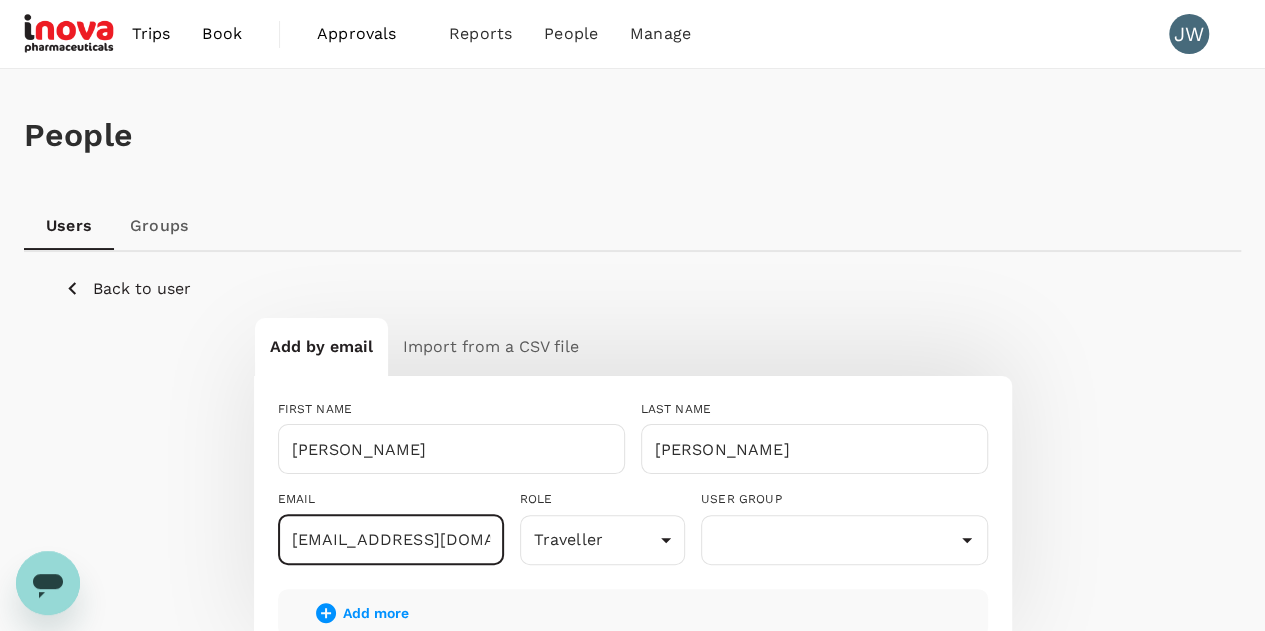 type on "j.wee@inovapharma.com" 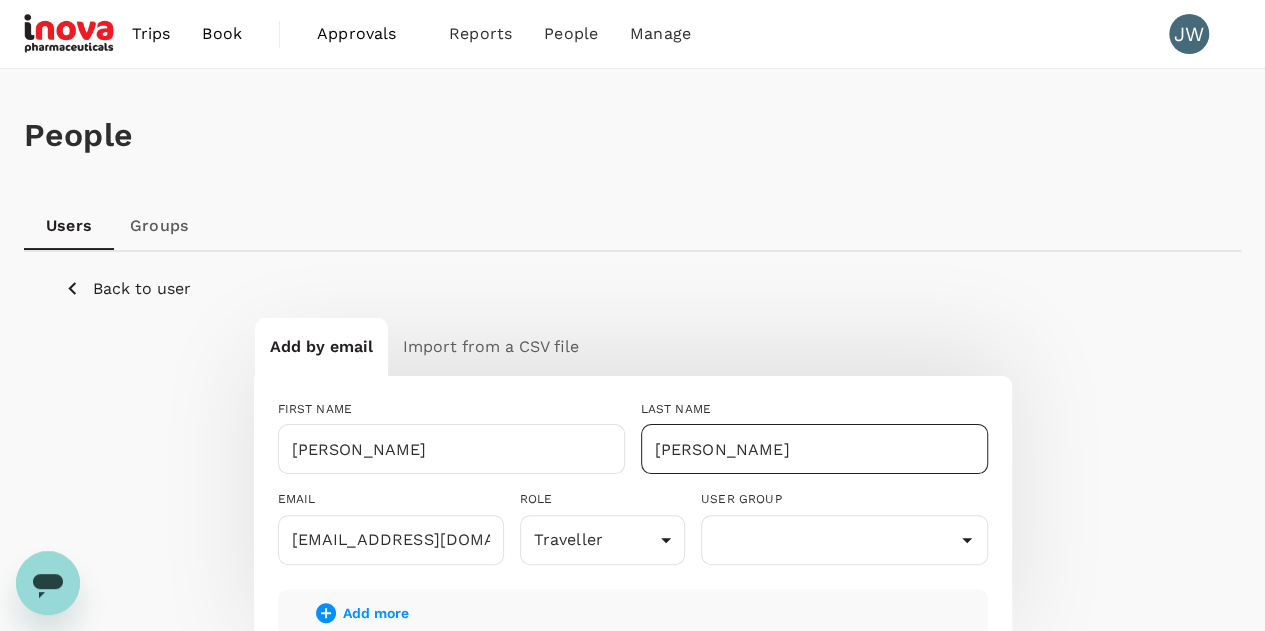 scroll, scrollTop: 300, scrollLeft: 0, axis: vertical 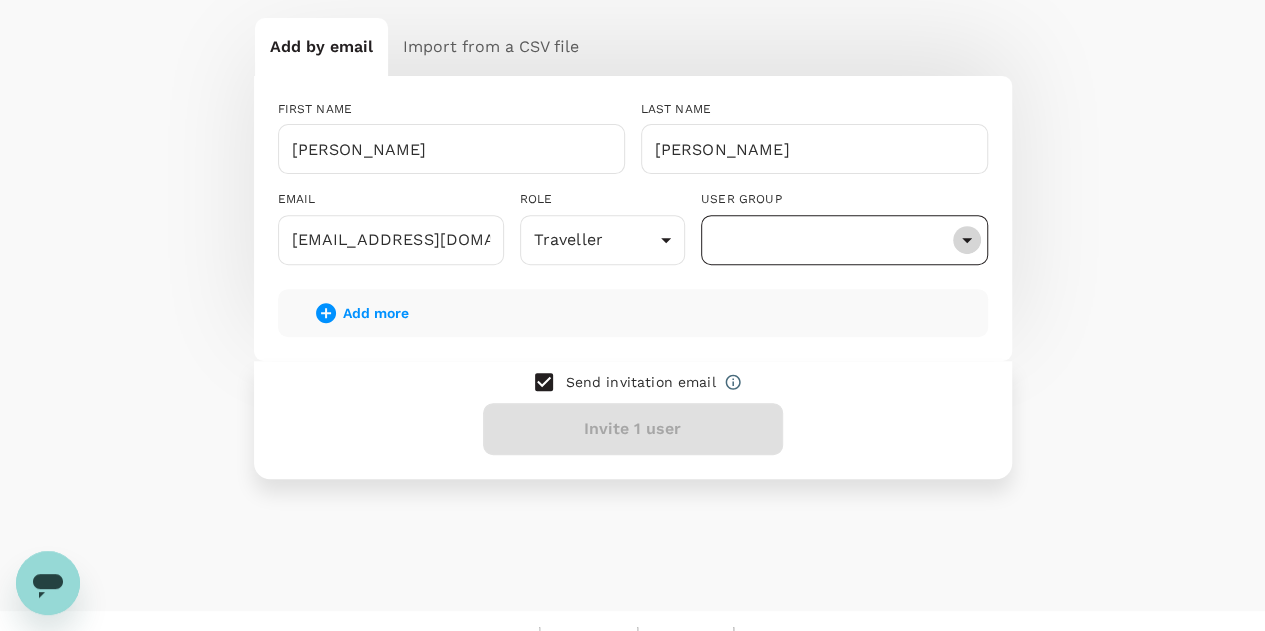 click 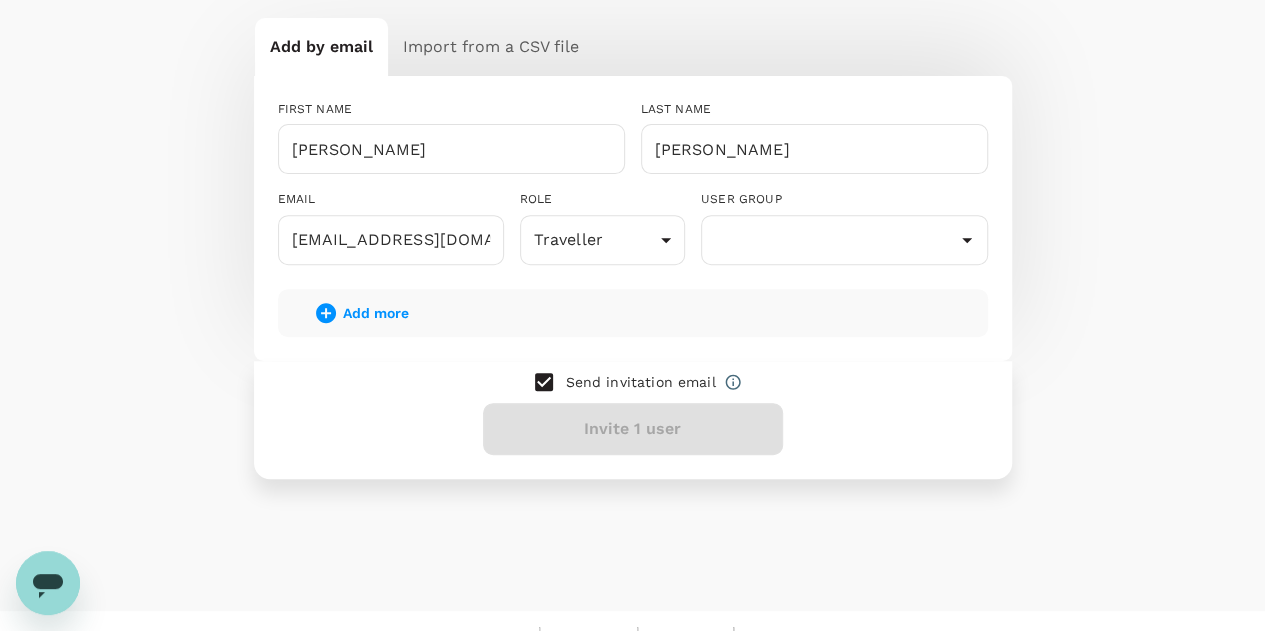 click on "Send invitation email Invite 1 user" at bounding box center (633, 420) 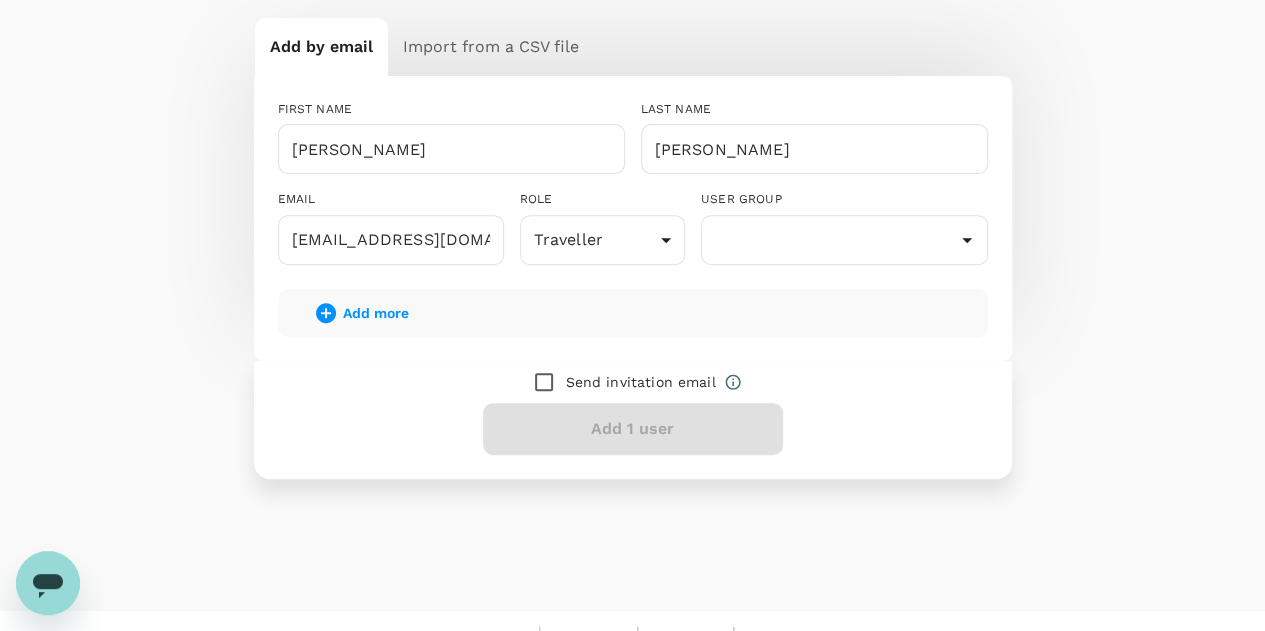 click on "Send invitation email Add 1 user" at bounding box center (633, 420) 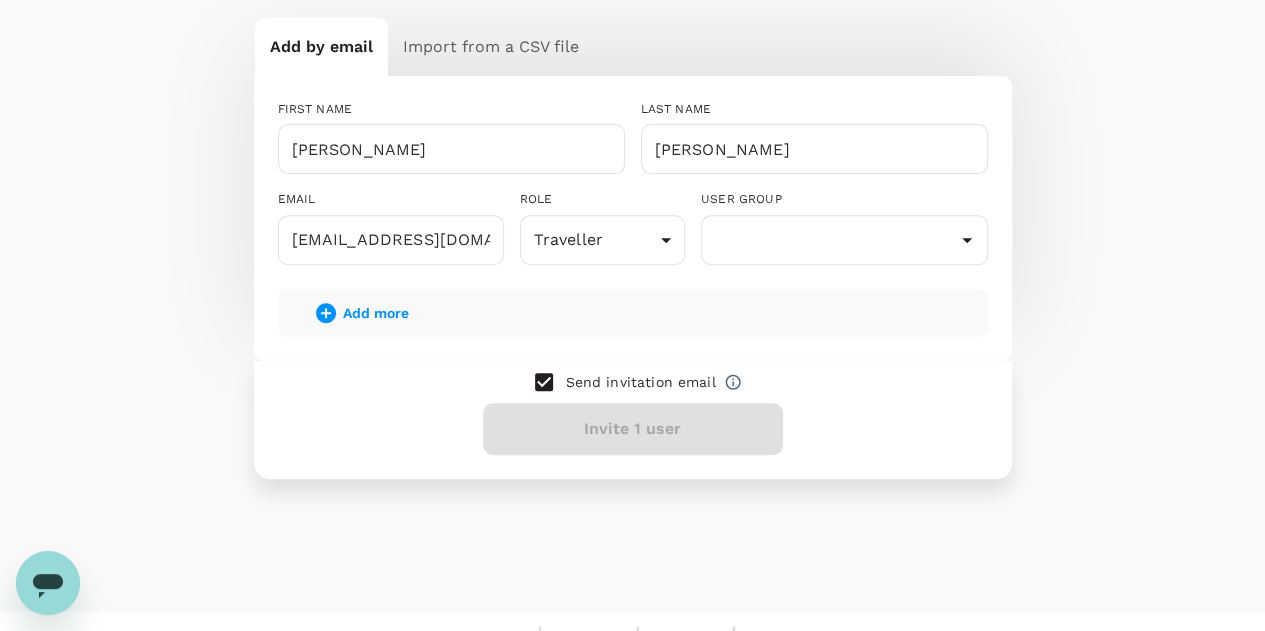 scroll, scrollTop: 0, scrollLeft: 0, axis: both 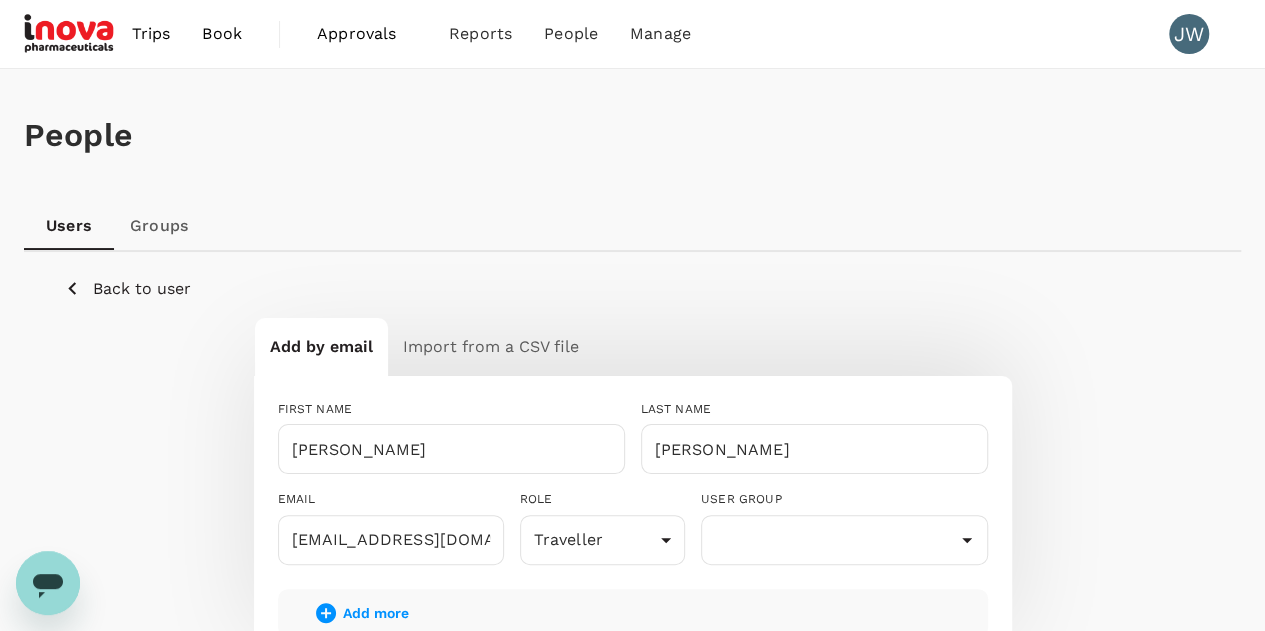 click on "Groups" at bounding box center (159, 226) 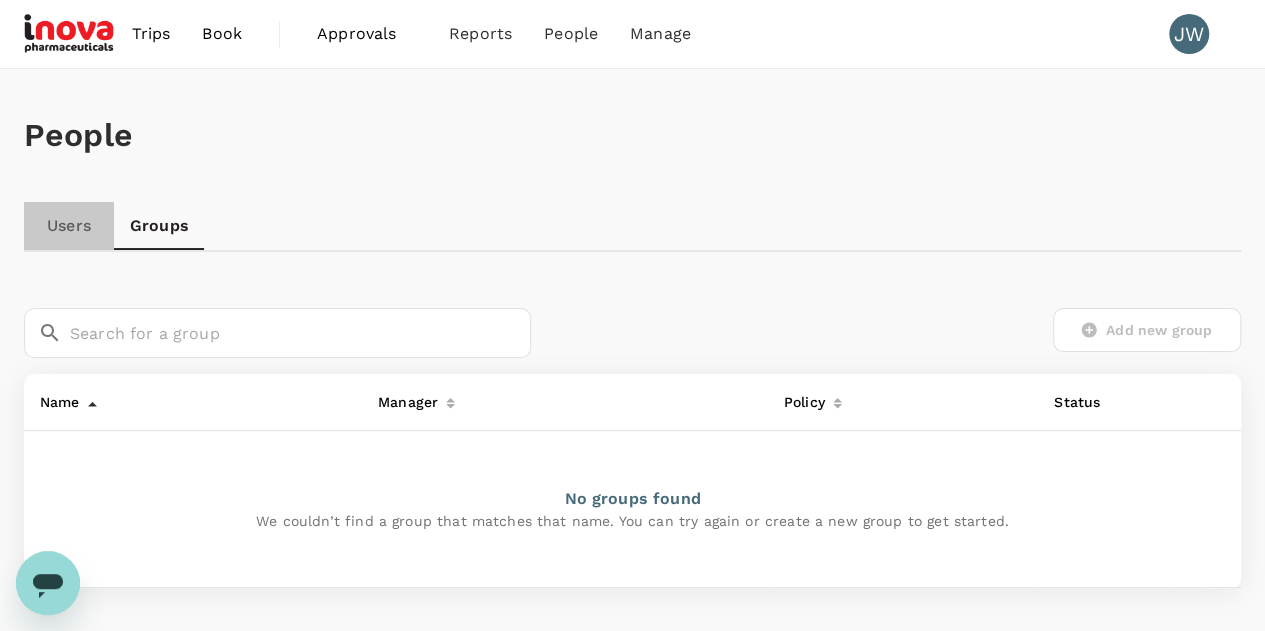 click on "Users" at bounding box center (69, 226) 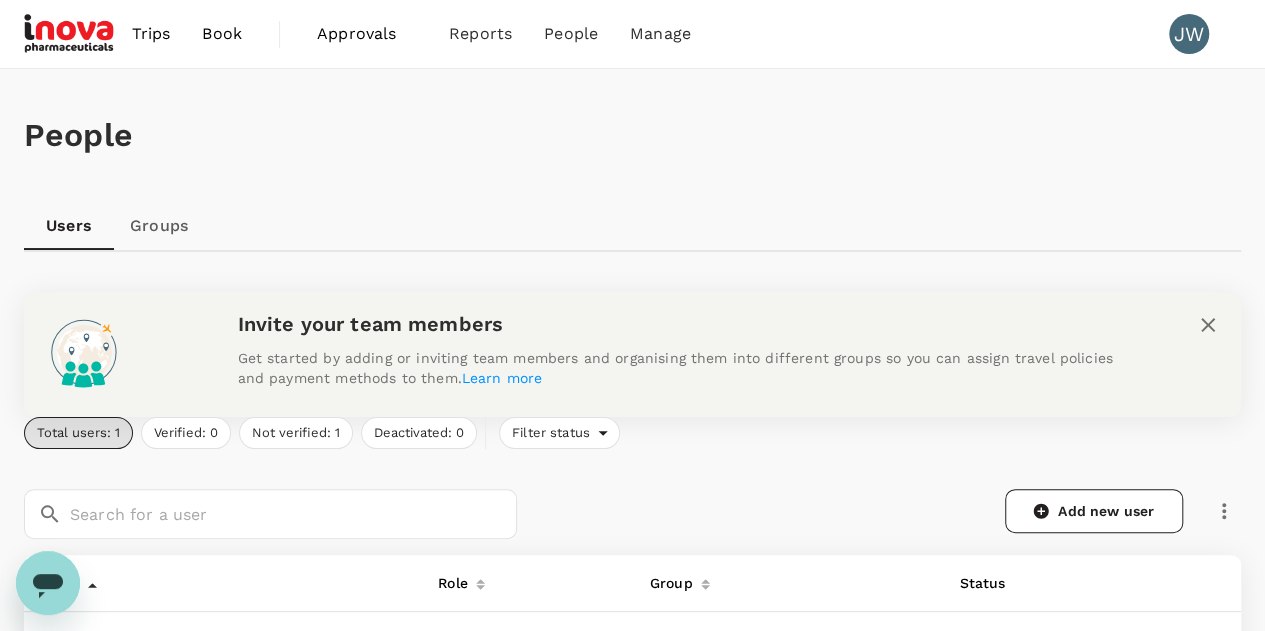 scroll, scrollTop: 280, scrollLeft: 0, axis: vertical 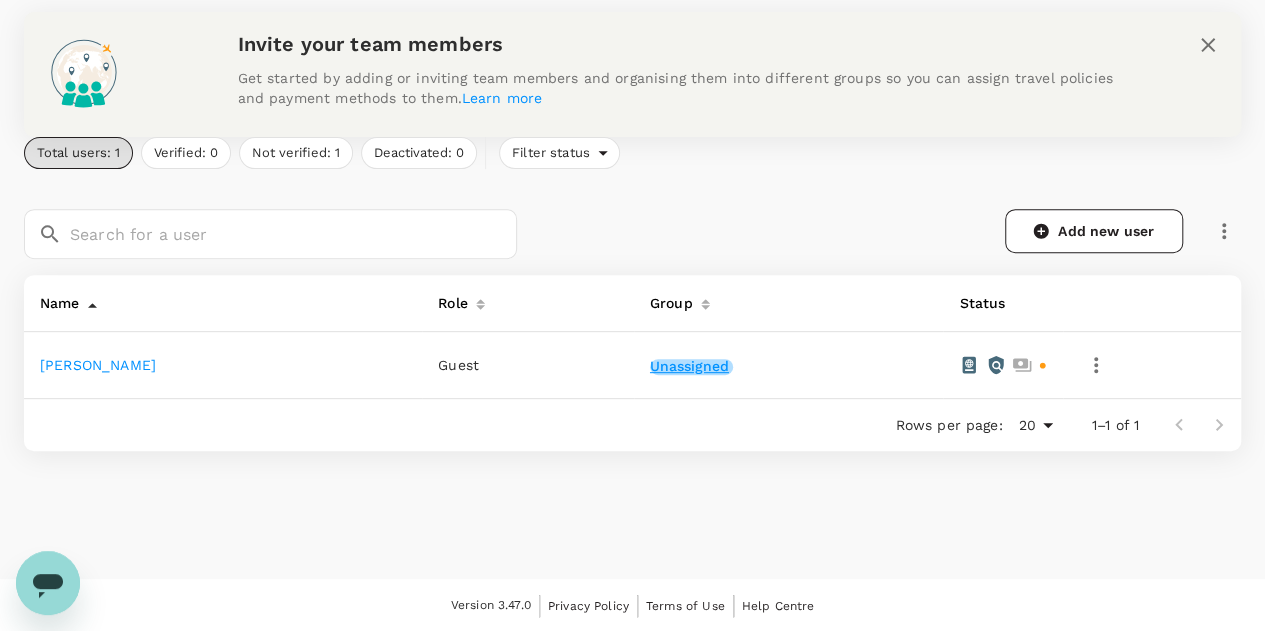 click on "Unassigned" at bounding box center (691, 367) 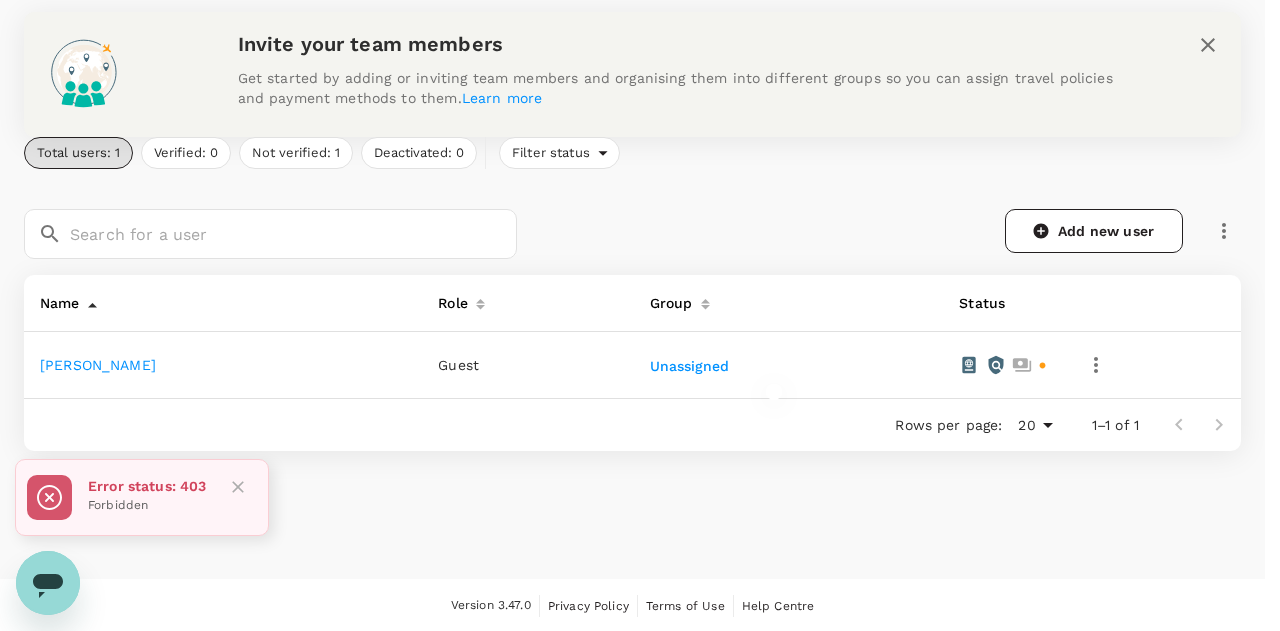 click 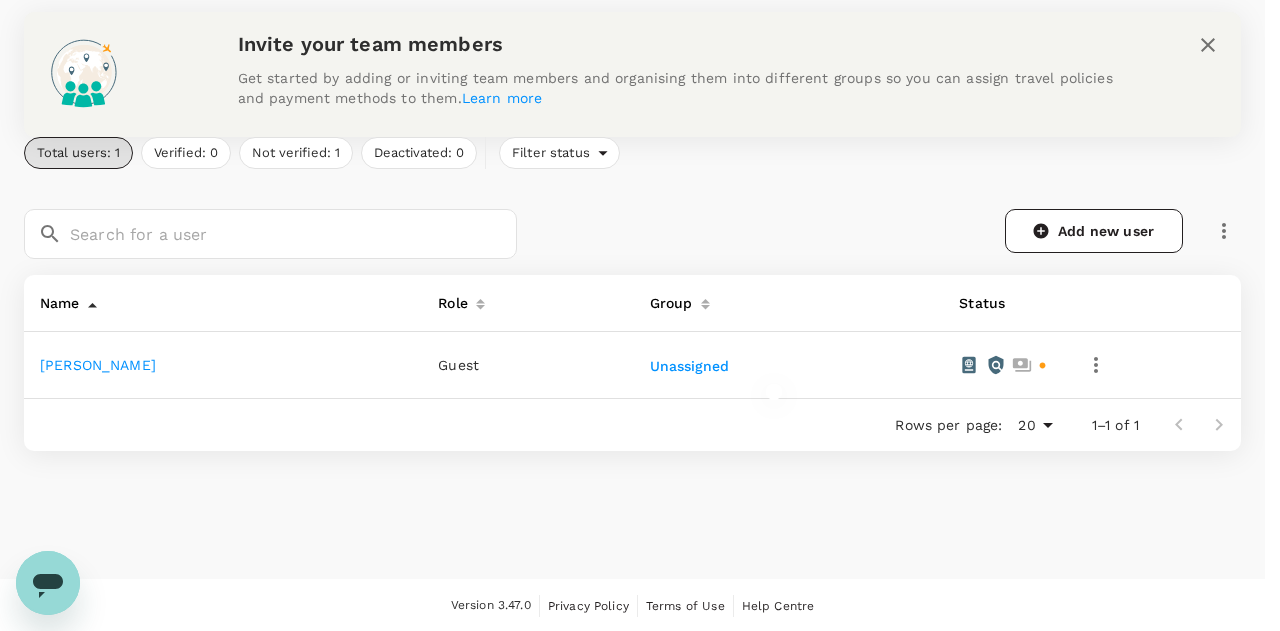 click at bounding box center [640, 315] 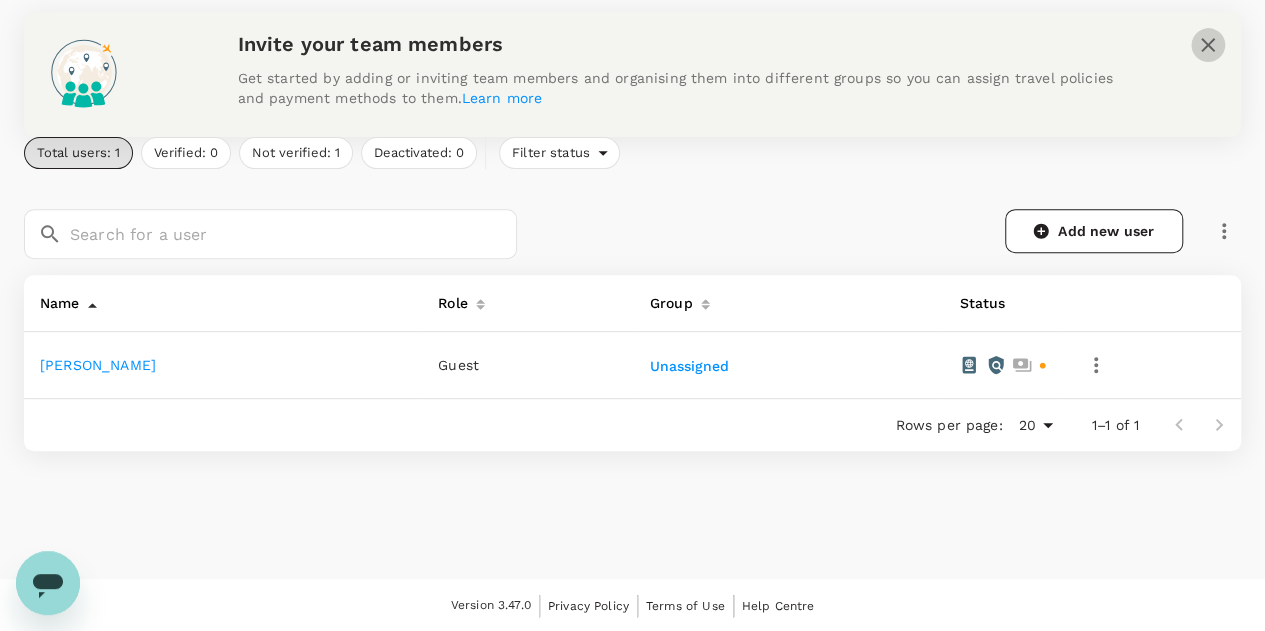click 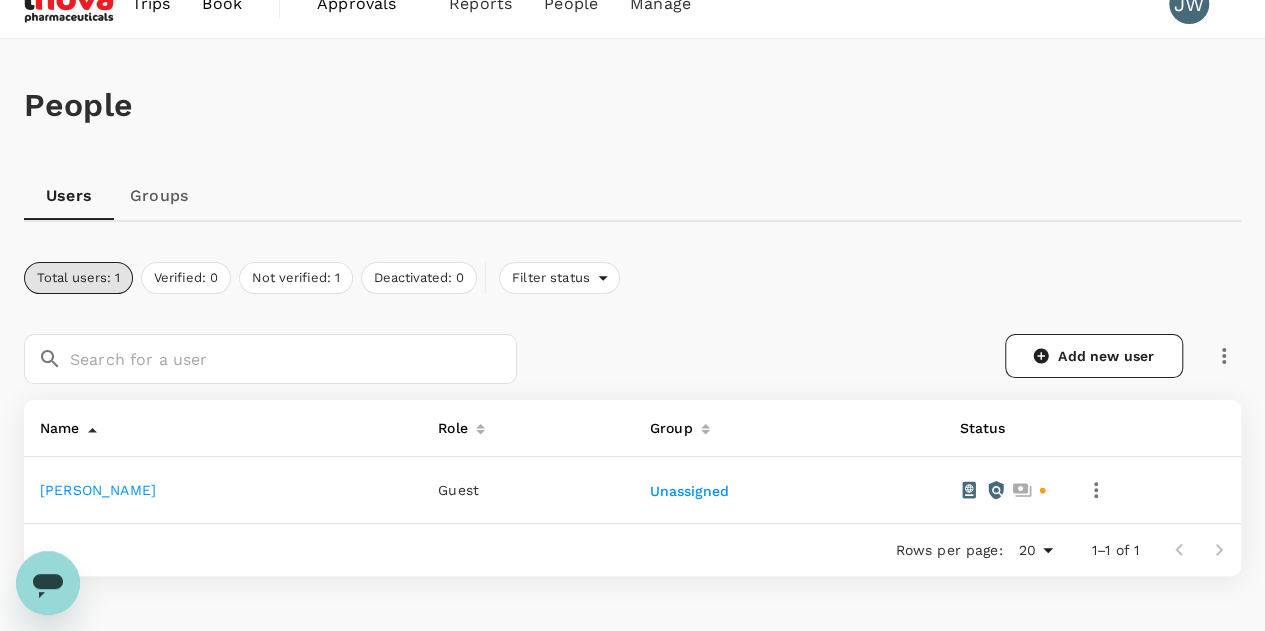 scroll, scrollTop: 0, scrollLeft: 0, axis: both 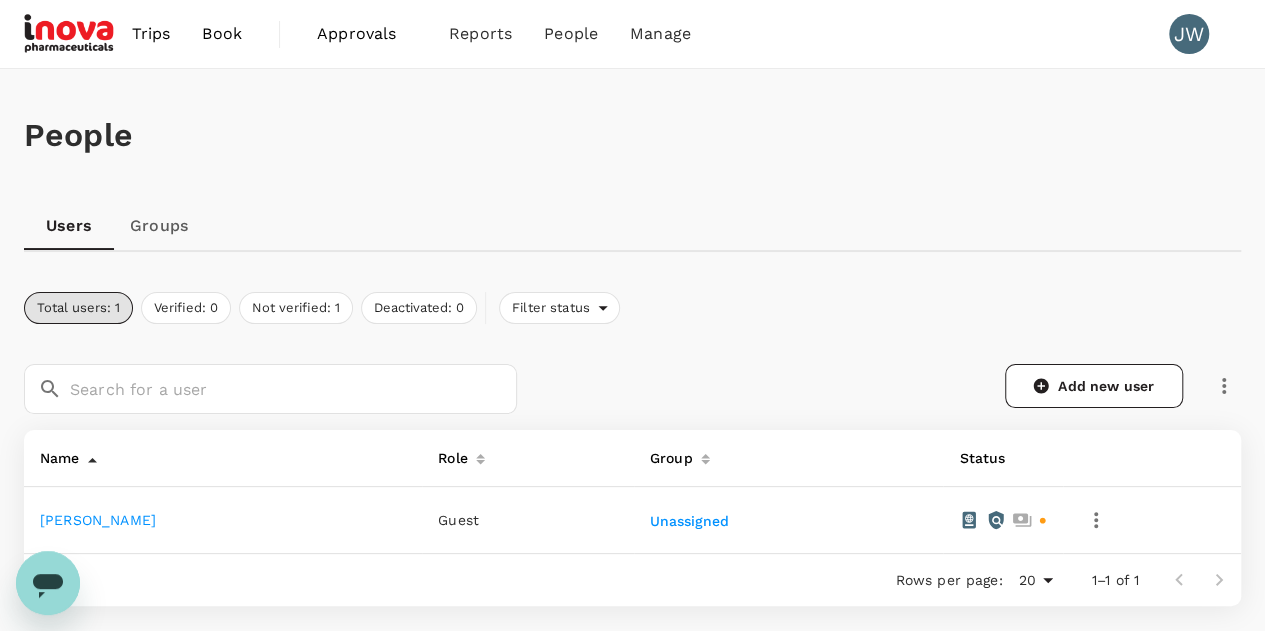 click on "Book" at bounding box center [222, 34] 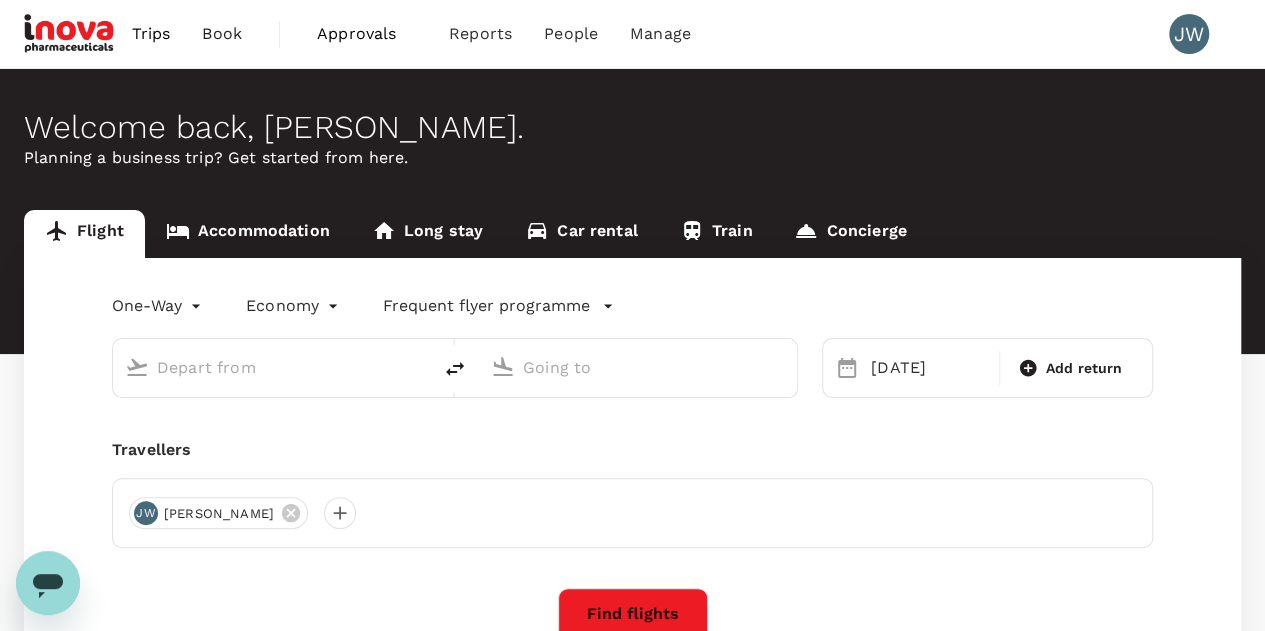 type on "Jakarta, Indonesia (any)" 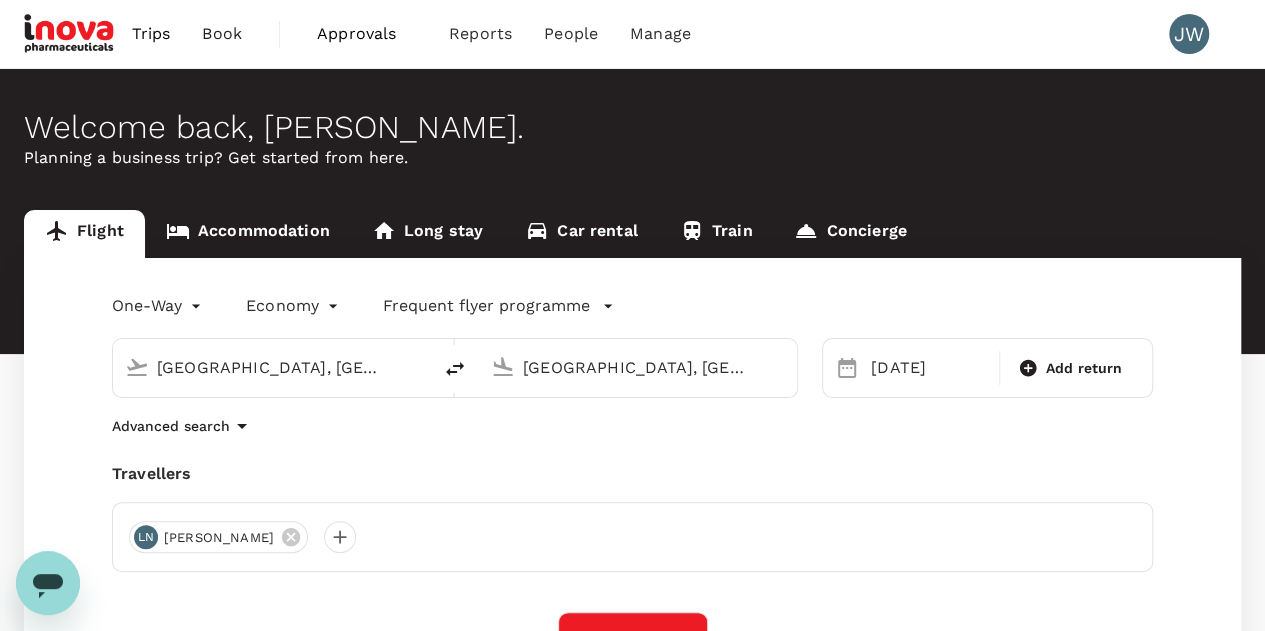 type 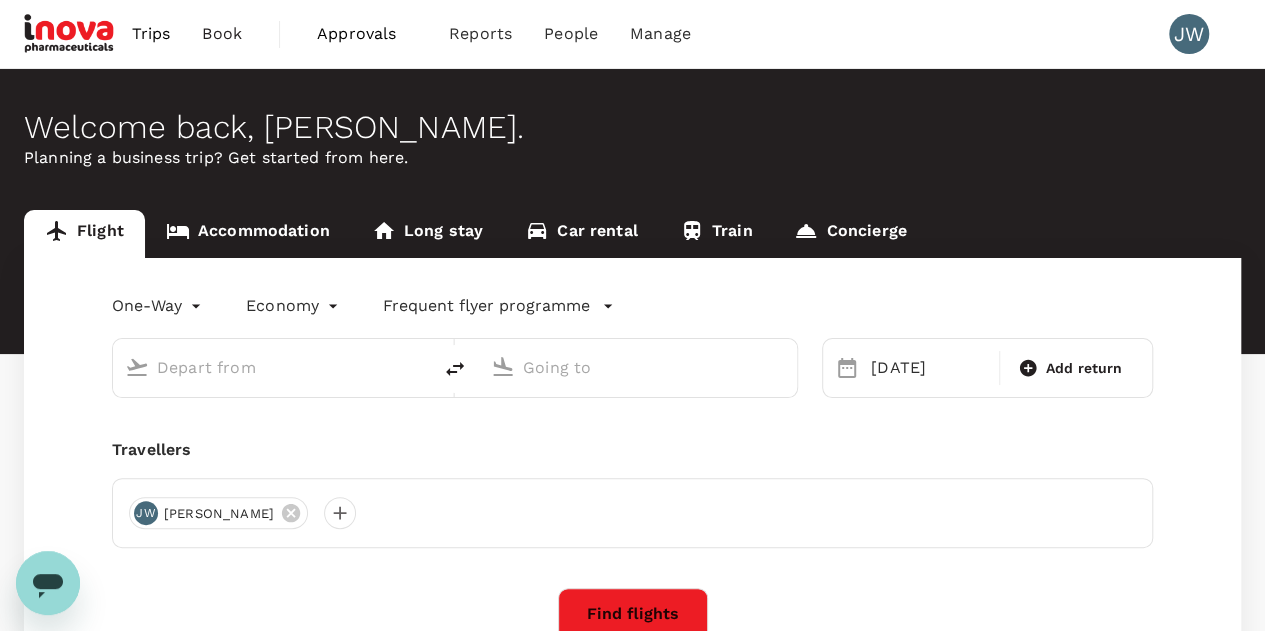 type on "Jakarta, Indonesia (any)" 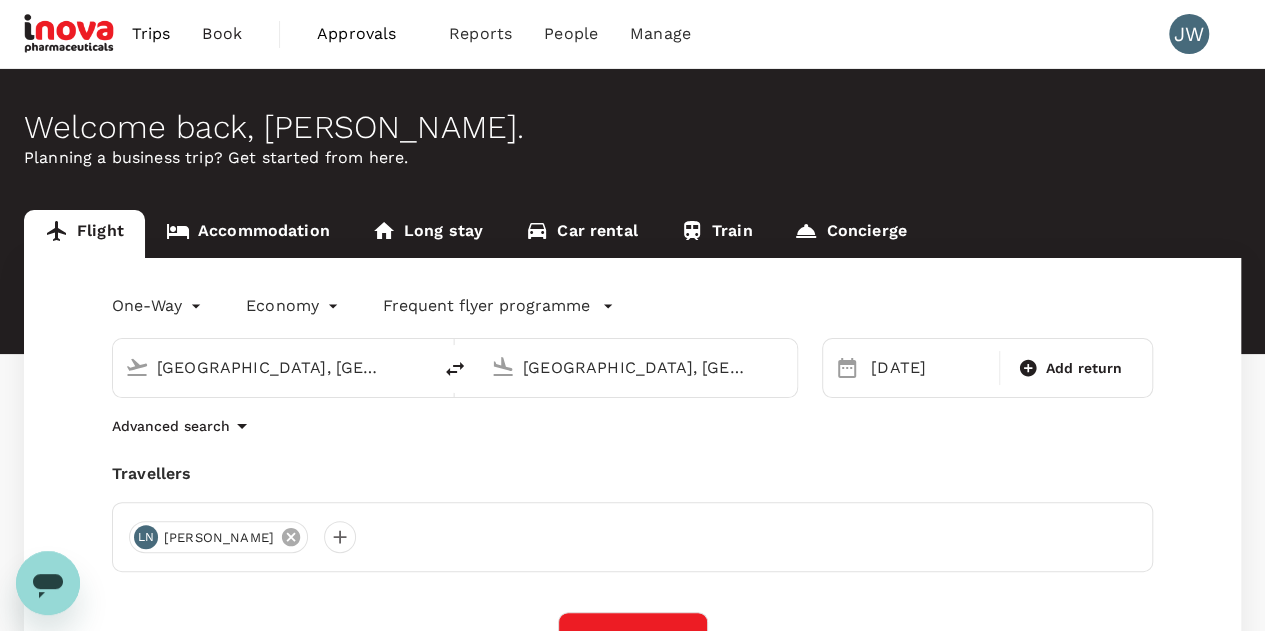 click 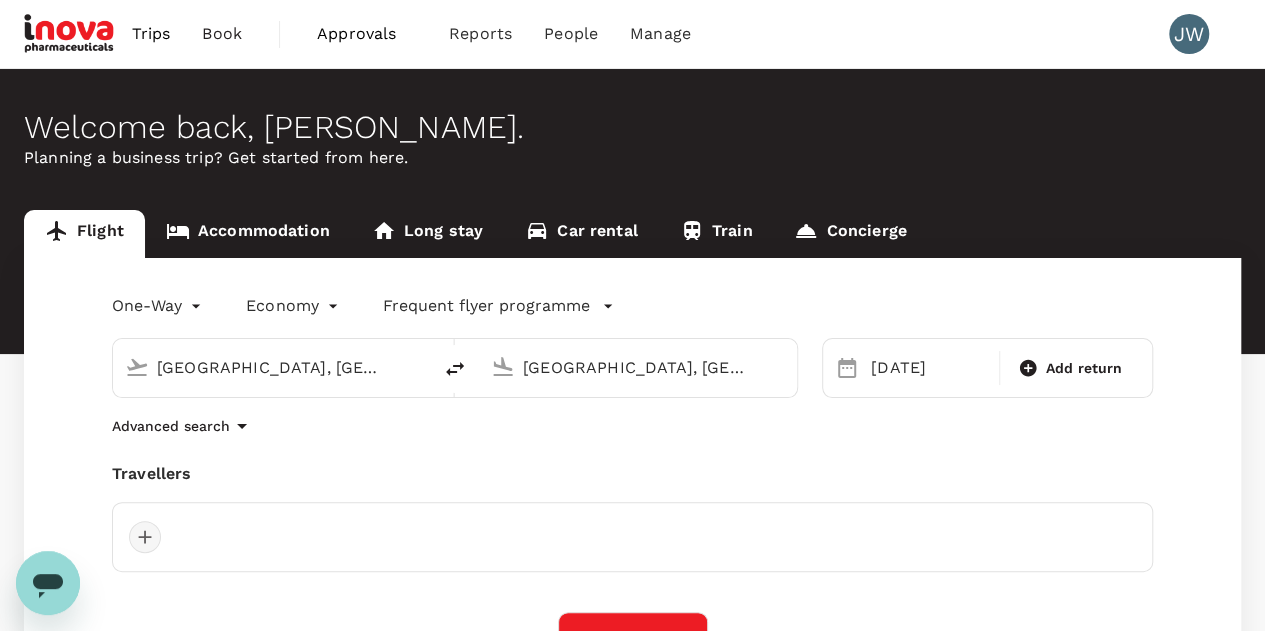 click at bounding box center [145, 537] 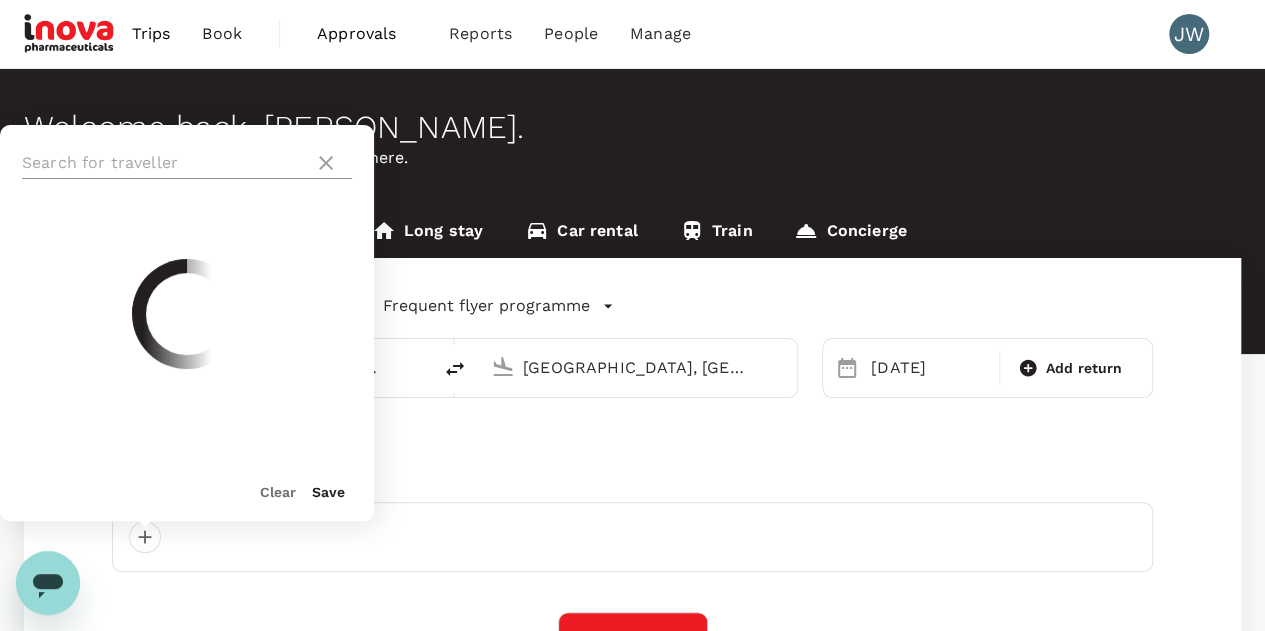 click at bounding box center (164, 163) 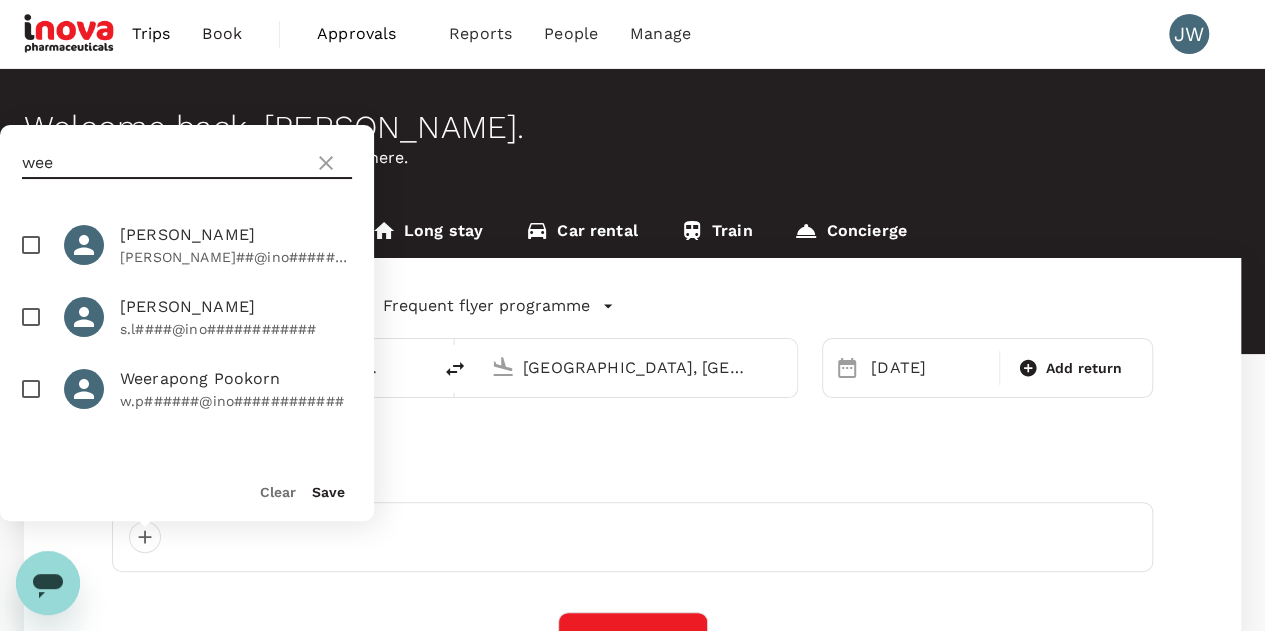 type on "wee" 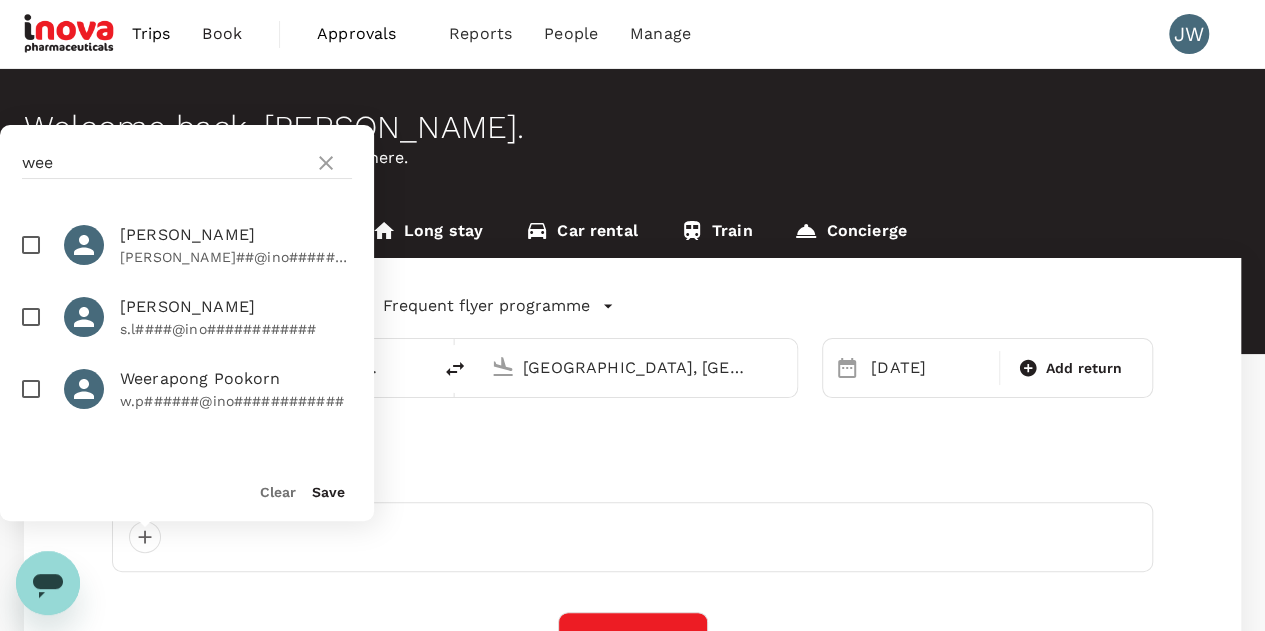 click at bounding box center (31, 245) 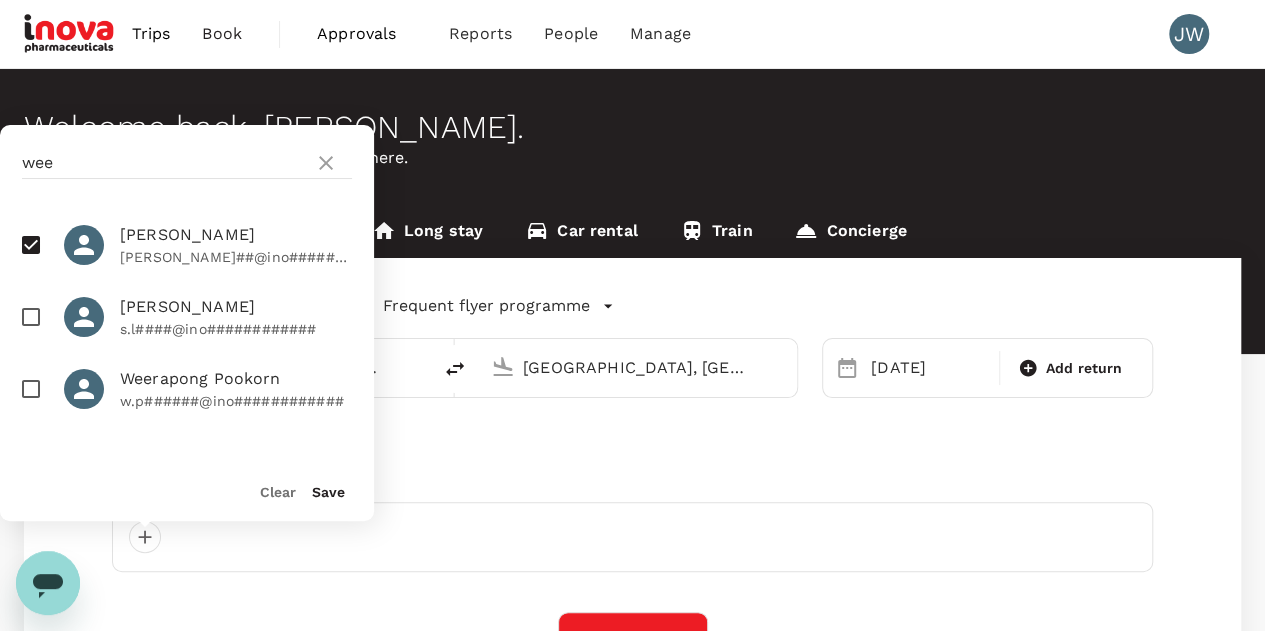click on "Save" at bounding box center (328, 492) 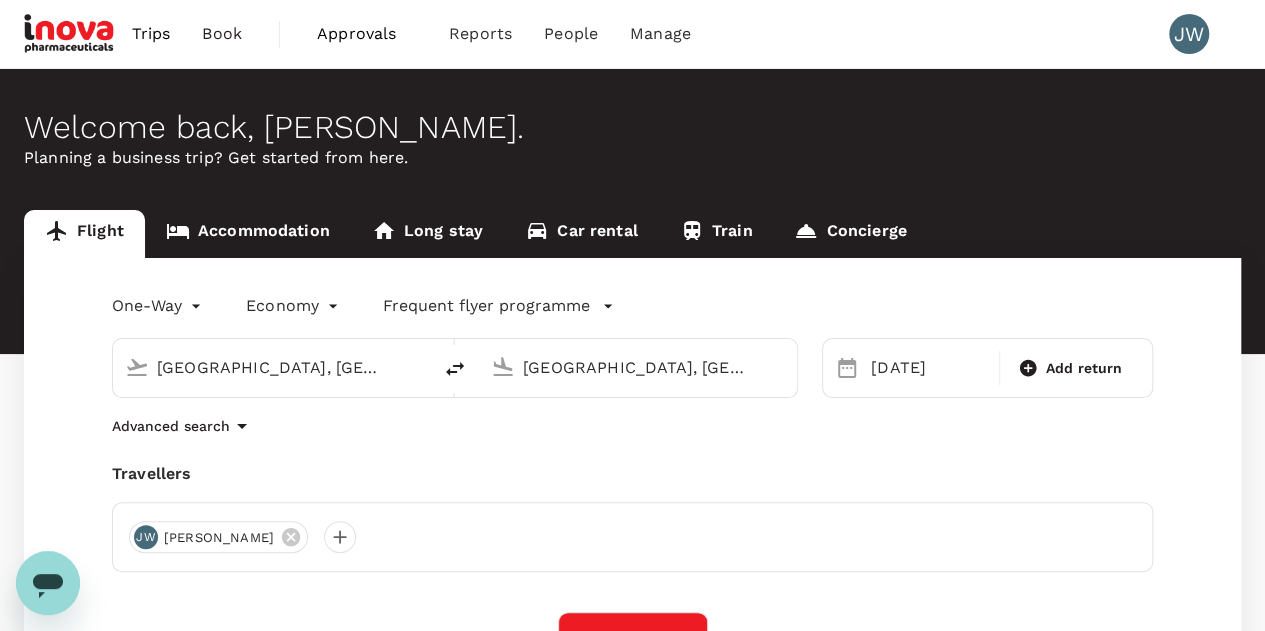 click on "Jakarta, Indonesia (any)" at bounding box center (273, 367) 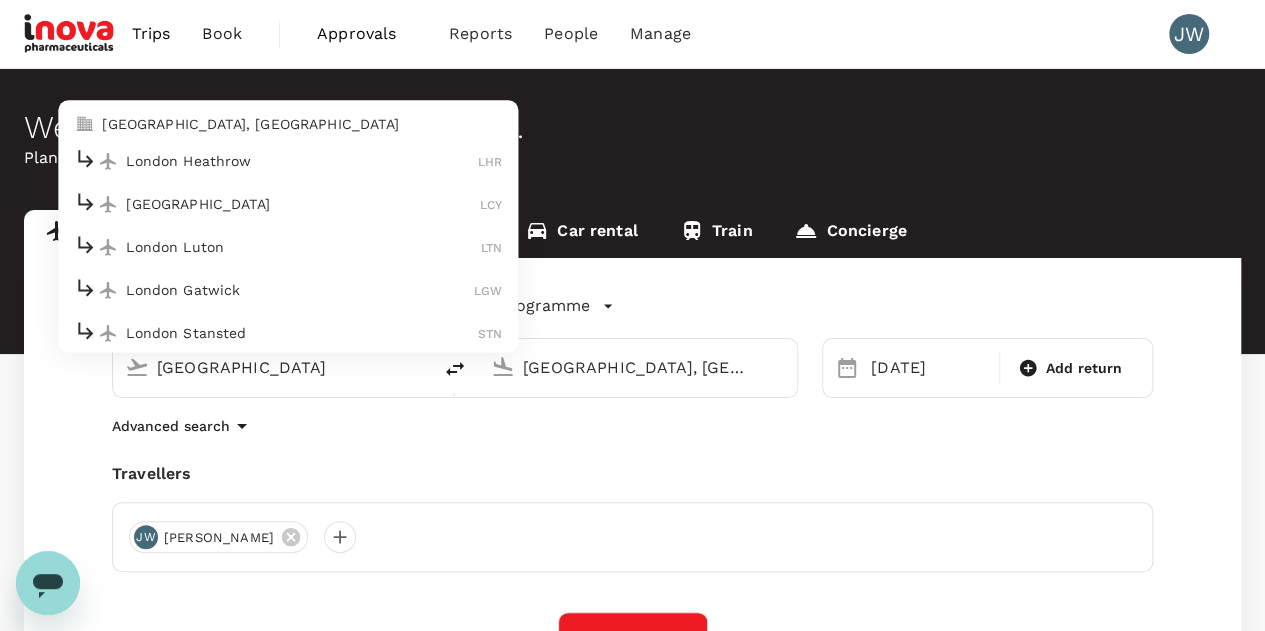click on "London Heathrow" at bounding box center (302, 162) 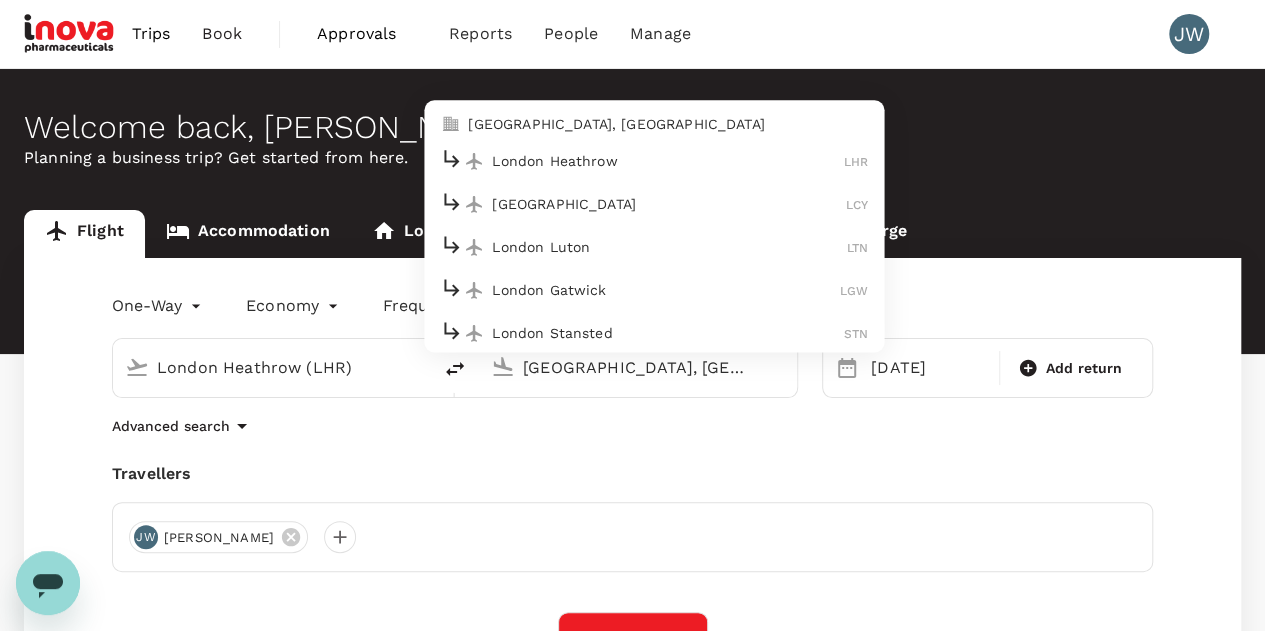 scroll, scrollTop: 0, scrollLeft: 0, axis: both 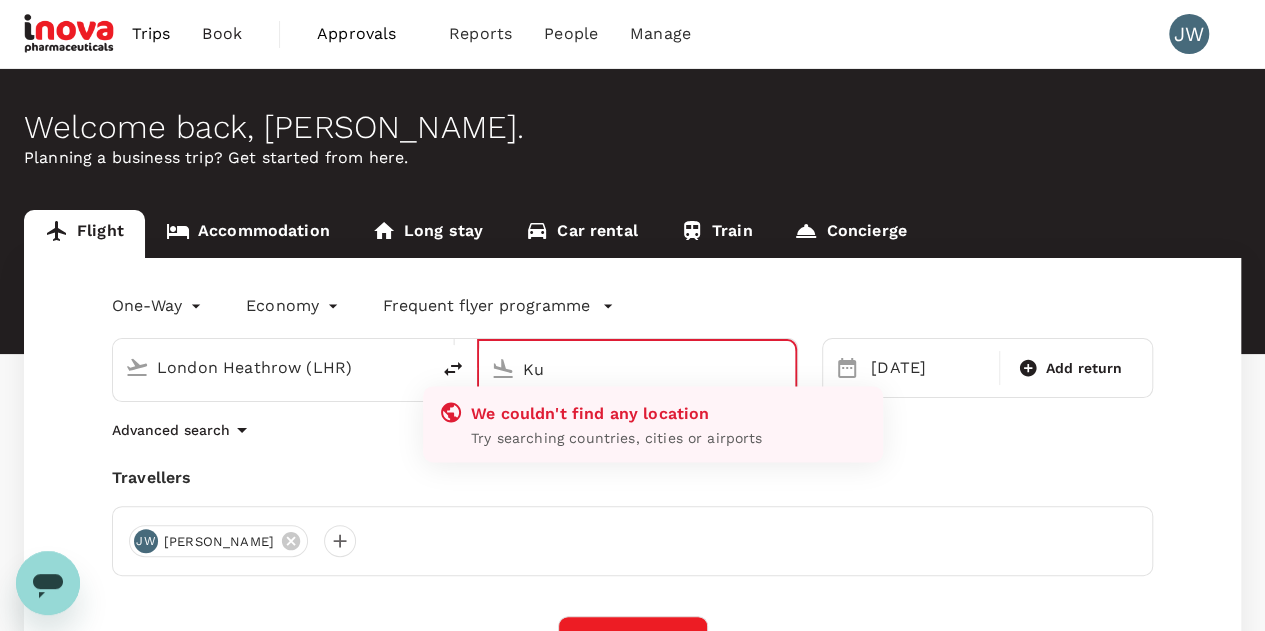 type on "K" 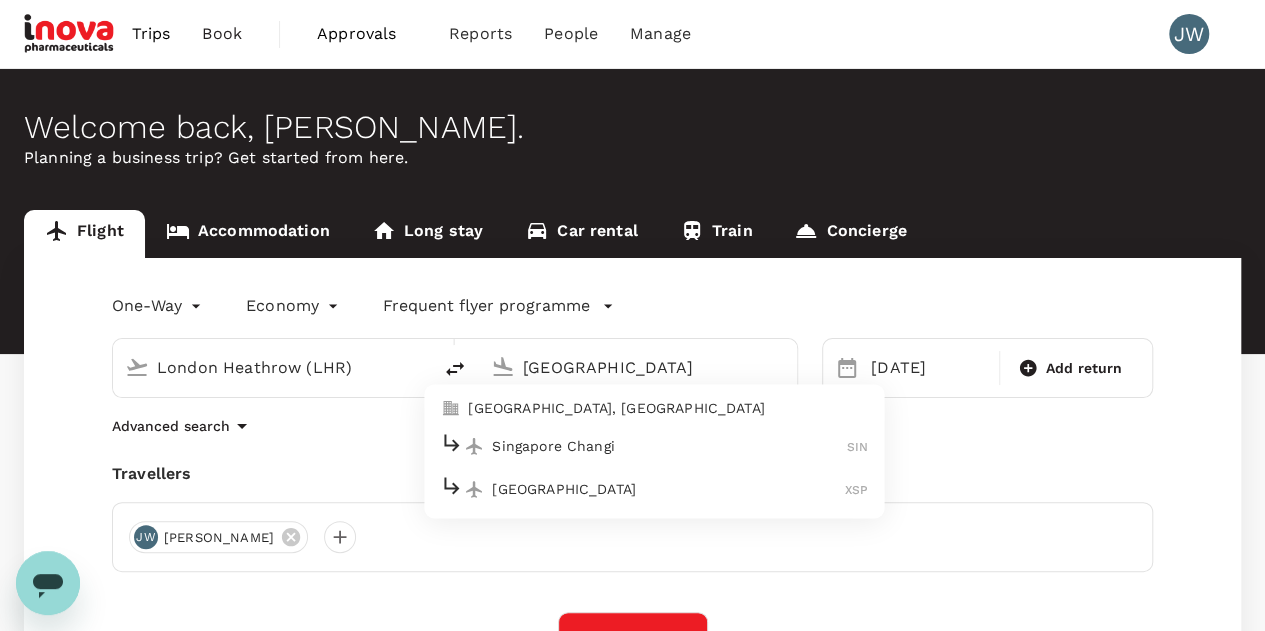 click on "Singapore, Singapore" at bounding box center [668, 409] 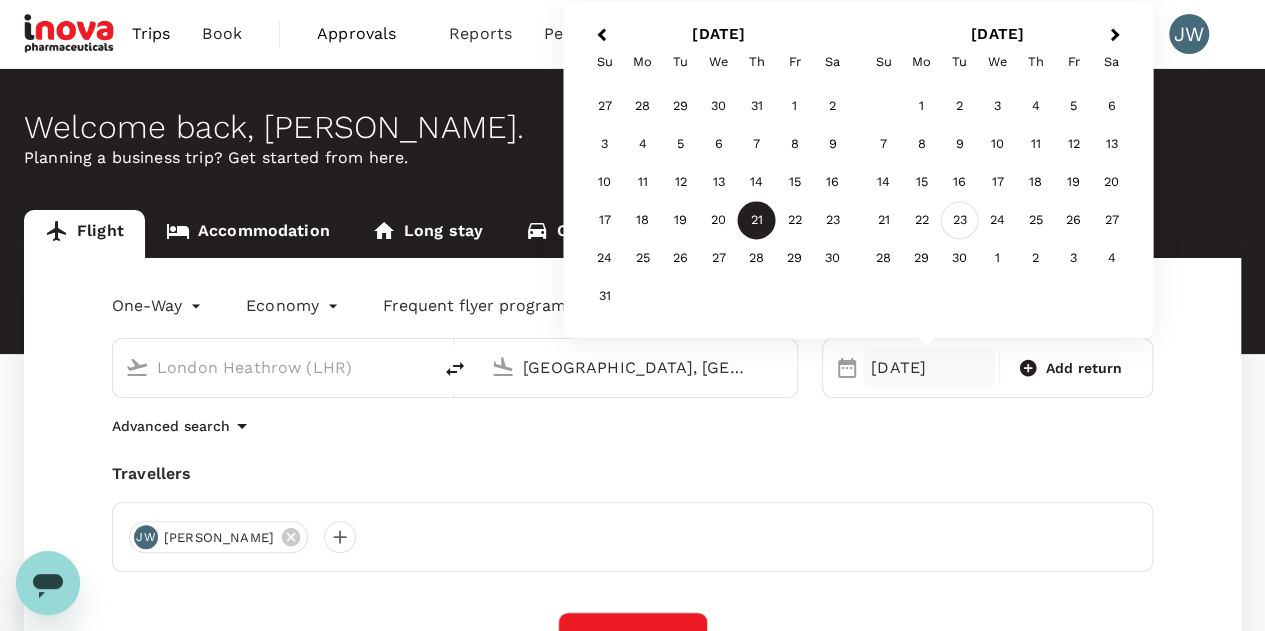 type on "Singapore, Singapore (any)" 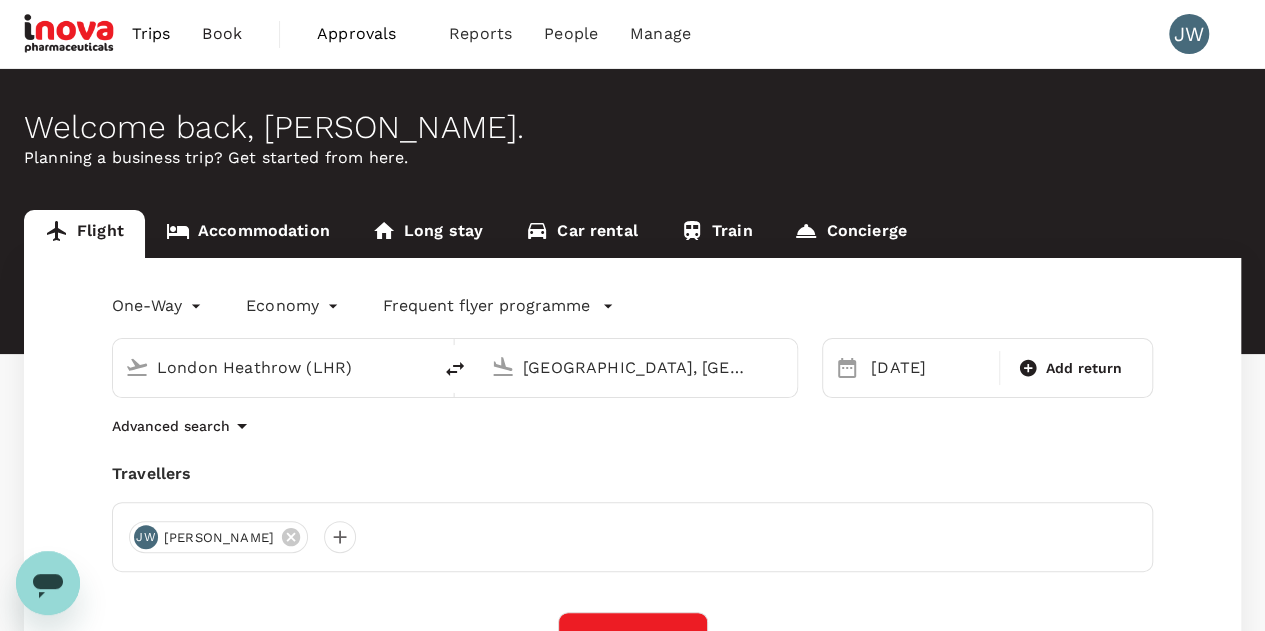 click on "Trips Book Approvals 0 Reports People Manage JW Welcome back , Jeannie . Planning a business trip? Get started from here. Flight Accommodation Long stay Car rental Train Concierge One-Way oneway Economy economy Frequent flyer programme London Heathrow (LHR) Singapore, Singapore (any) Selected date: Tuesday, September 23rd, 2025 23 Sep Add return Advanced search Travellers   JW Jeannie Wee Find flights Your recent search Flight to Jakarta SIN - CCGK 19 Aug · 1 Traveller Flight to Kuala Lumpur CGK - KUL 21 Aug · 1 Traveller Flight to Jakarta SIN - CGK 19 Aug · 1 Traveller Version 3.47.0 Privacy Policy Terms of Use Help Centre Frequent flyer programme Add new" at bounding box center (632, 484) 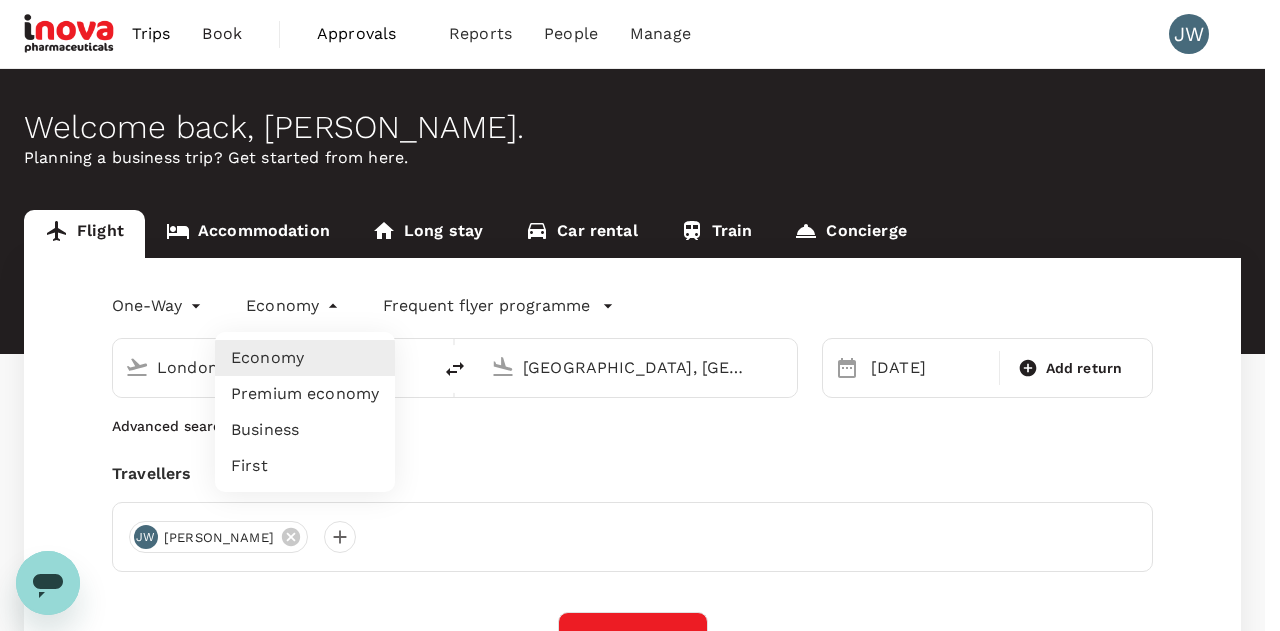 click on "Business" at bounding box center (305, 430) 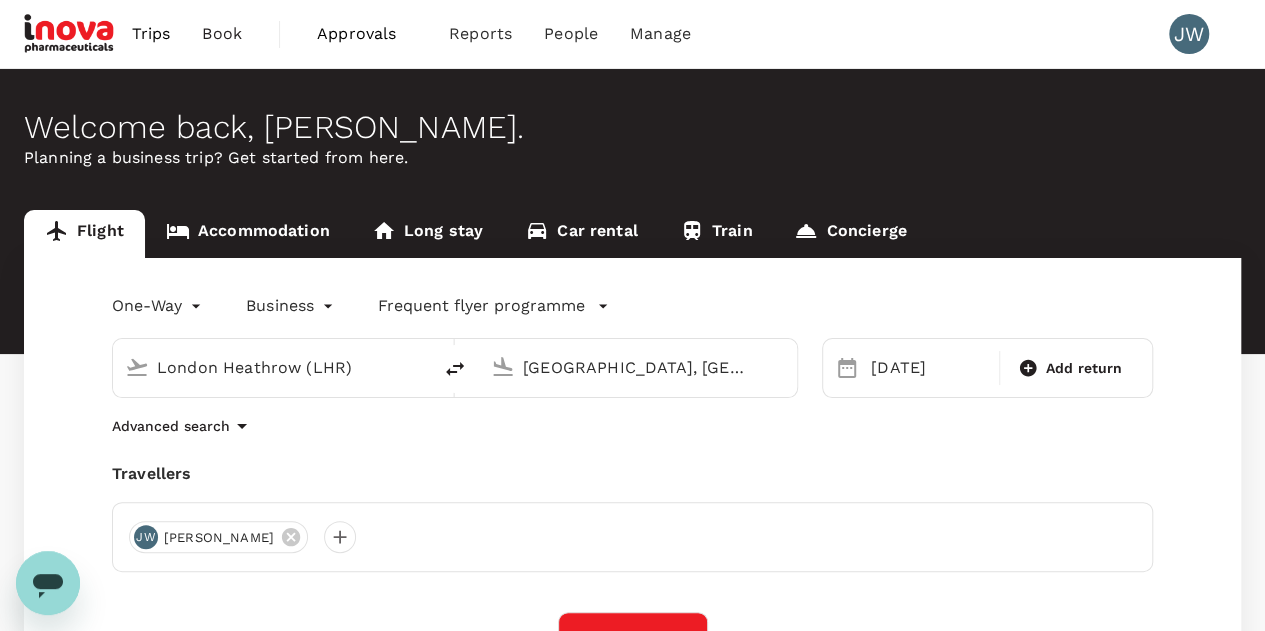 click on "Trips Book Approvals 0 Reports People Manage JW Welcome back , Jeannie . Planning a business trip? Get started from here. Flight Accommodation Long stay Car rental Train Concierge One-Way oneway Business business Frequent flyer programme London Heathrow (LHR) Singapore, Singapore (any) Selected date: Tuesday, September 23rd, 2025 23 Sep Add return Advanced search Travellers   JW Jeannie Wee Find flights Your recent search Flight to Jakarta SIN - CCGK 19 Aug · 1 Traveller Flight to Kuala Lumpur CGK - KUL 21 Aug · 1 Traveller Flight to Jakarta SIN - CGK 19 Aug · 1 Traveller Version 3.47.0 Privacy Policy Terms of Use Help Centre Frequent flyer programme Add new" at bounding box center [632, 484] 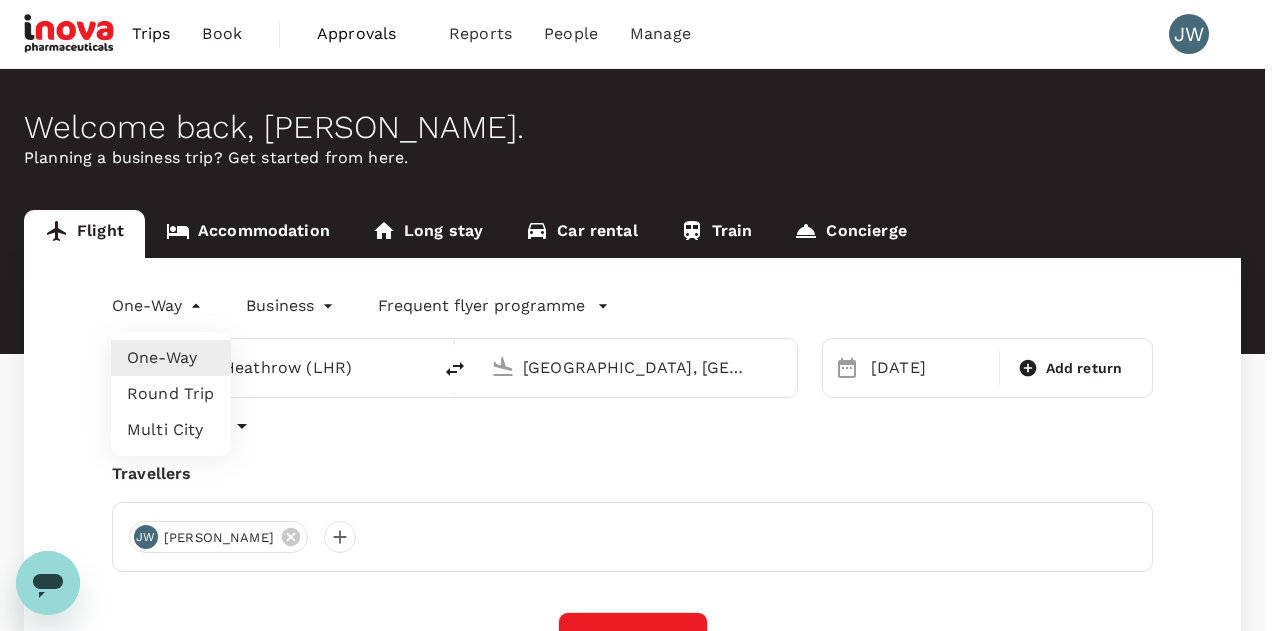 click on "Round Trip" at bounding box center [171, 394] 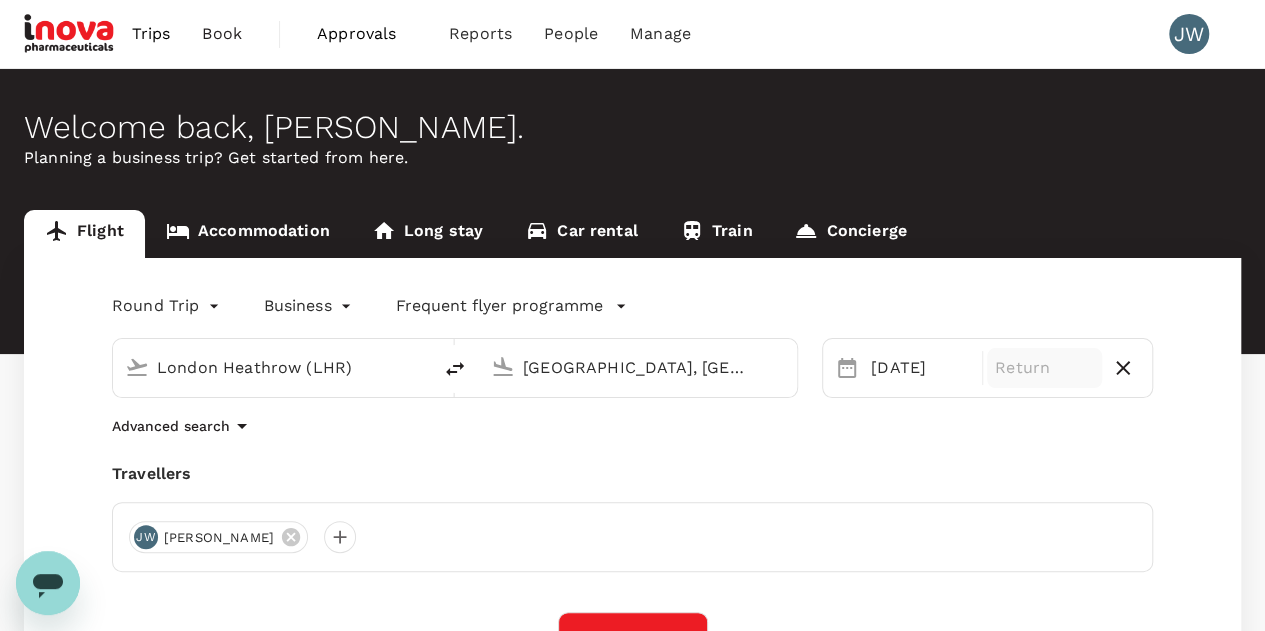 click on "Return" at bounding box center [1044, 368] 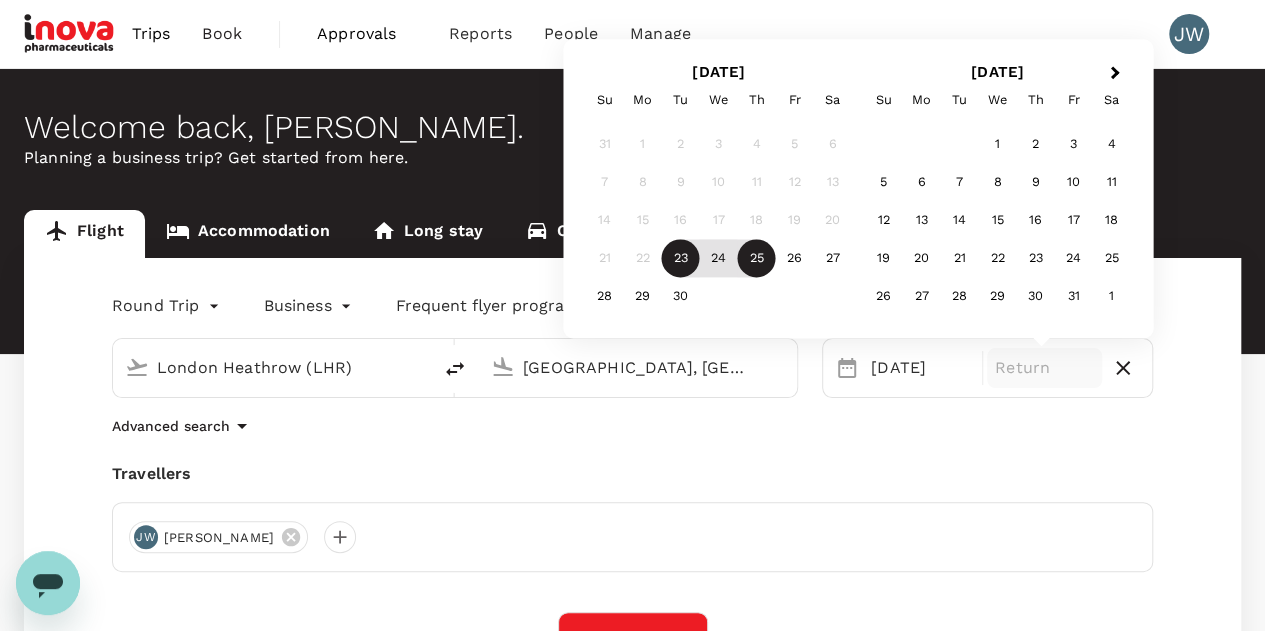click on "25" at bounding box center (757, 259) 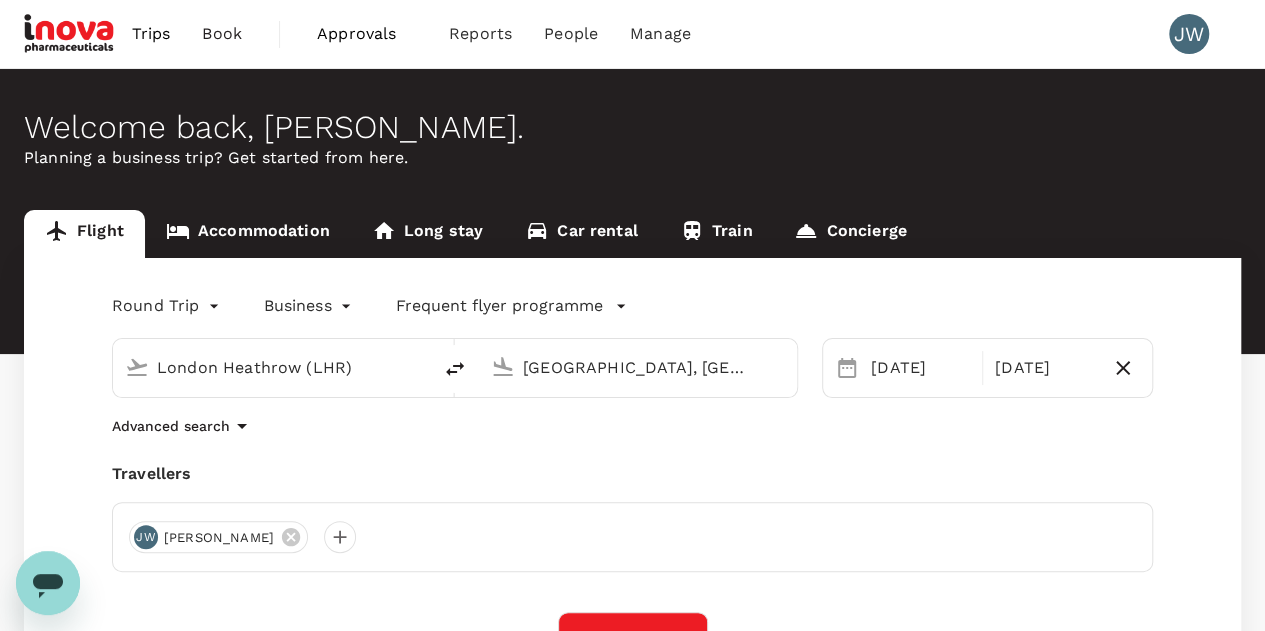 click on "Round Trip roundtrip Business business Frequent flyer programme London Heathrow (LHR) Singapore, Singapore (any) Selected date: Tuesday, September 23rd, 2025 23 Sep Selected date: Thursday, September 25th, 2025 25 Sep Advanced search Travellers   JW Jeannie Wee Find flights Your recent search Flight to Jakarta SIN - CCGK 19 Aug · 1 Traveller Flight to Kuala Lumpur CGK - KUL 21 Aug · 1 Traveller Flight to Jakarta SIN - CGK 19 Aug · 1 Traveller" at bounding box center [632, 550] 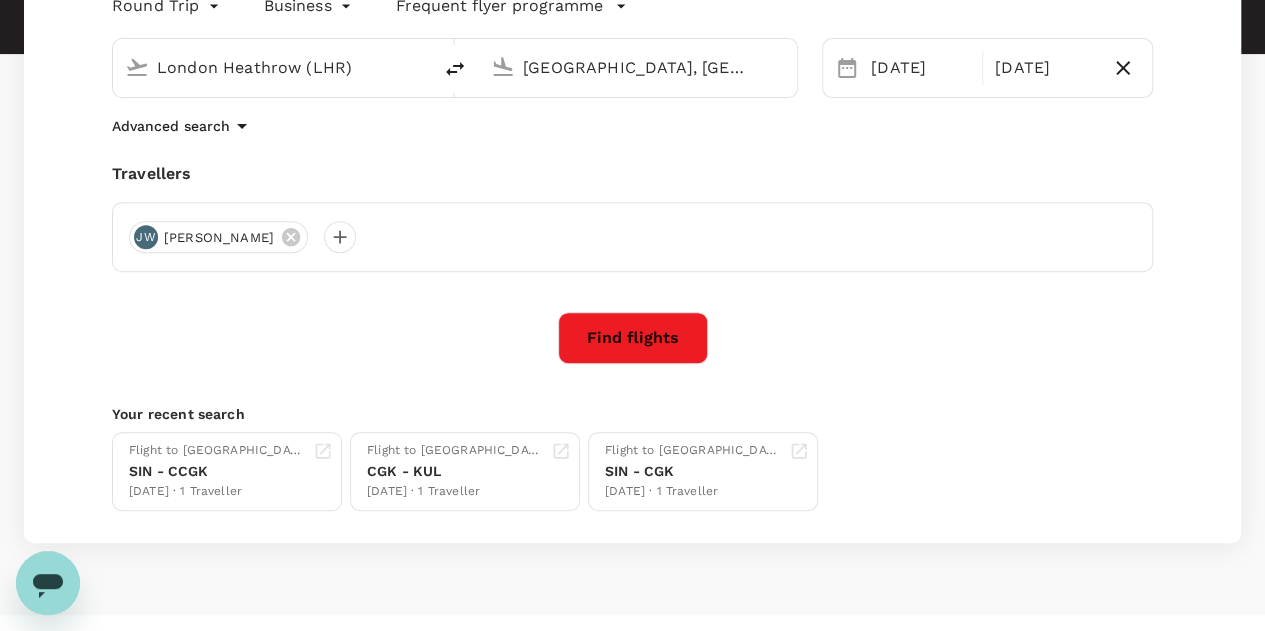 click on "Find flights" at bounding box center [633, 338] 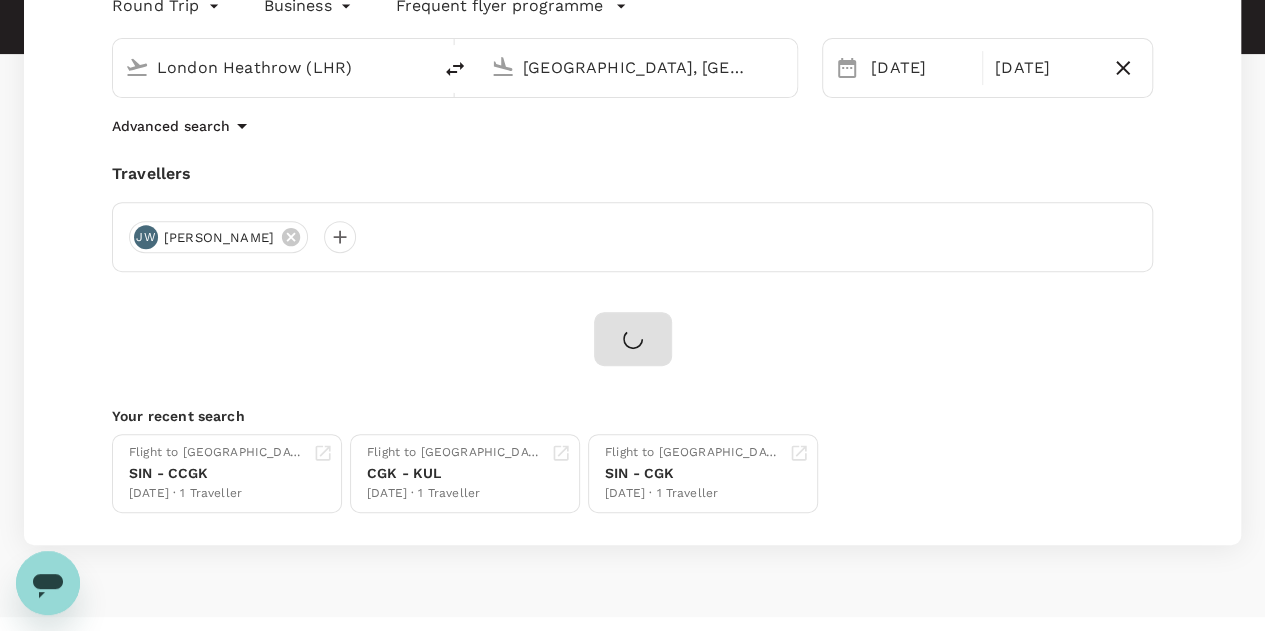 scroll, scrollTop: 0, scrollLeft: 0, axis: both 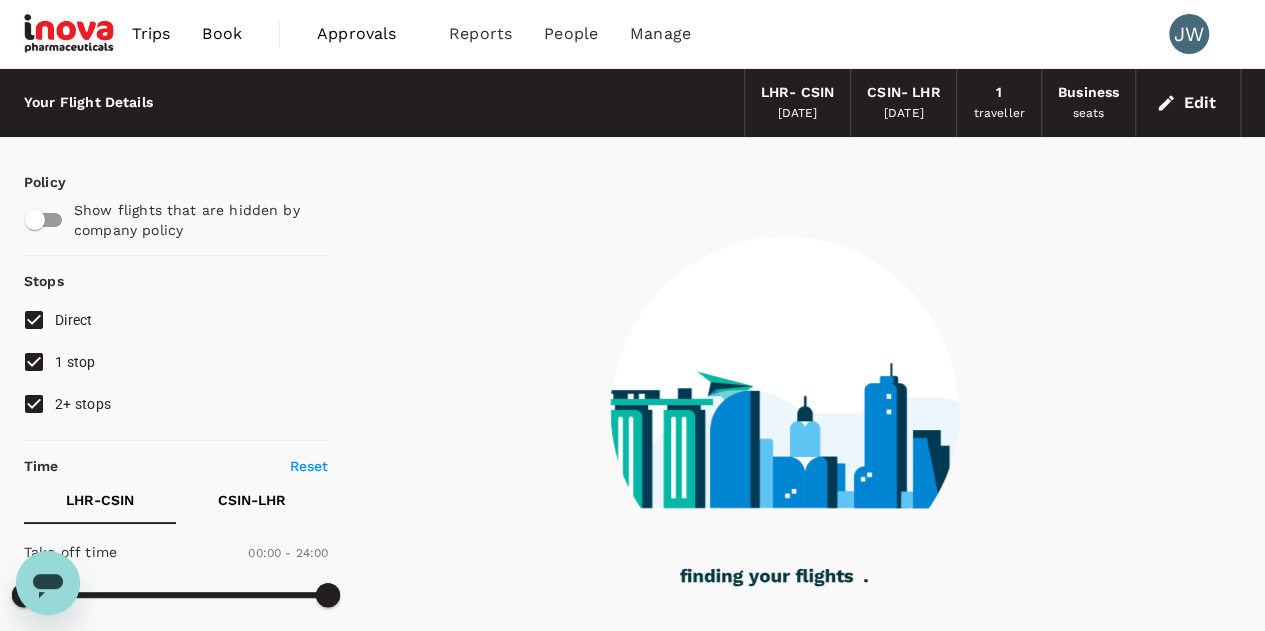 click on "2+ stops" at bounding box center (34, 404) 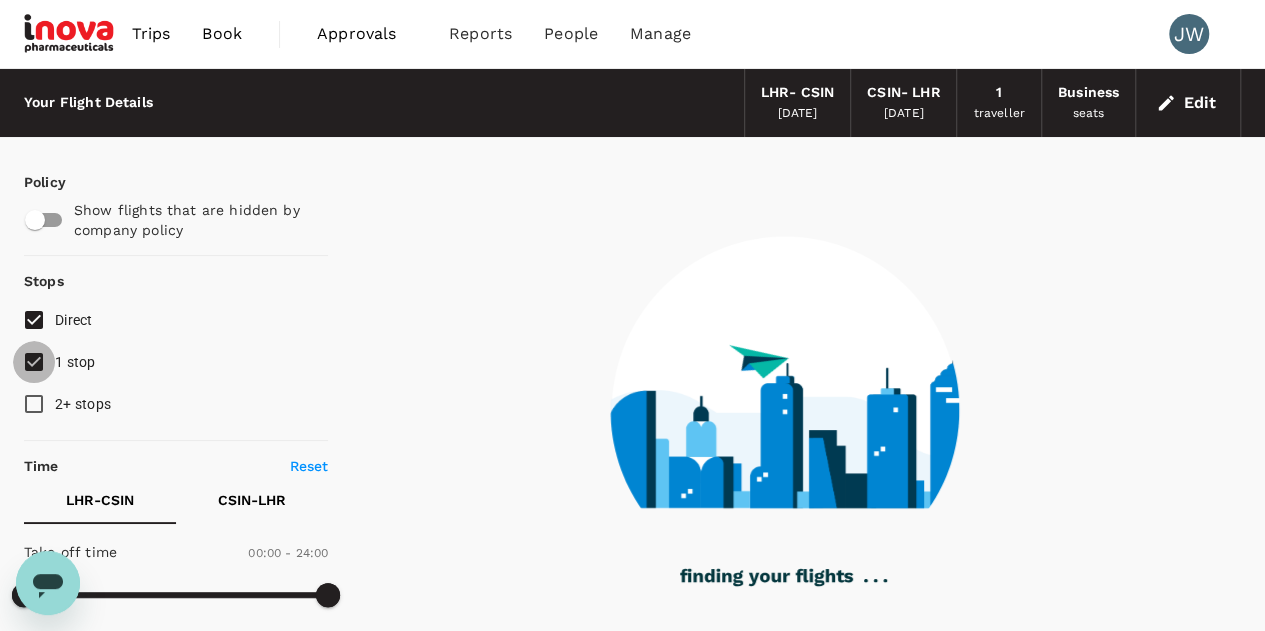 click on "1 stop" at bounding box center (34, 362) 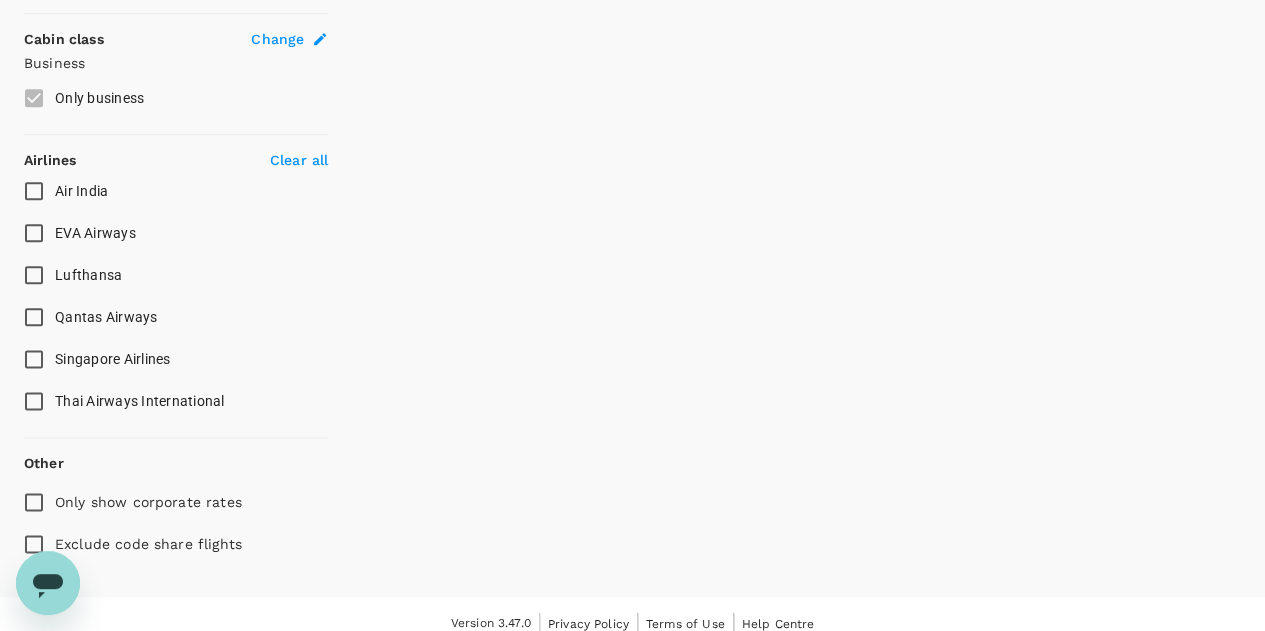 scroll, scrollTop: 1099, scrollLeft: 0, axis: vertical 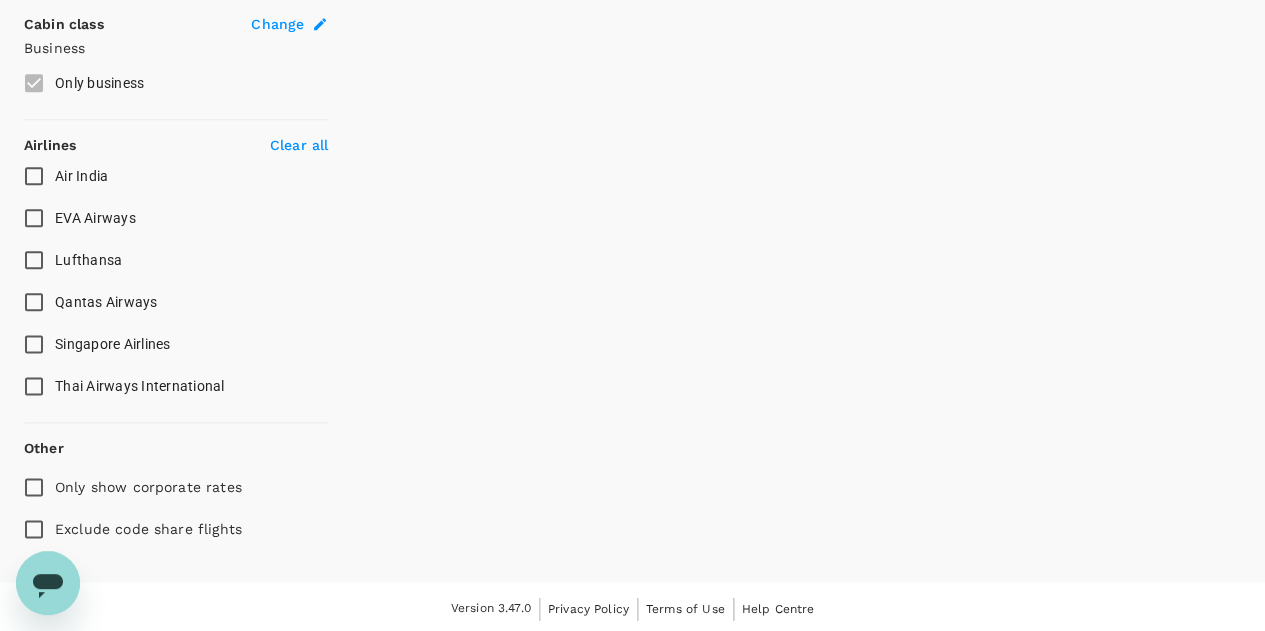 type on "1605" 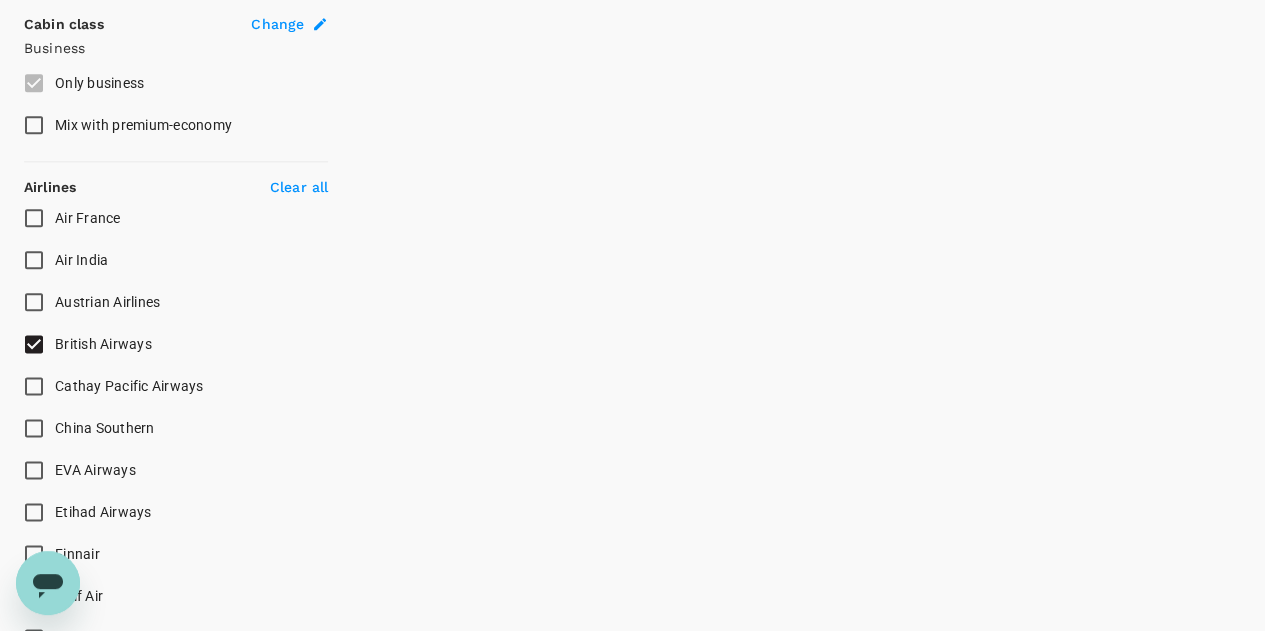 click on "British Airways" at bounding box center [34, 344] 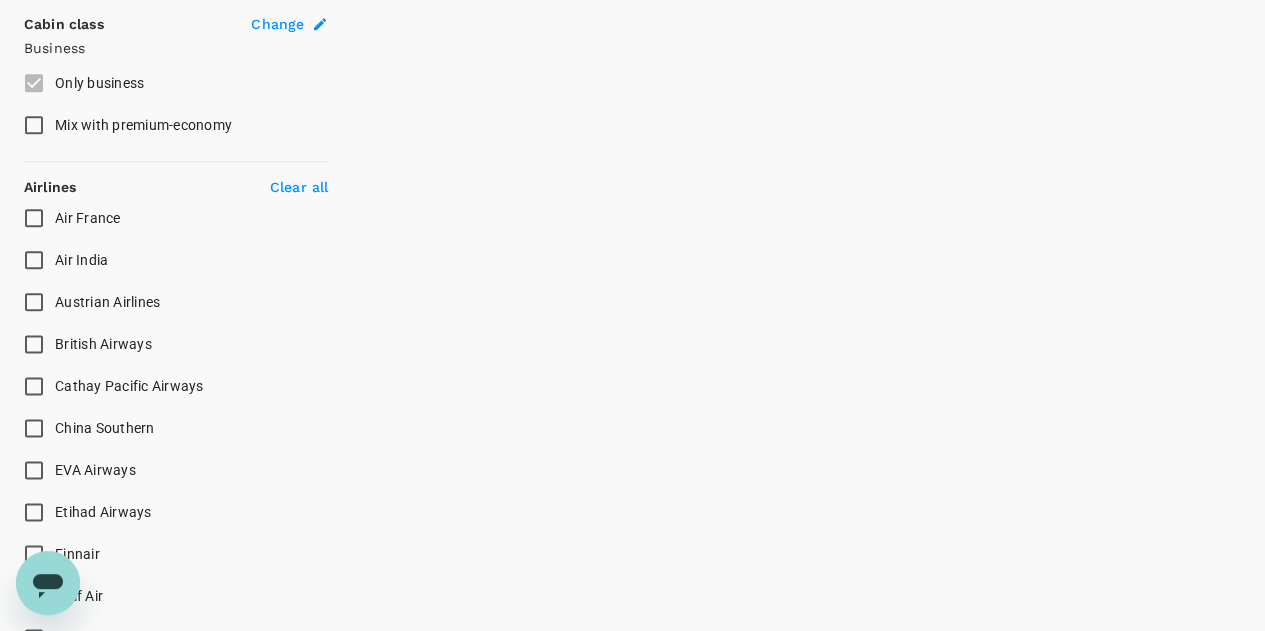 checkbox on "true" 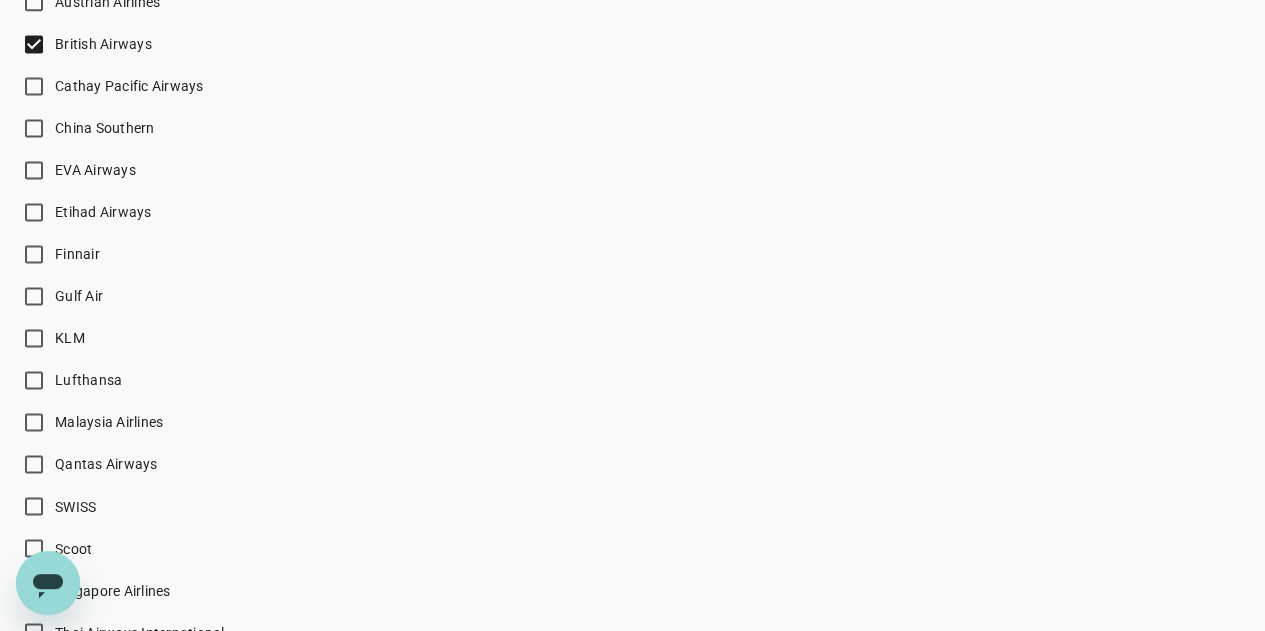 scroll, scrollTop: 1687, scrollLeft: 0, axis: vertical 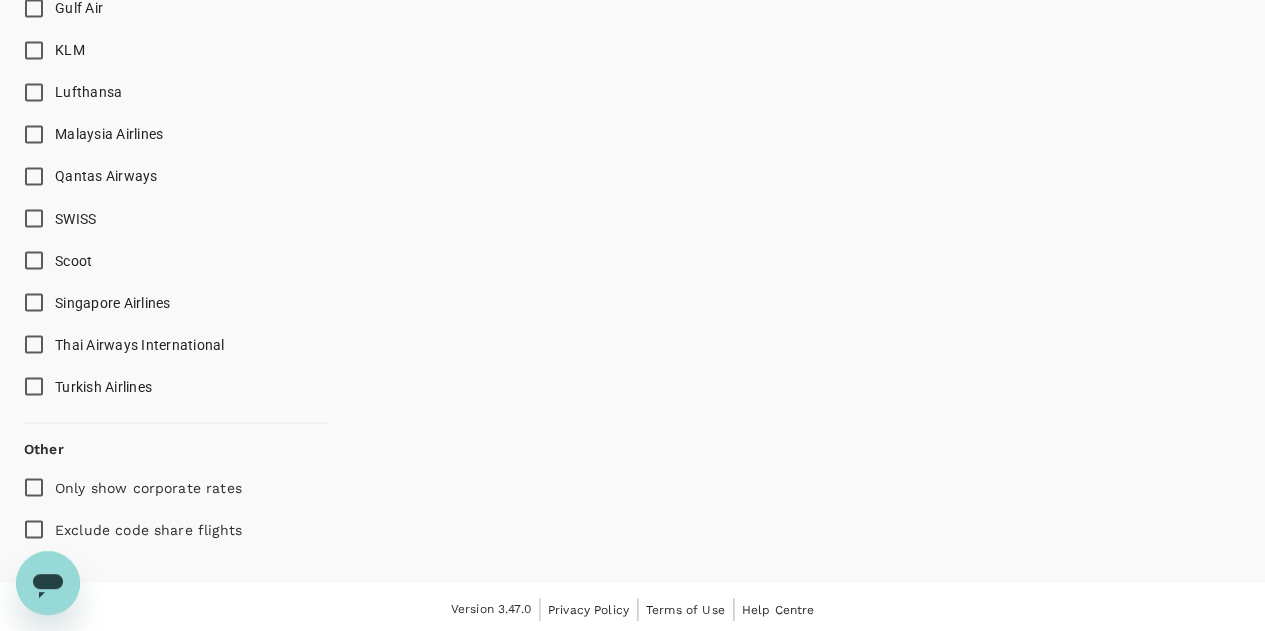 click on "Singapore Airlines" at bounding box center (34, 302) 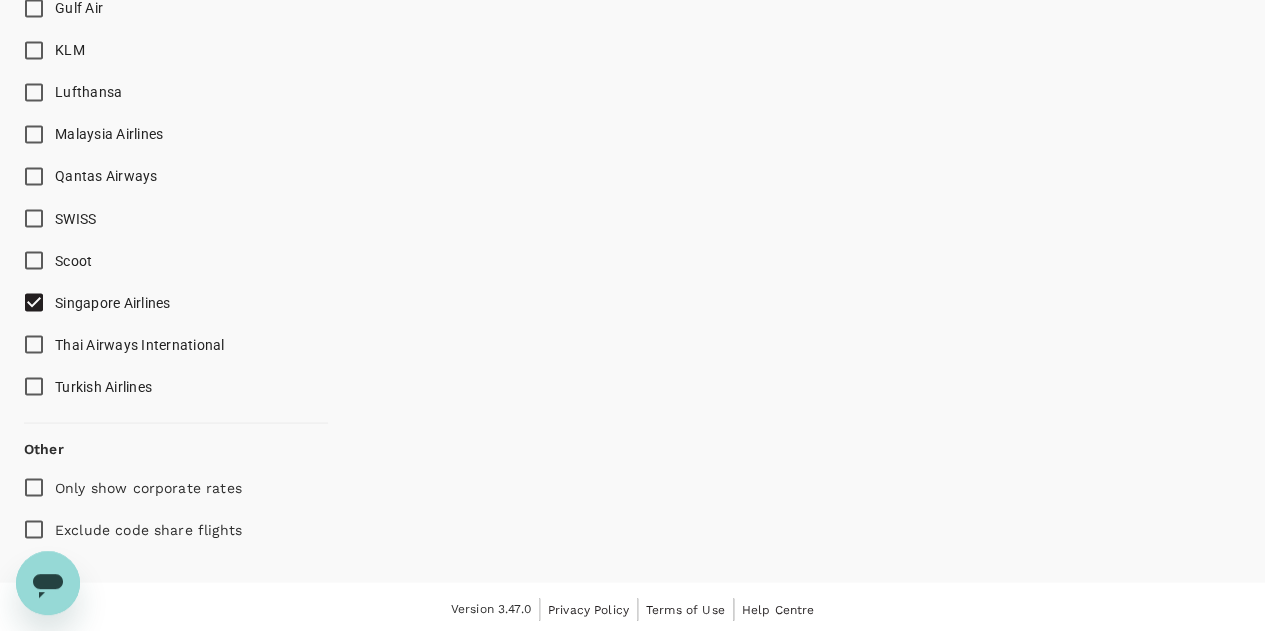 scroll, scrollTop: 1387, scrollLeft: 0, axis: vertical 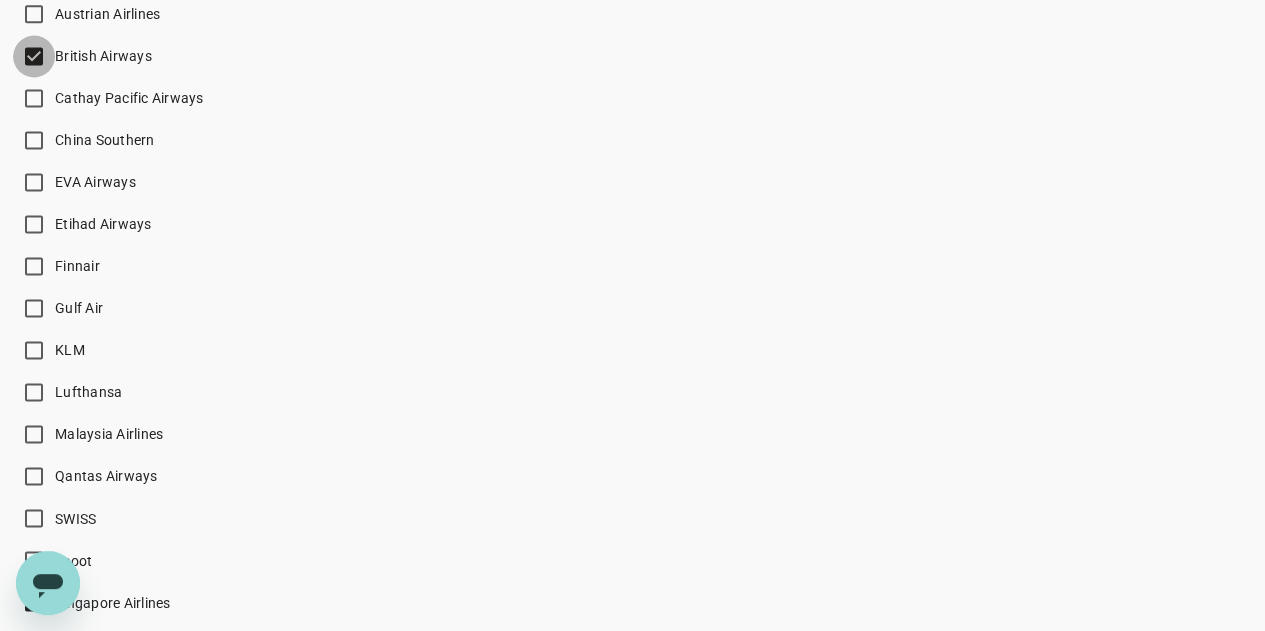click on "British Airways" at bounding box center [34, 56] 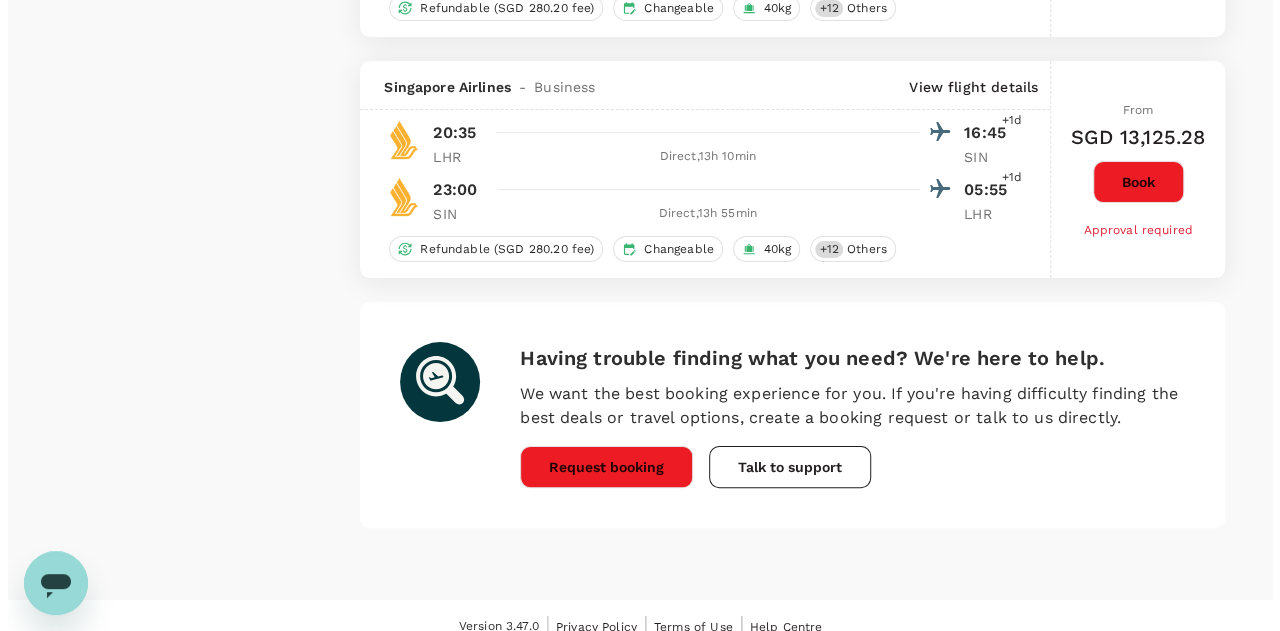 scroll, scrollTop: 3800, scrollLeft: 0, axis: vertical 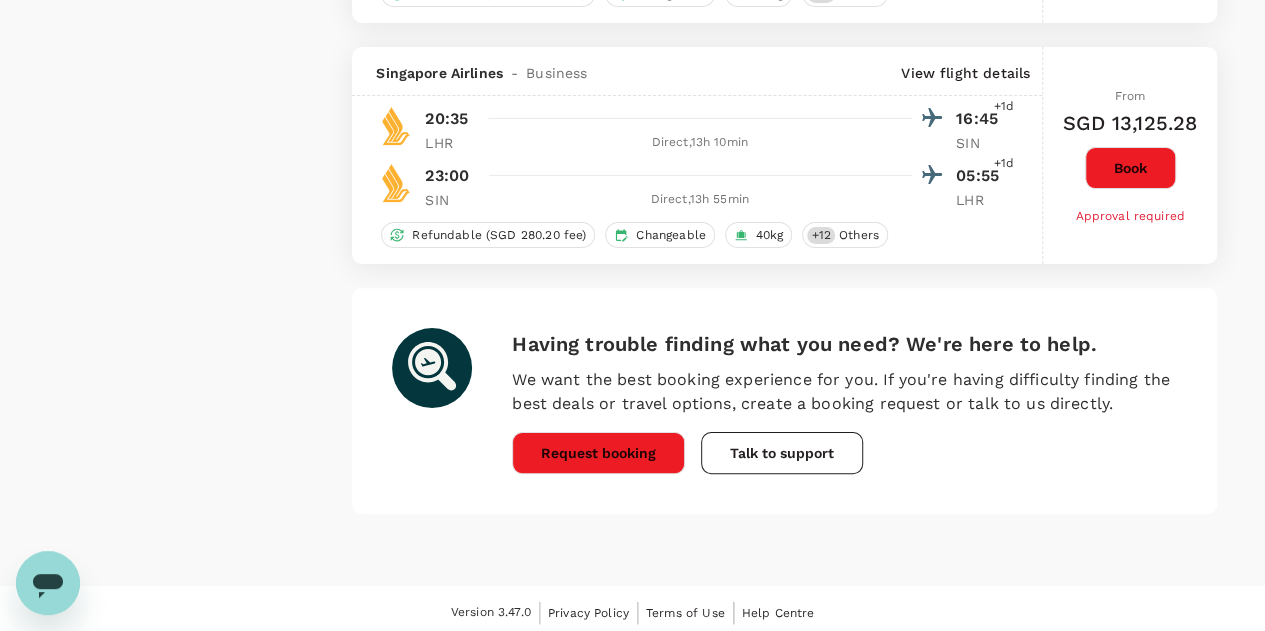 click on "View flight details" at bounding box center [965, 73] 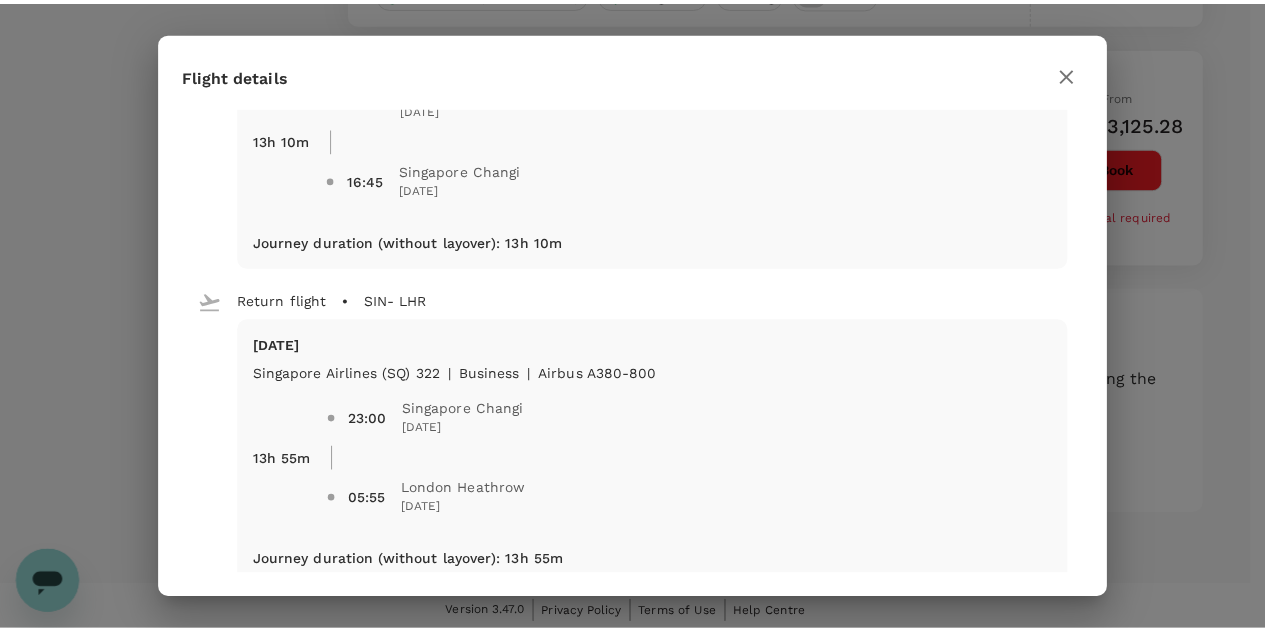 scroll, scrollTop: 170, scrollLeft: 0, axis: vertical 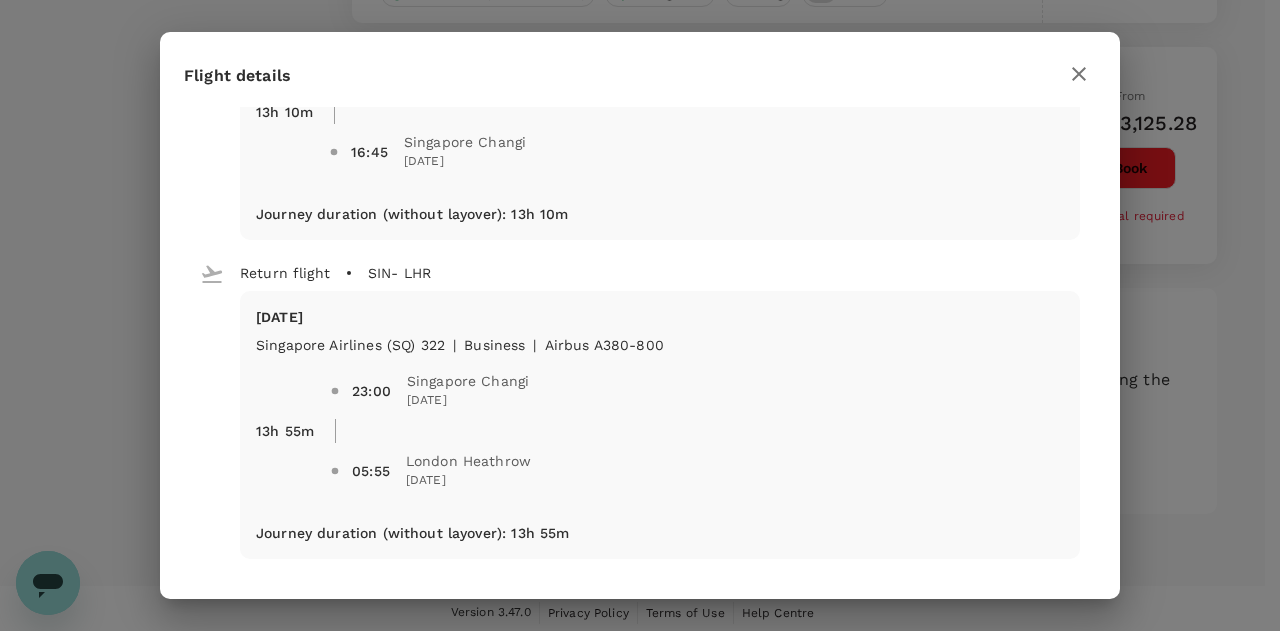 click 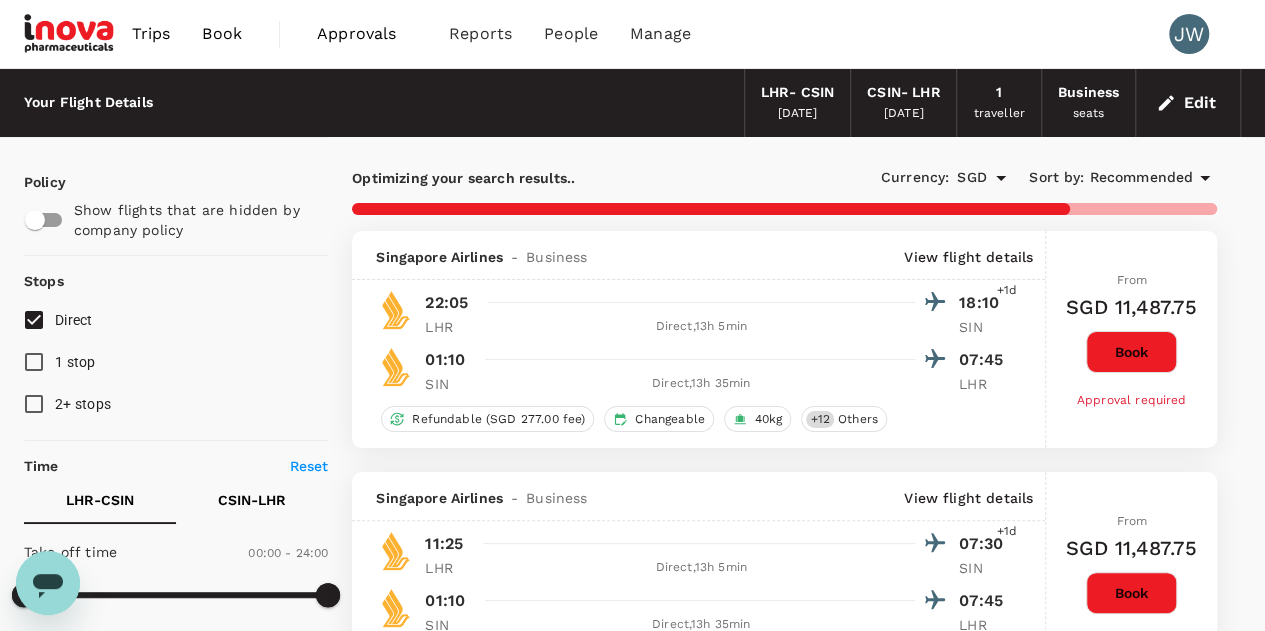 scroll, scrollTop: 0, scrollLeft: 0, axis: both 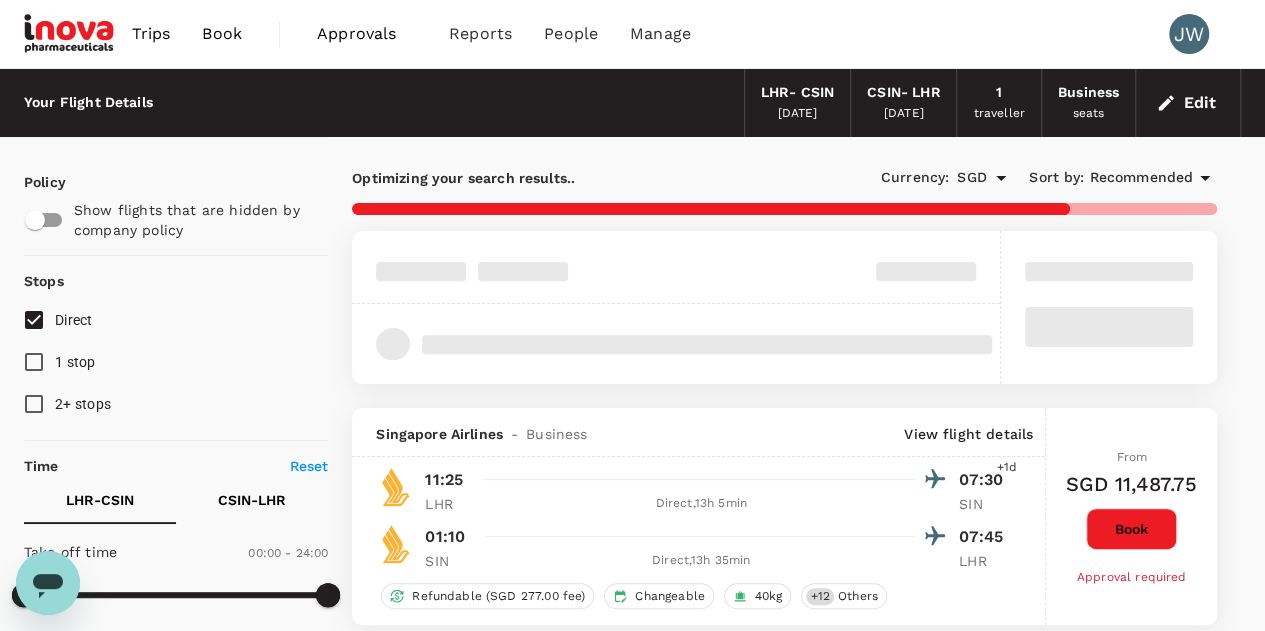 click on "Recommended" at bounding box center [1141, 178] 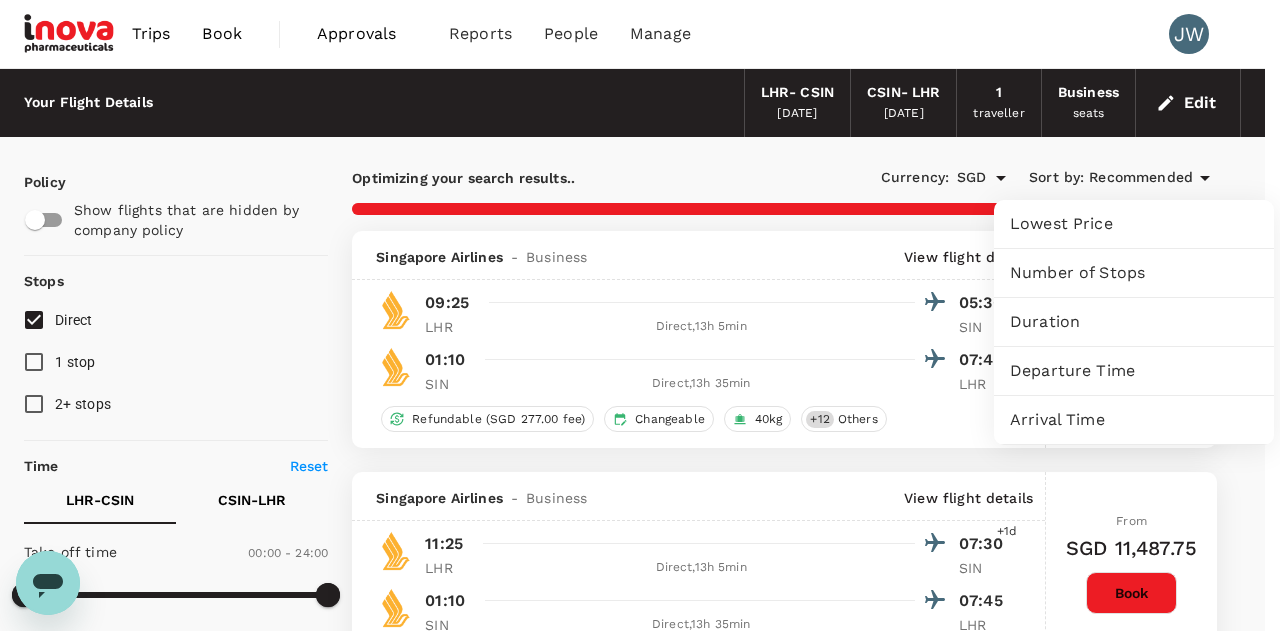 click on "Lowest Price" at bounding box center (1134, 224) 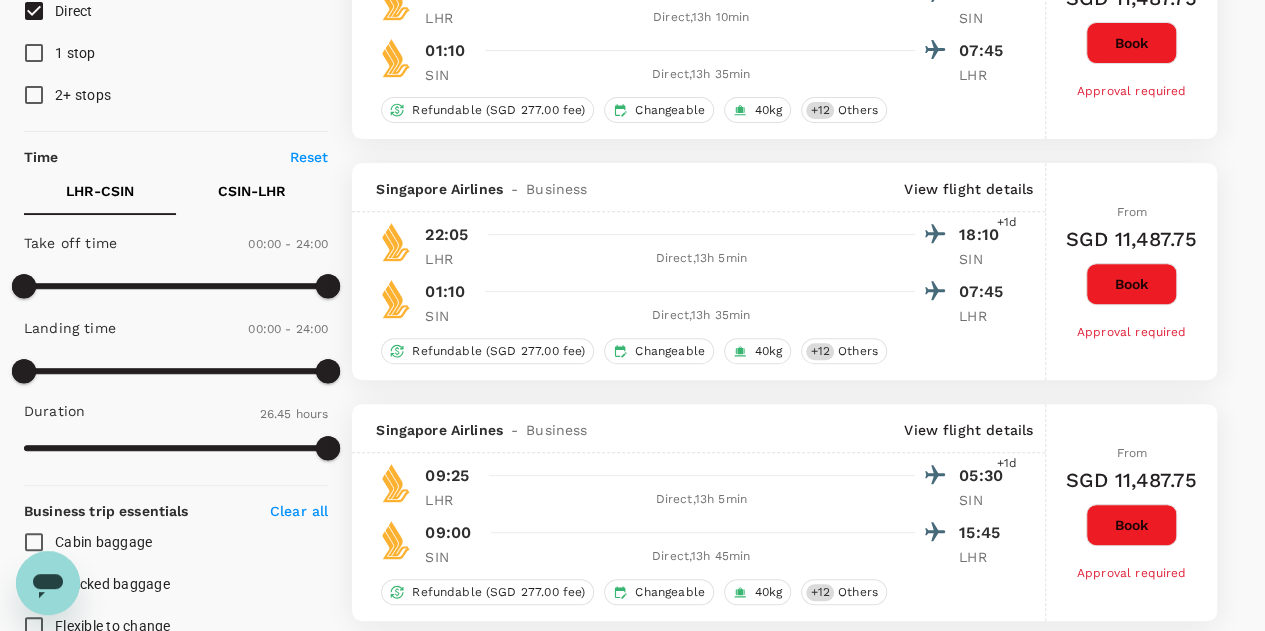 scroll, scrollTop: 0, scrollLeft: 0, axis: both 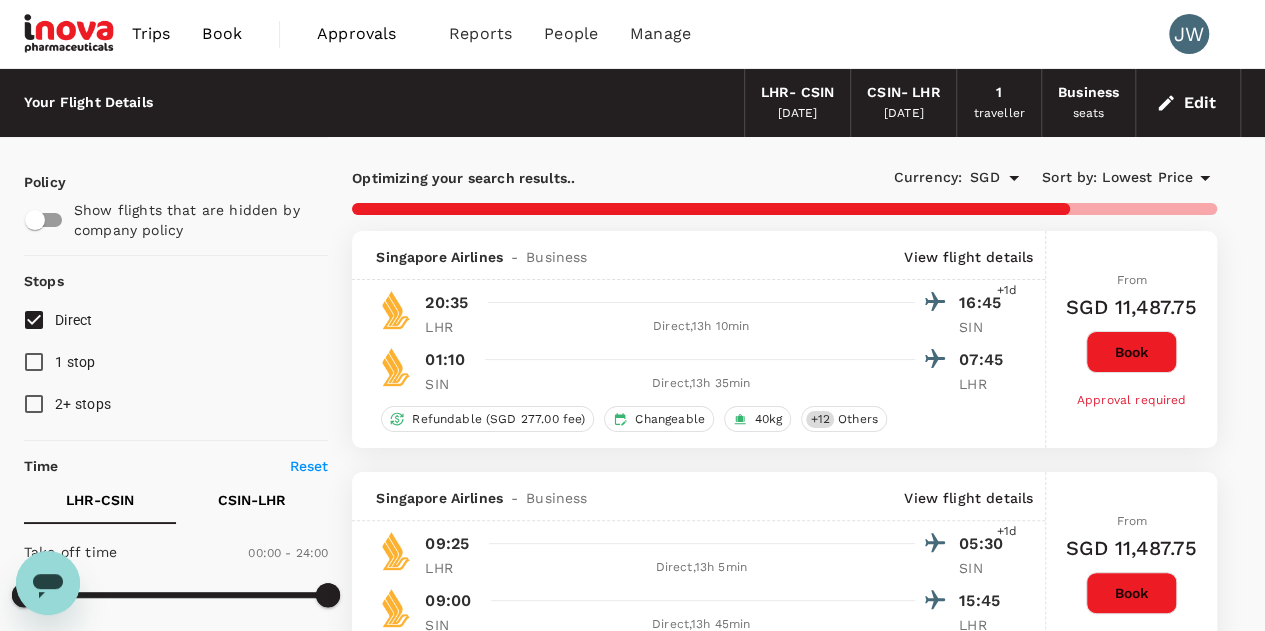 type on "2305" 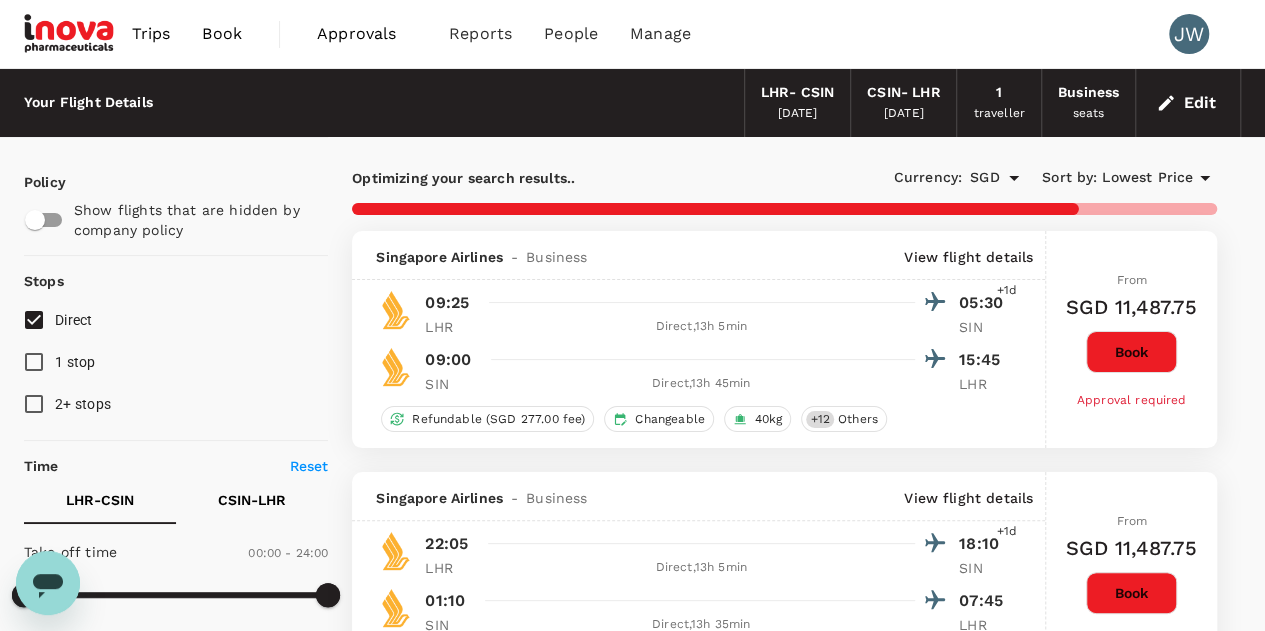 checkbox on "false" 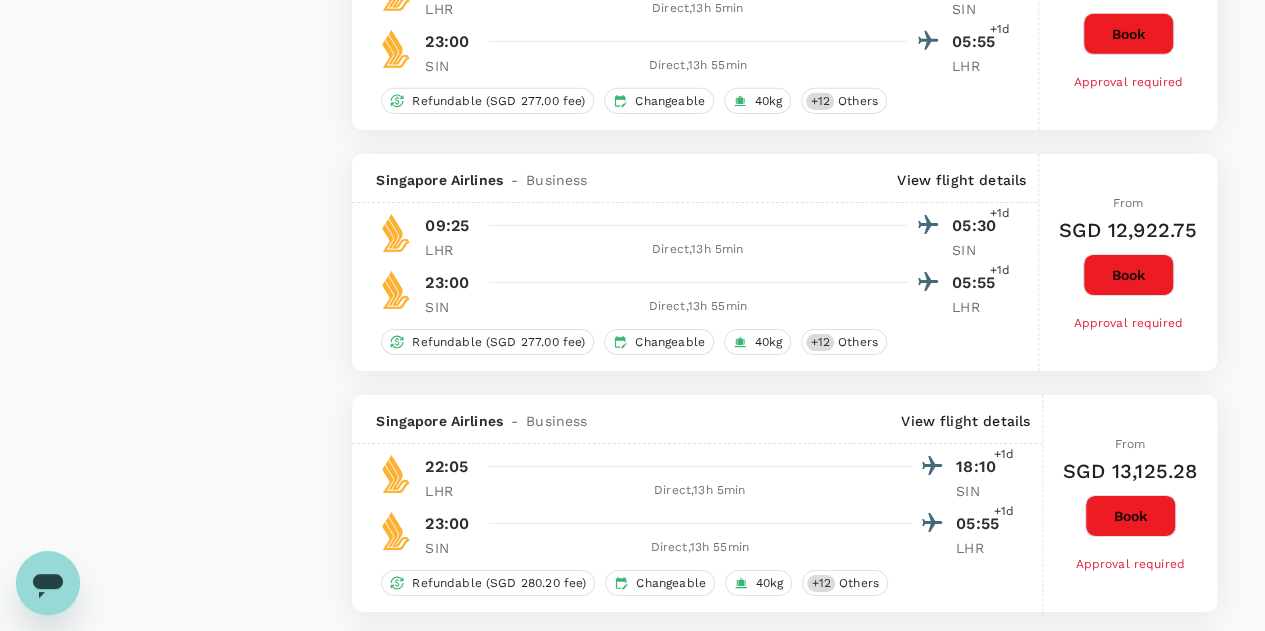 scroll, scrollTop: 3800, scrollLeft: 0, axis: vertical 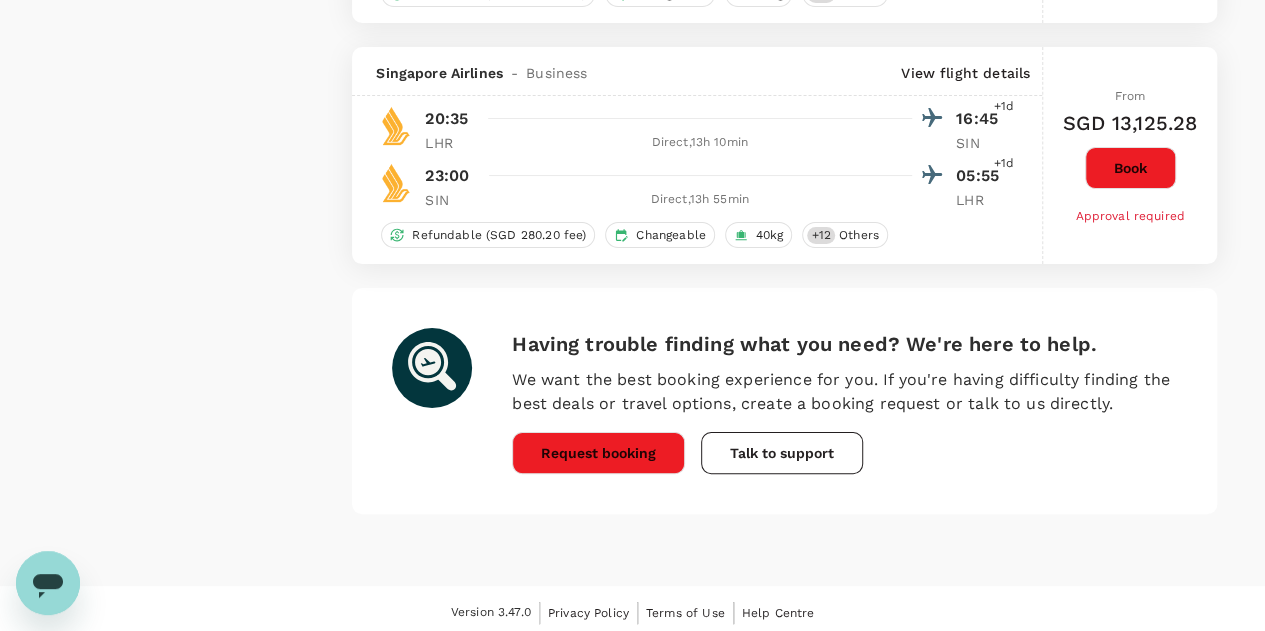 click on "Book" at bounding box center [1130, 168] 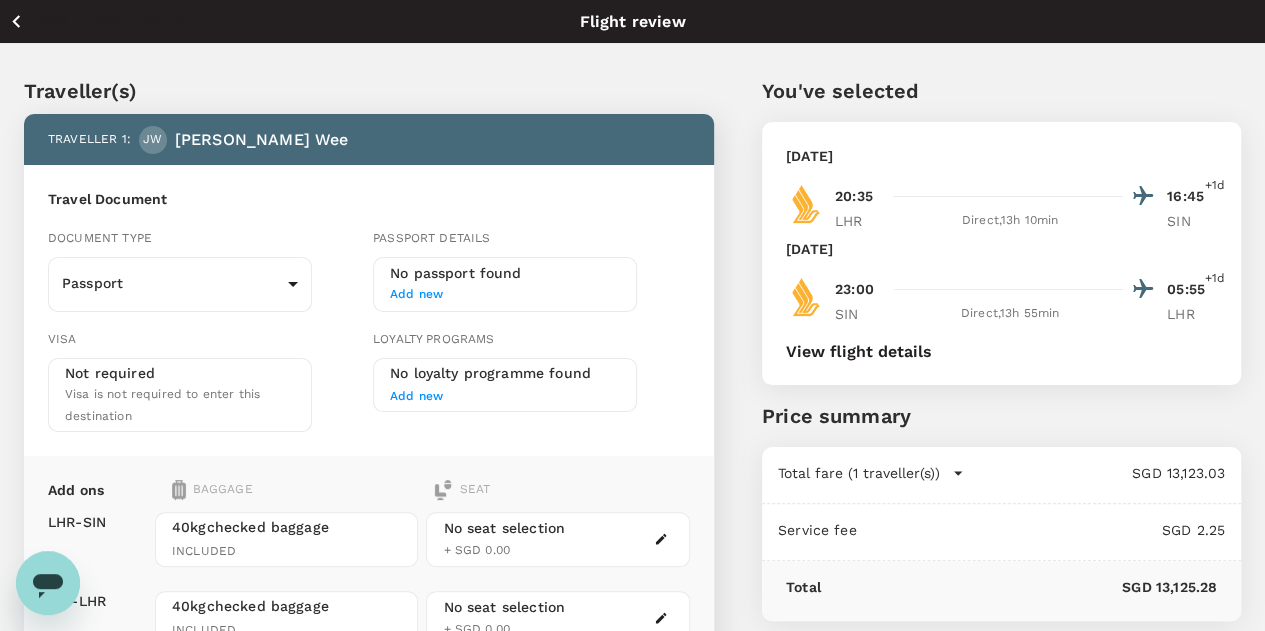 scroll, scrollTop: 283, scrollLeft: 0, axis: vertical 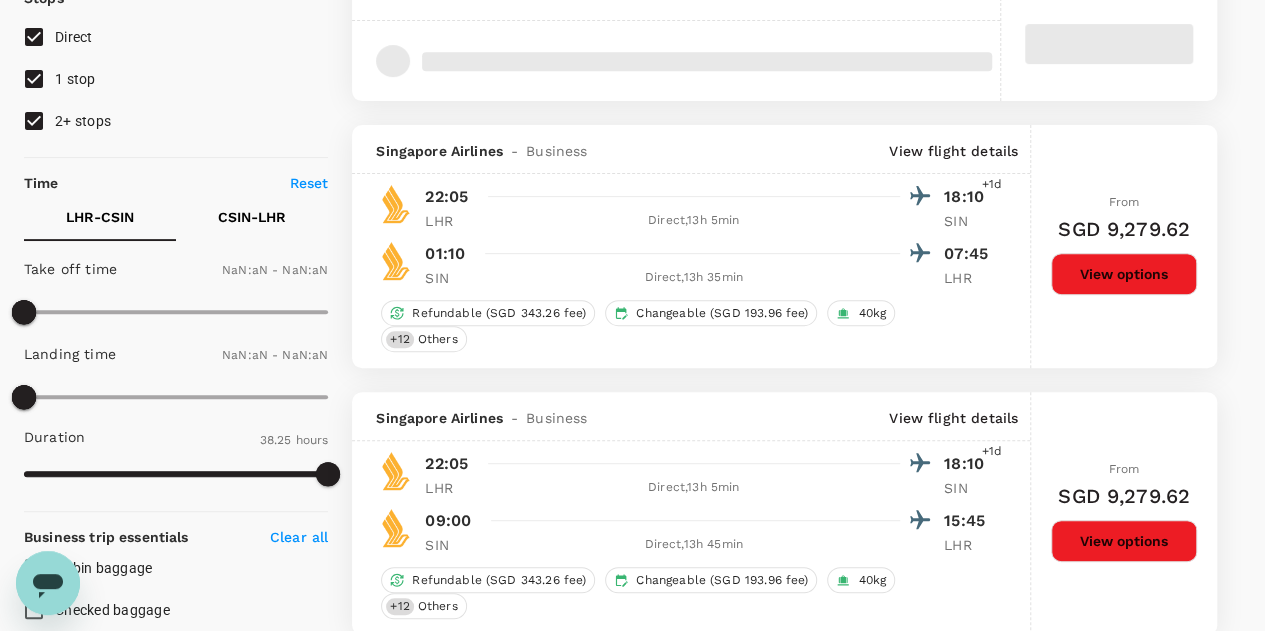 type on "1440" 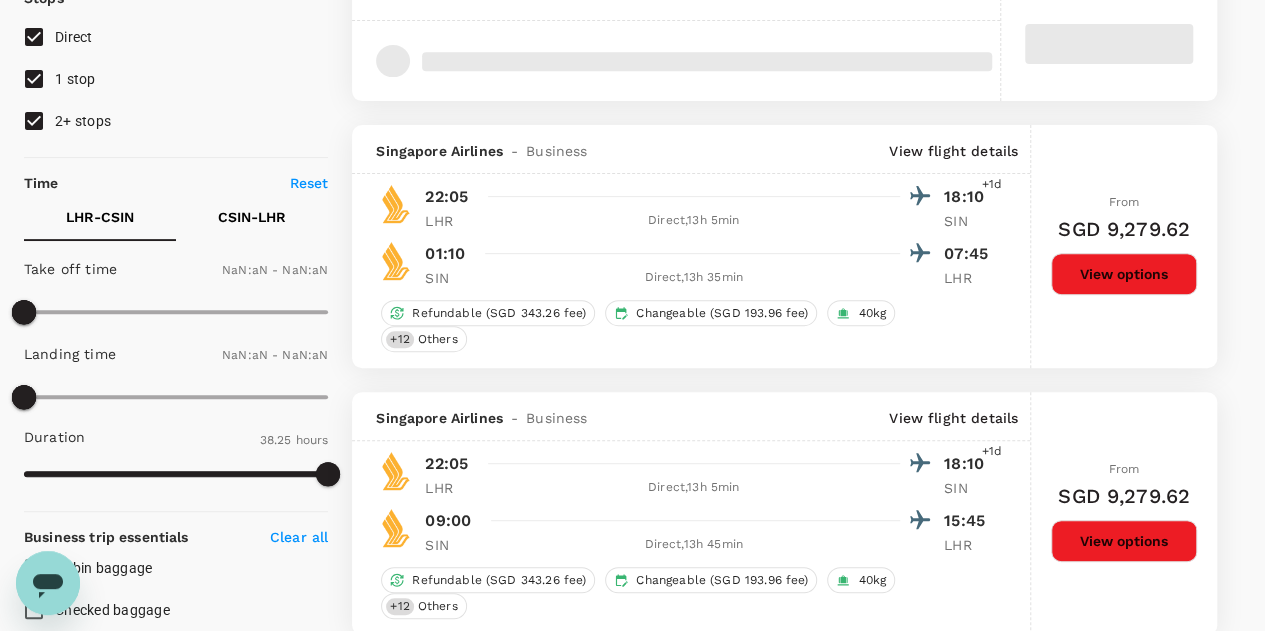 type on "1440" 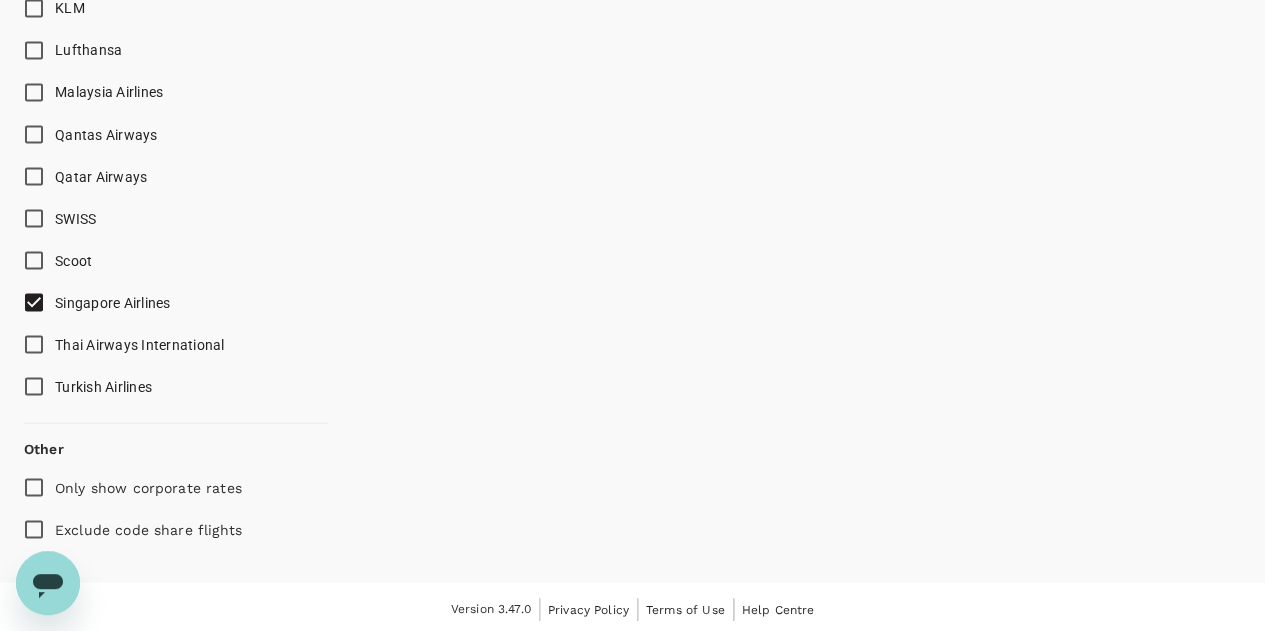 scroll, scrollTop: 0, scrollLeft: 0, axis: both 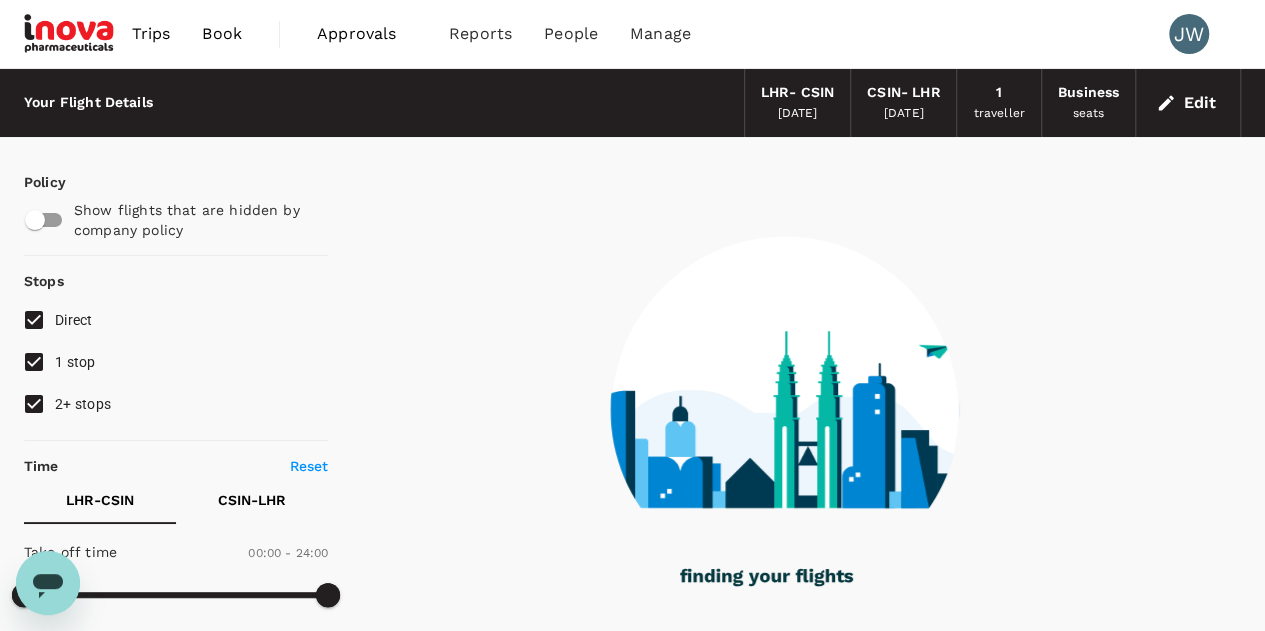 click on "2+ stops" at bounding box center (34, 404) 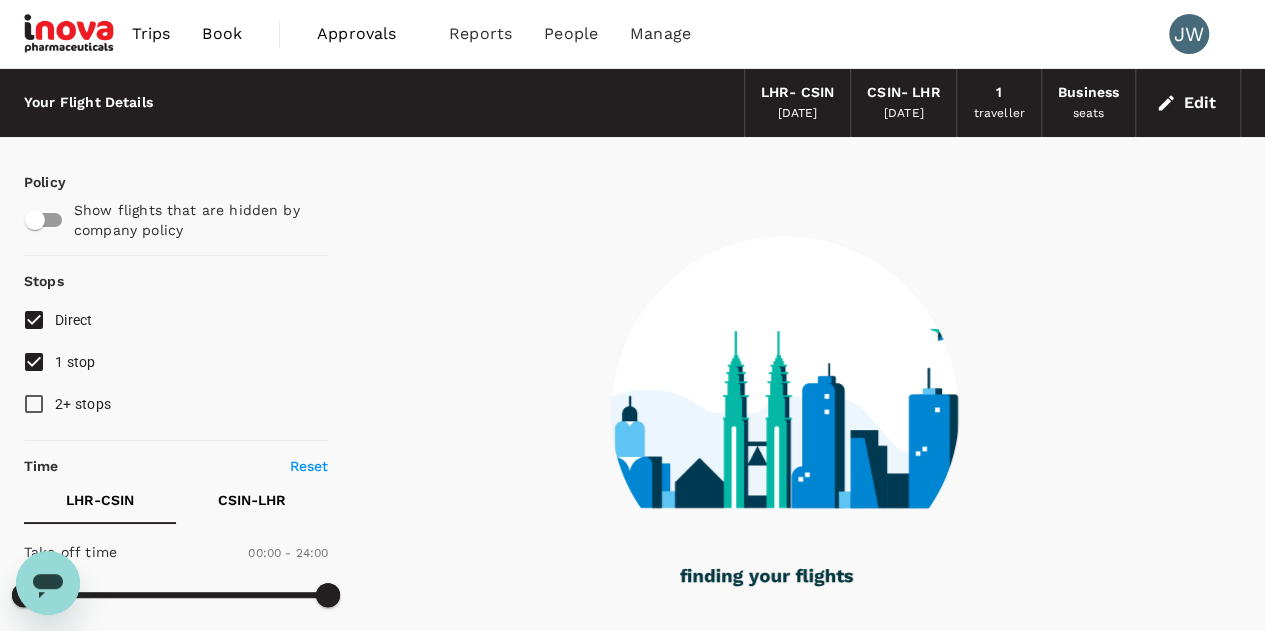 click on "1 stop" at bounding box center [34, 362] 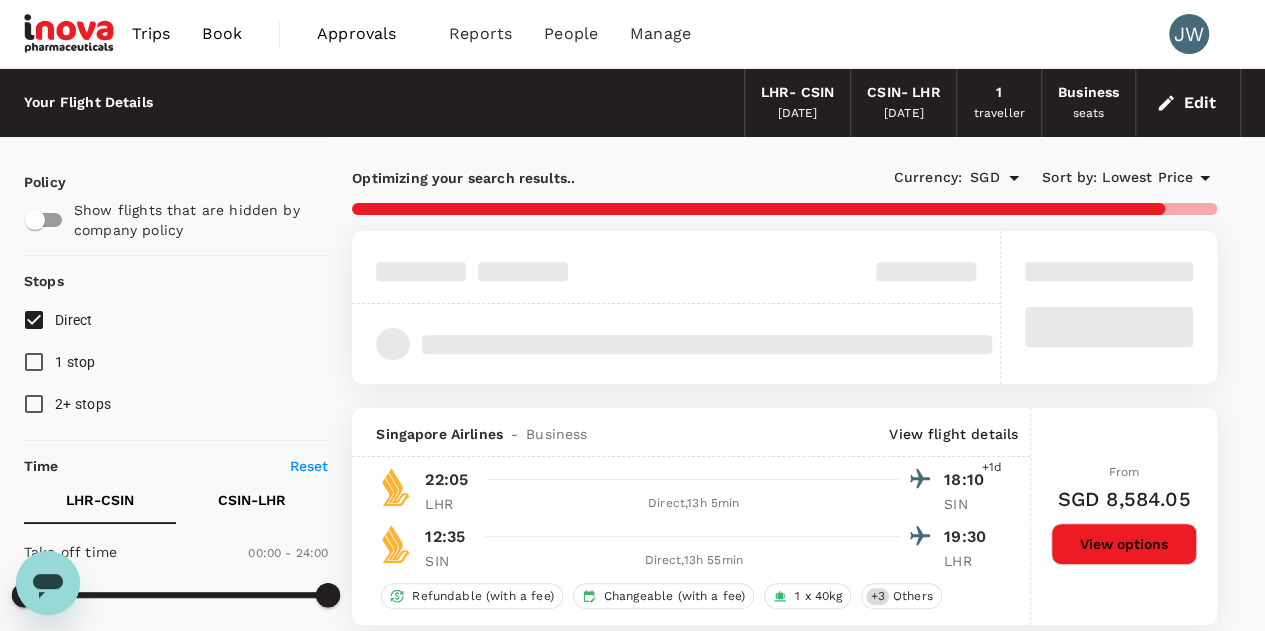 checkbox on "false" 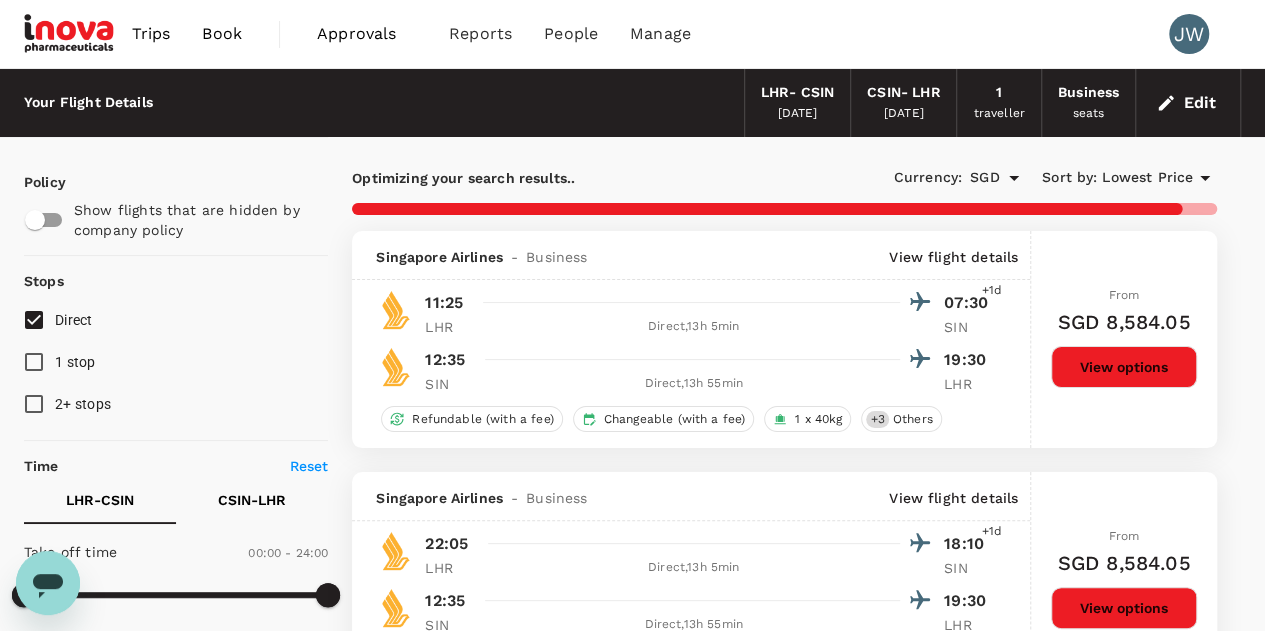 checkbox on "false" 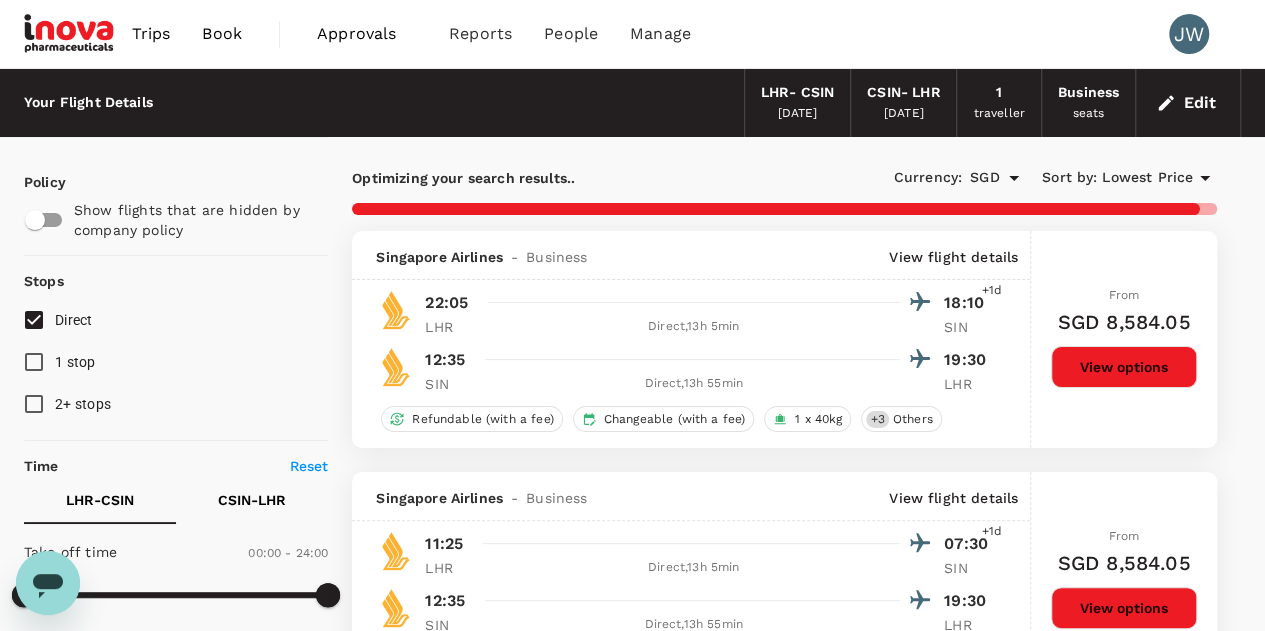 checkbox on "false" 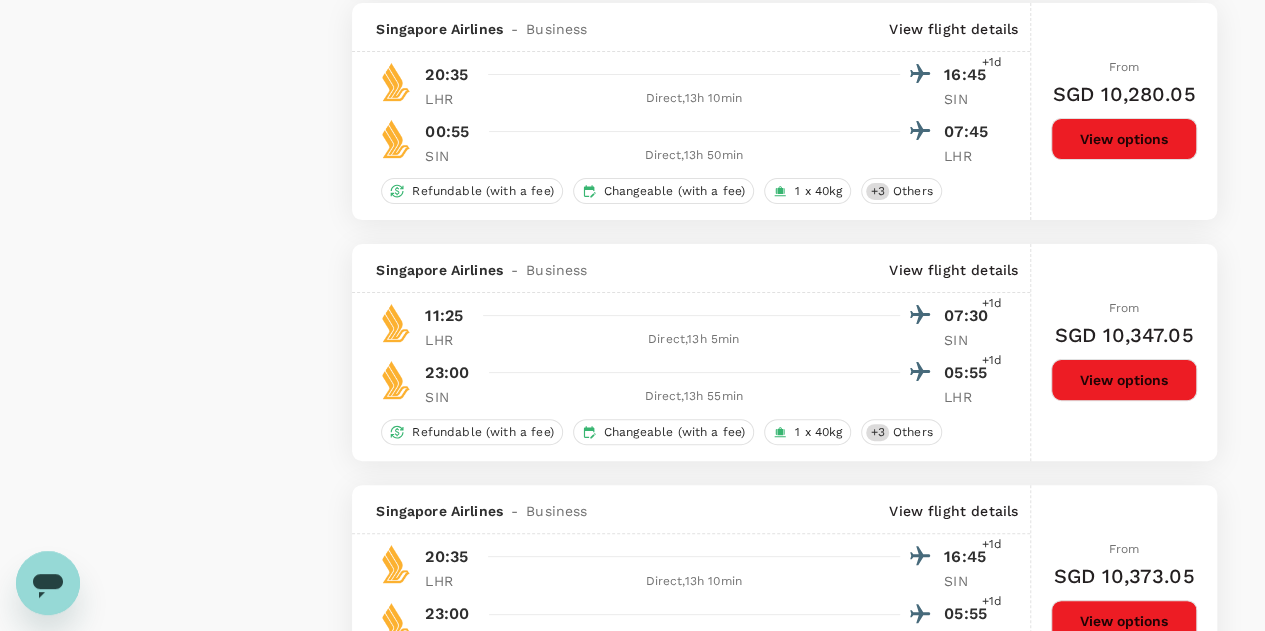 scroll, scrollTop: 4176, scrollLeft: 0, axis: vertical 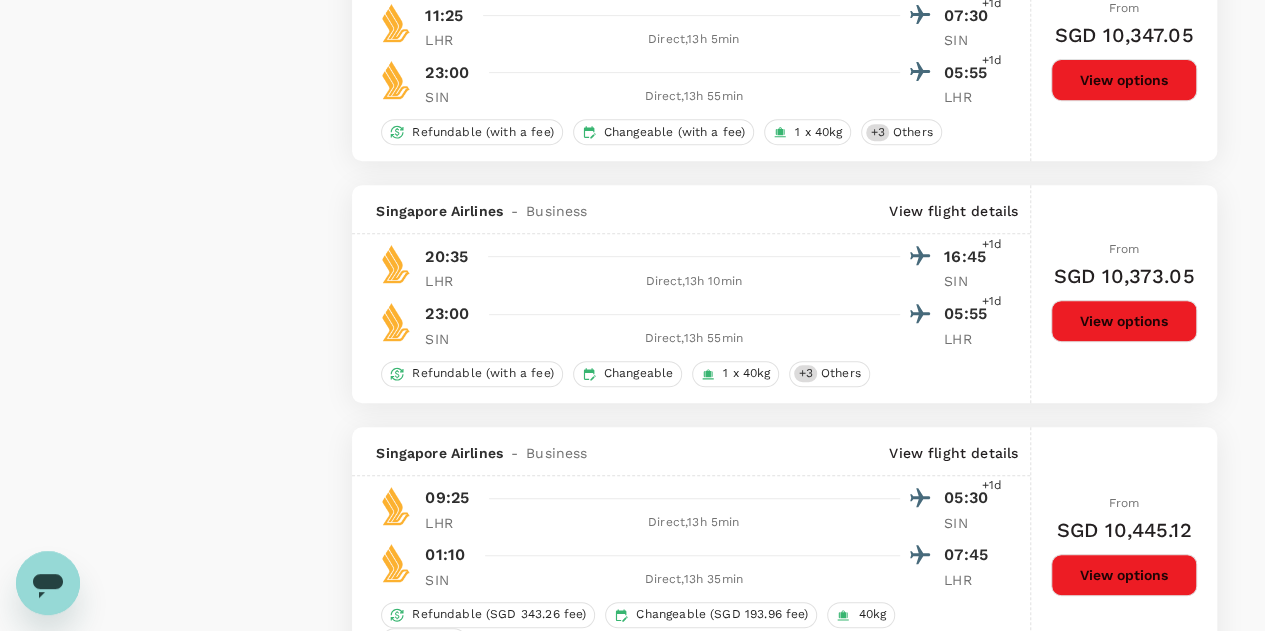 click on "View options" at bounding box center (1124, 321) 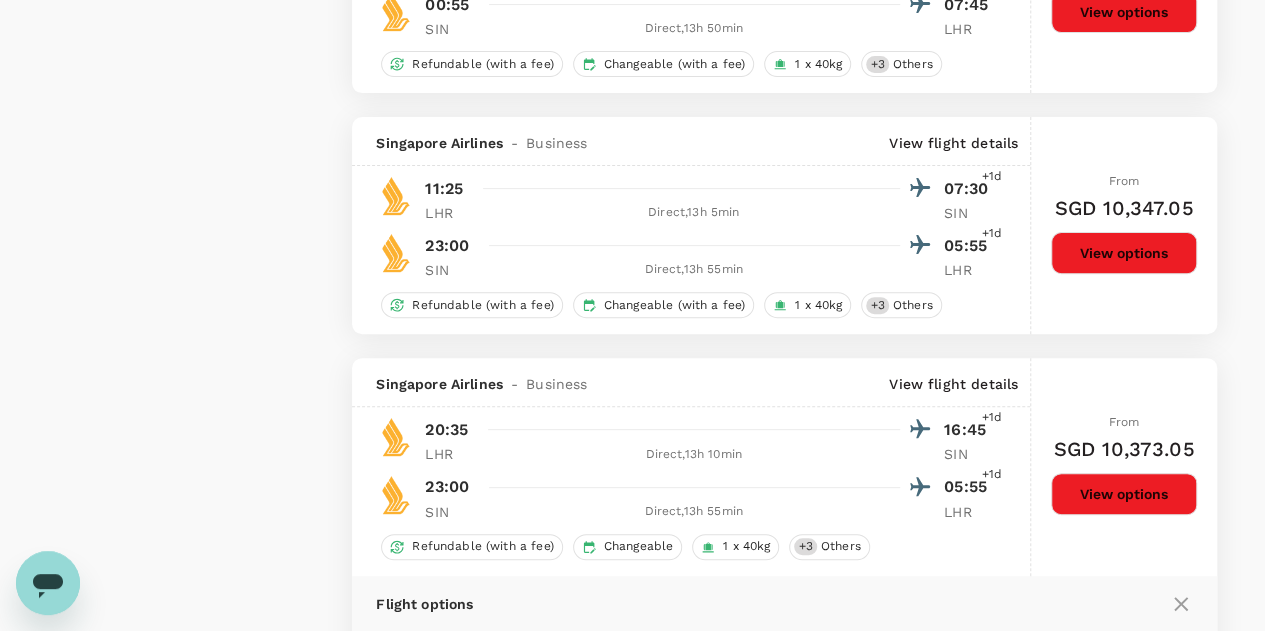 scroll, scrollTop: 4303, scrollLeft: 0, axis: vertical 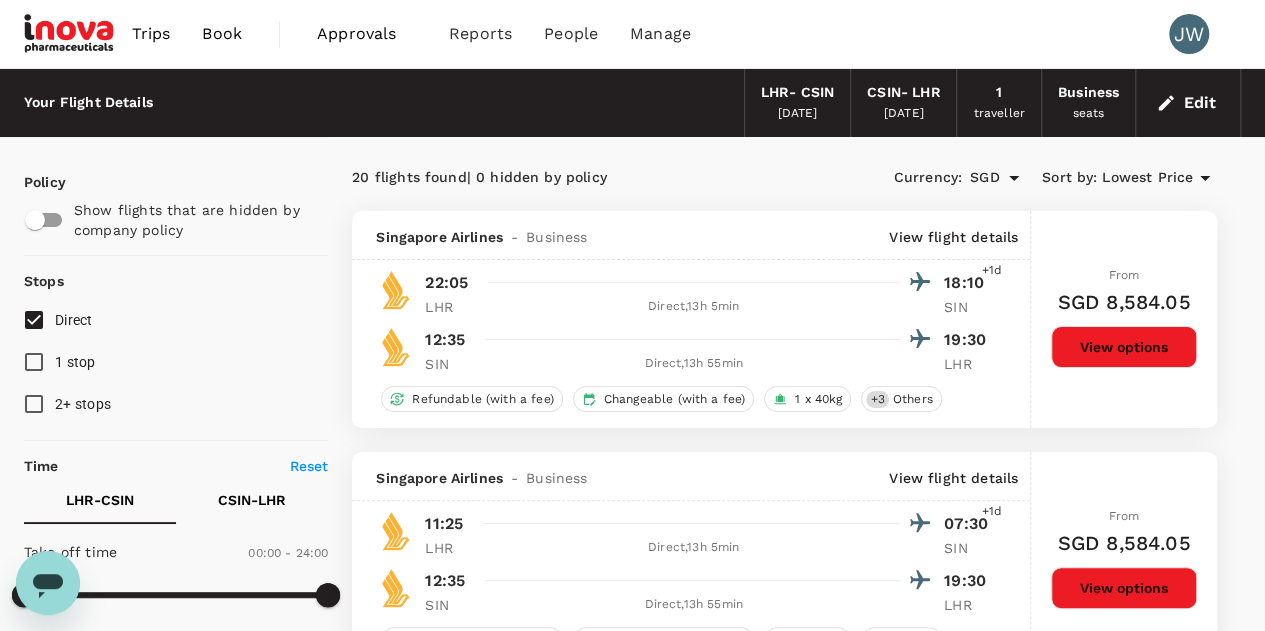 click on "Edit" at bounding box center (1188, 103) 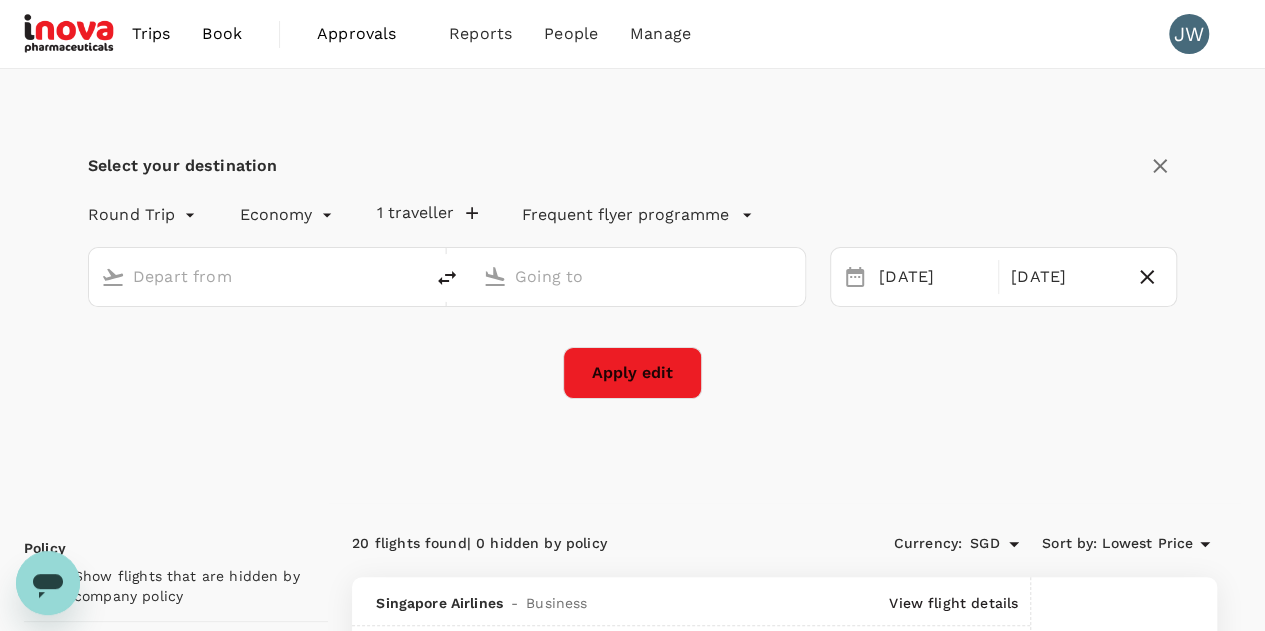 click on "Trips Book Approvals 0 Reports People Manage JW Select your destination Round Trip roundtrip Economy economy 1   traveller Frequent flyer programme 23 Sep 25 Sep Apply edit Policy Show flights that are hidden by company policy Stops Direct 1 stop 2+ stops Time Reset LHR - CSIN CSIN - LHR Take off time 00:00 - 24:00 Landing time 00:00 - 24:00 Duration 38.25 hours Take off time 00:00 - 24:00 Landing time 00:00 - 24:00 Duration 37.25 hours Business trip essentials Clear all Cabin baggage Checked baggage Flexible to change Refundable Free seat selection Complimentary drinks and meal Cabin class Change Business Only business Mix with economy Mix with premium-economy Mix with first Airlines Clear all Air France Air India Asiana Airlines Austrian Airlines Biman Bangladesh Airlines British Airways Brussels Airlines Cathay Pacific Airways China Southern EVA Airways Emirates Etihad Airways Finnair Gulf Air KLM Lufthansa Malaysia Airlines Qantas Airways Qatar Airways SAS SWISS Scoot Singapore Airlines Turkish Airlines" at bounding box center (632, 3223) 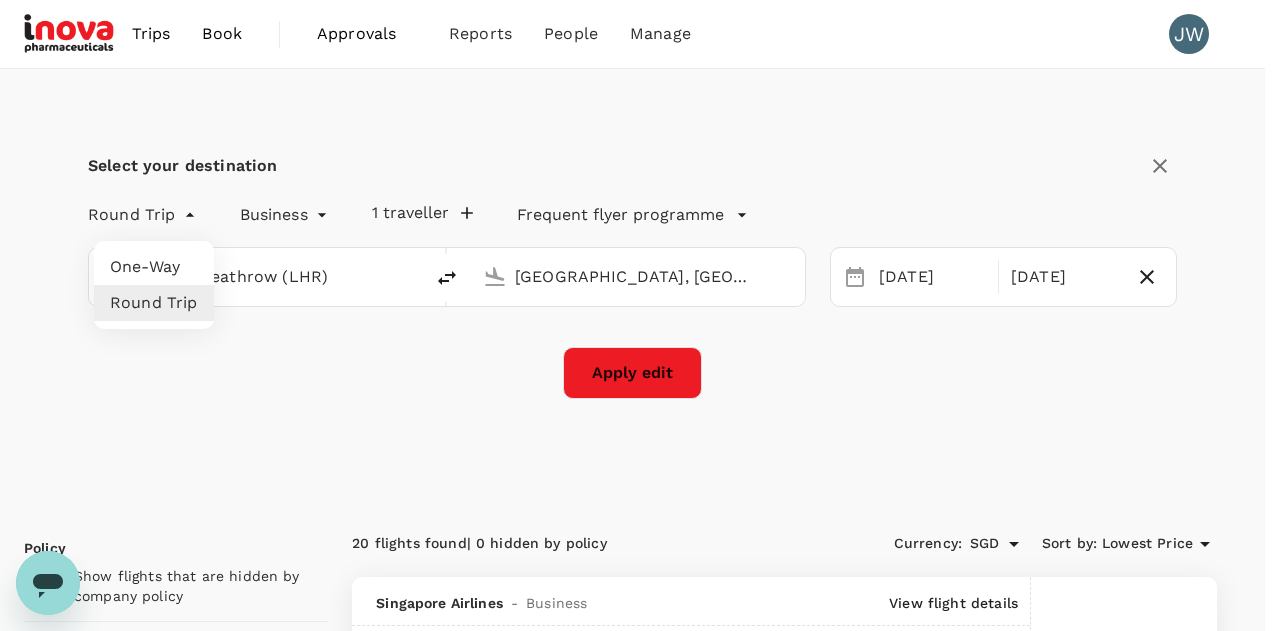 click at bounding box center [640, 315] 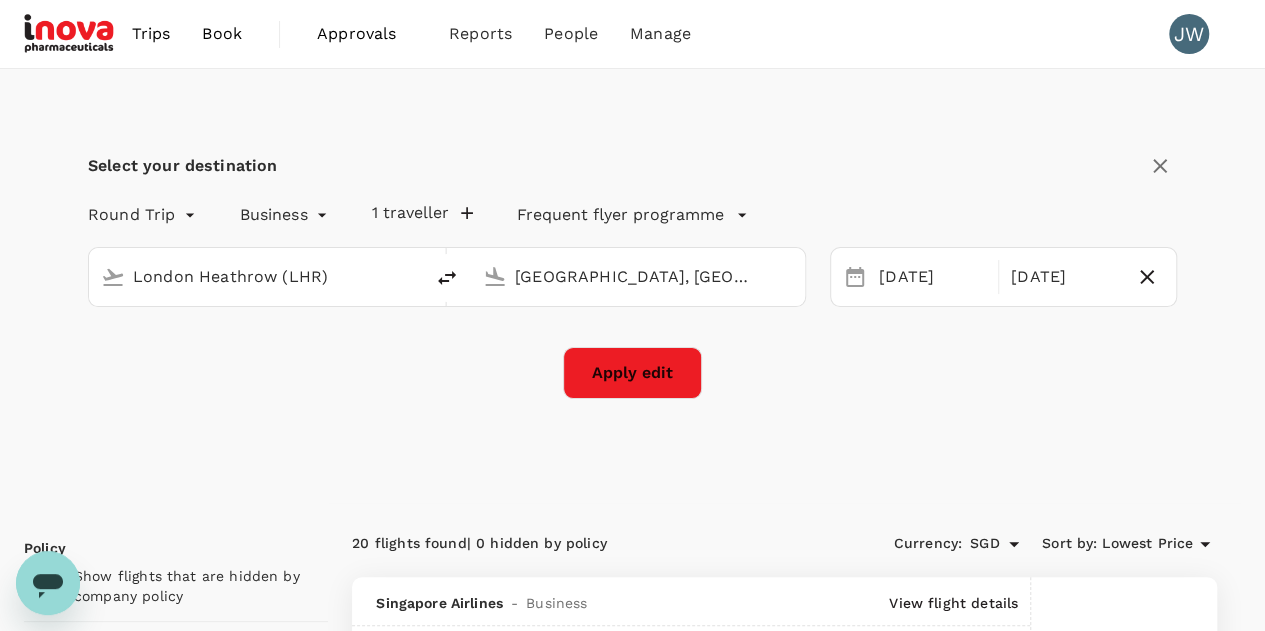 drag, startPoint x: 358, startPoint y: 277, endPoint x: 0, endPoint y: 150, distance: 379.8592 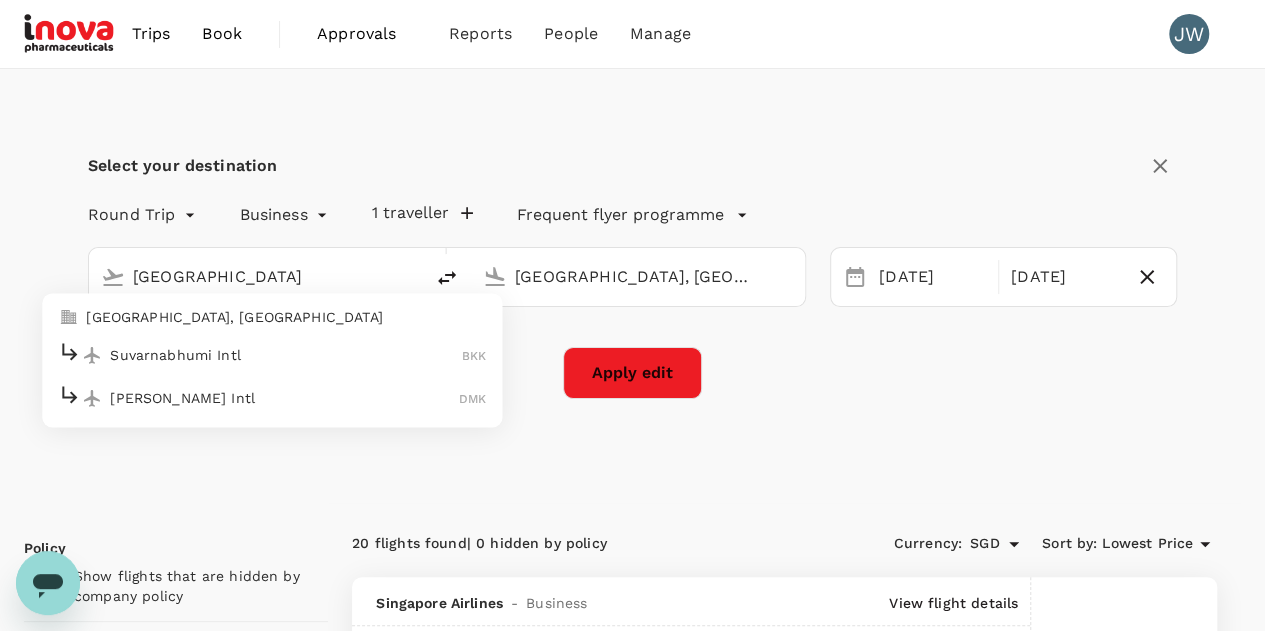 click on "Suvarnabhumi Intl" at bounding box center (286, 355) 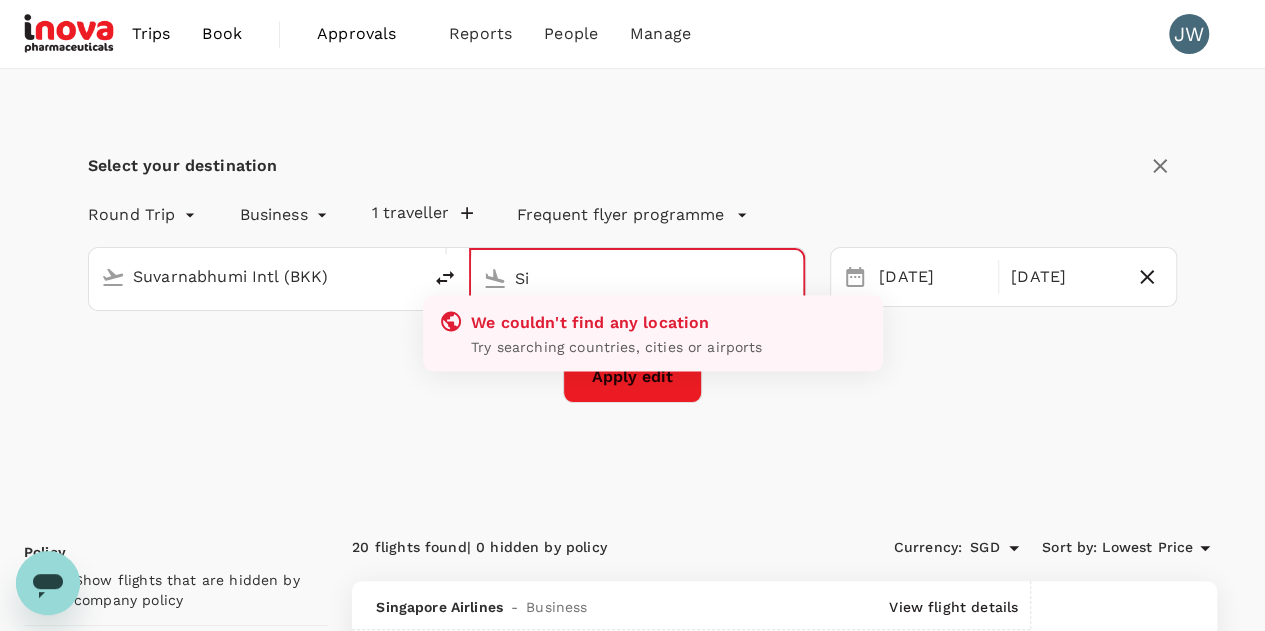 type on "S" 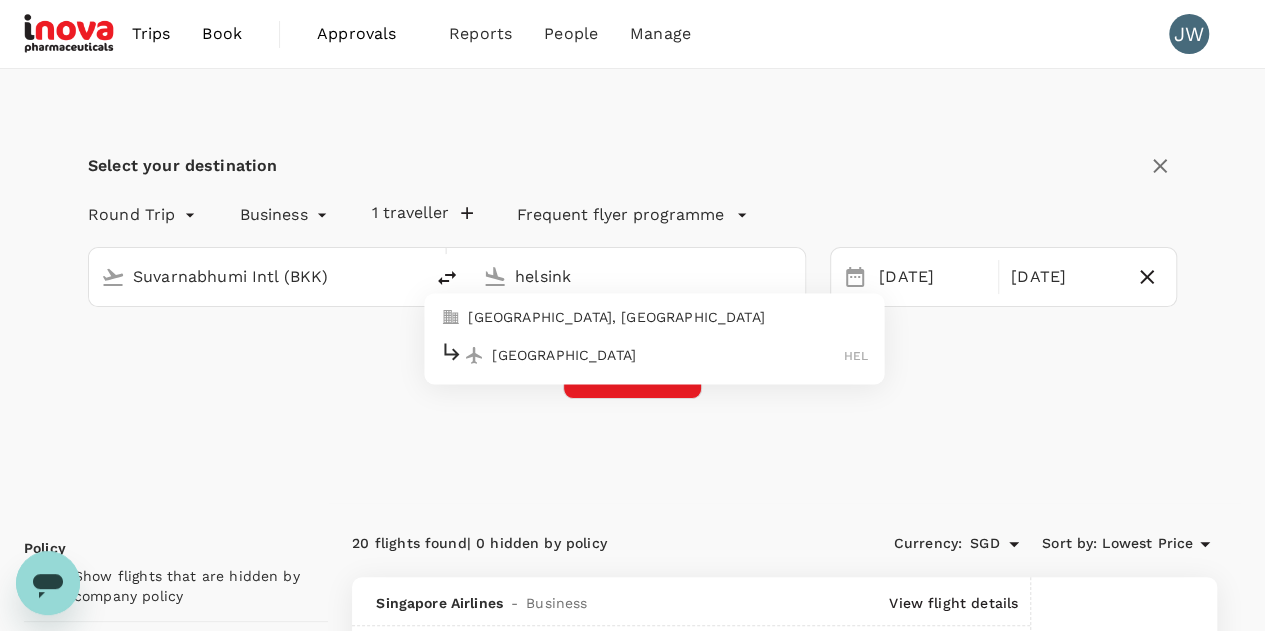 click on "Helsinki" at bounding box center [668, 355] 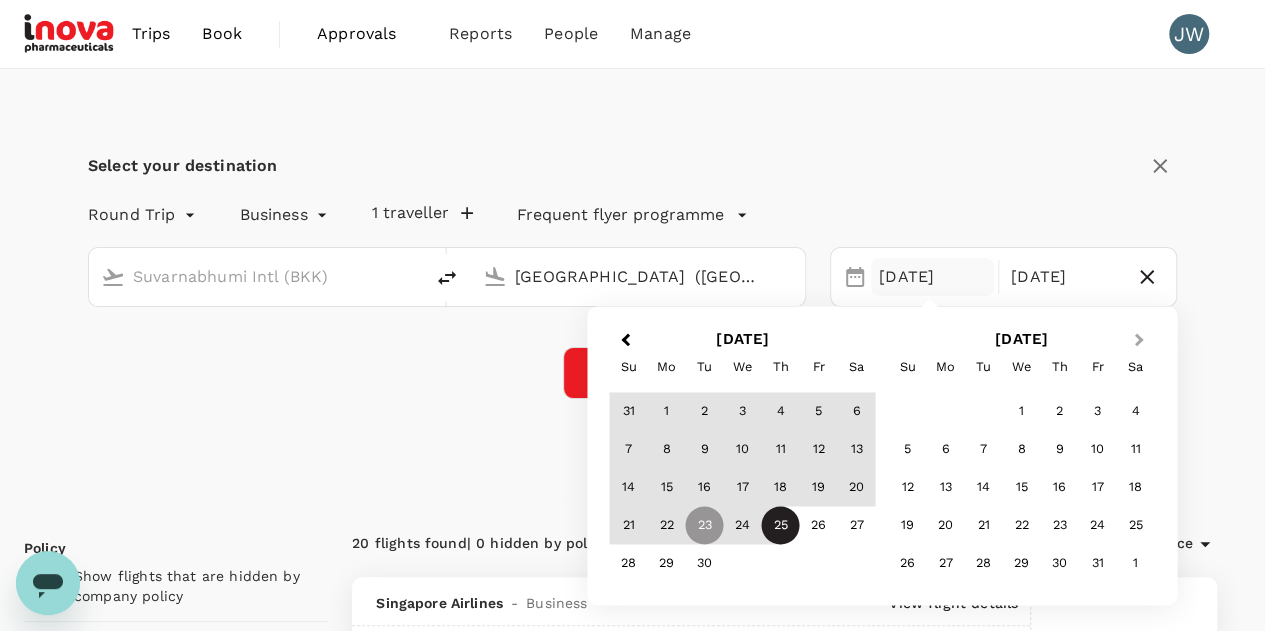 type on "Helsinki  (HEL)" 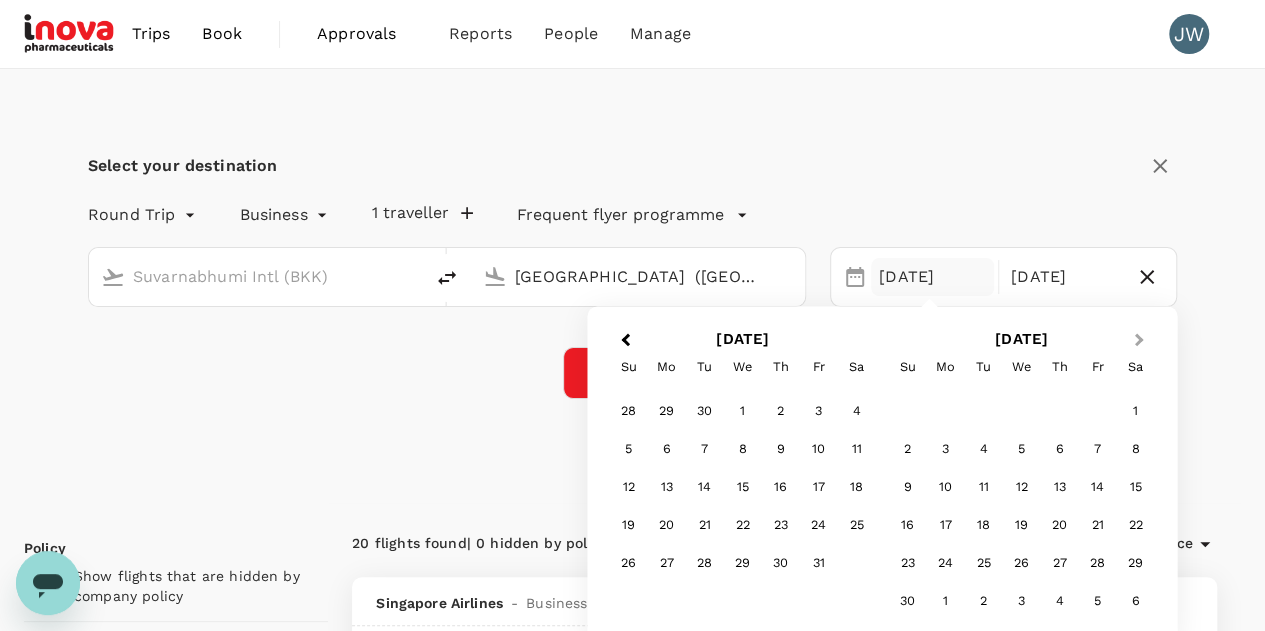 click on "Next Month" at bounding box center (1139, 340) 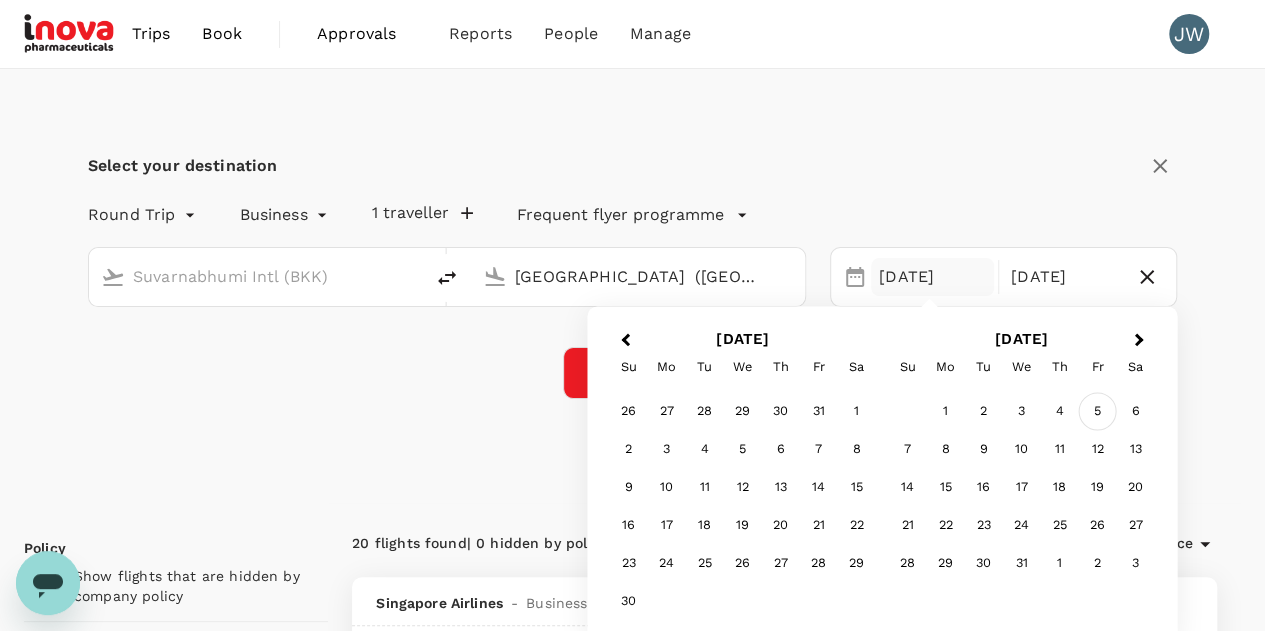 click on "5" at bounding box center (1098, 412) 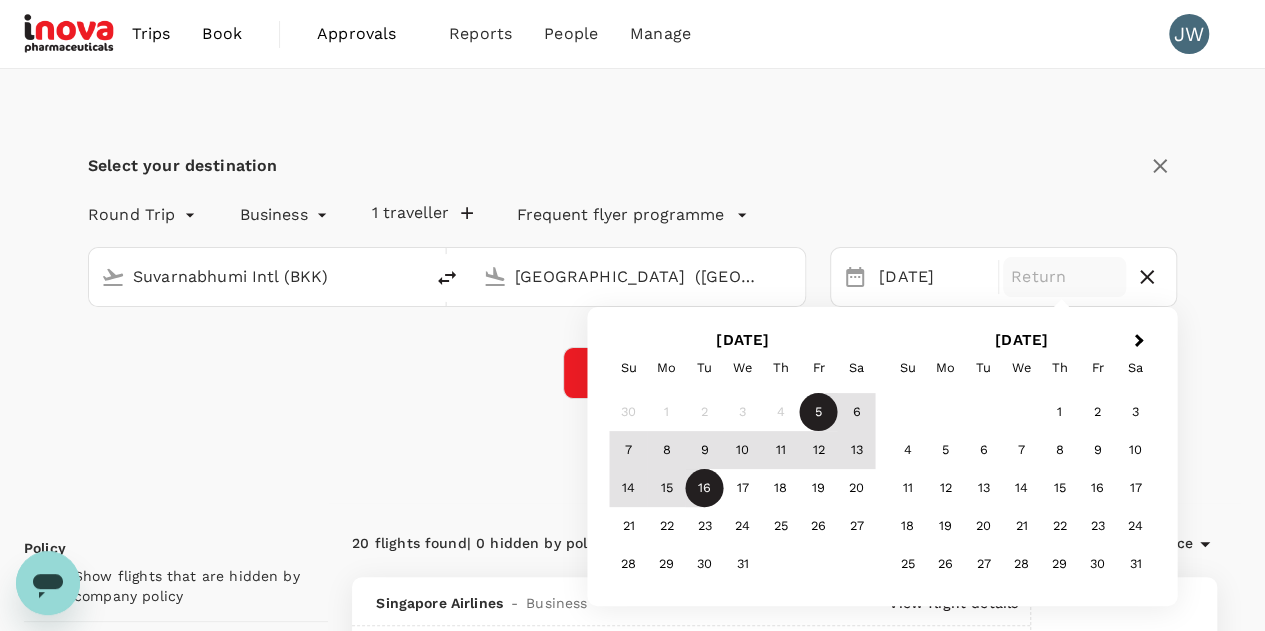 click on "16" at bounding box center [705, 488] 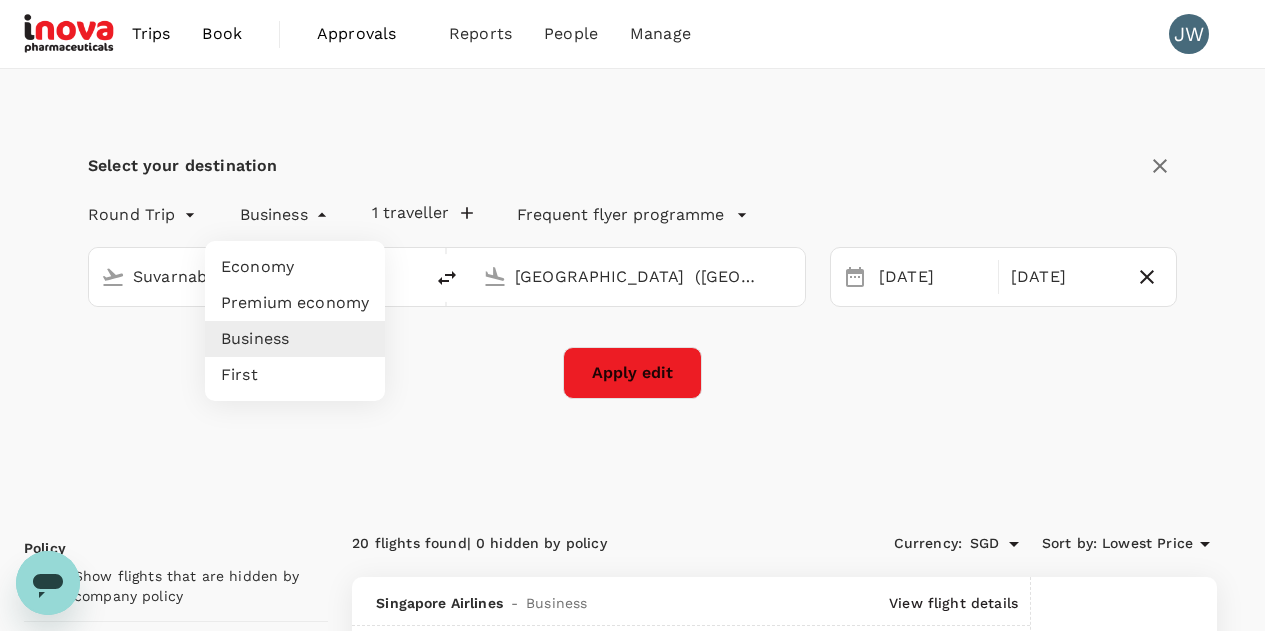 click on "Trips Book Approvals 0 Reports People Manage JW Select your destination Round Trip roundtrip Business business 1   traveller Frequent flyer programme Suvarnabhumi Intl (BKK) Helsinki  (HEL) Selected date: Friday, December 5th, 2025 05 Dec Selected date: Tuesday, December 16th, 2025 16 Dec Apply edit Policy Show flights that are hidden by company policy Stops Direct 1 stop 2+ stops Time Reset LHR - CSIN CSIN - LHR Take off time 00:00 - 24:00 Landing time 00:00 - 24:00 Duration 38.25 hours Take off time 00:00 - 24:00 Landing time 00:00 - 24:00 Duration 37.25 hours Business trip essentials Clear all Cabin baggage Checked baggage Flexible to change Refundable Free seat selection Complimentary drinks and meal Cabin class Change Business Only business Mix with economy Mix with premium-economy Mix with first Airlines Clear all Air France Air India Asiana Airlines Austrian Airlines Biman Bangladesh Airlines British Airways Brussels Airlines Cathay Pacific Airways China Southern EVA Airways Emirates Etihad Airways KLM" at bounding box center (640, 3223) 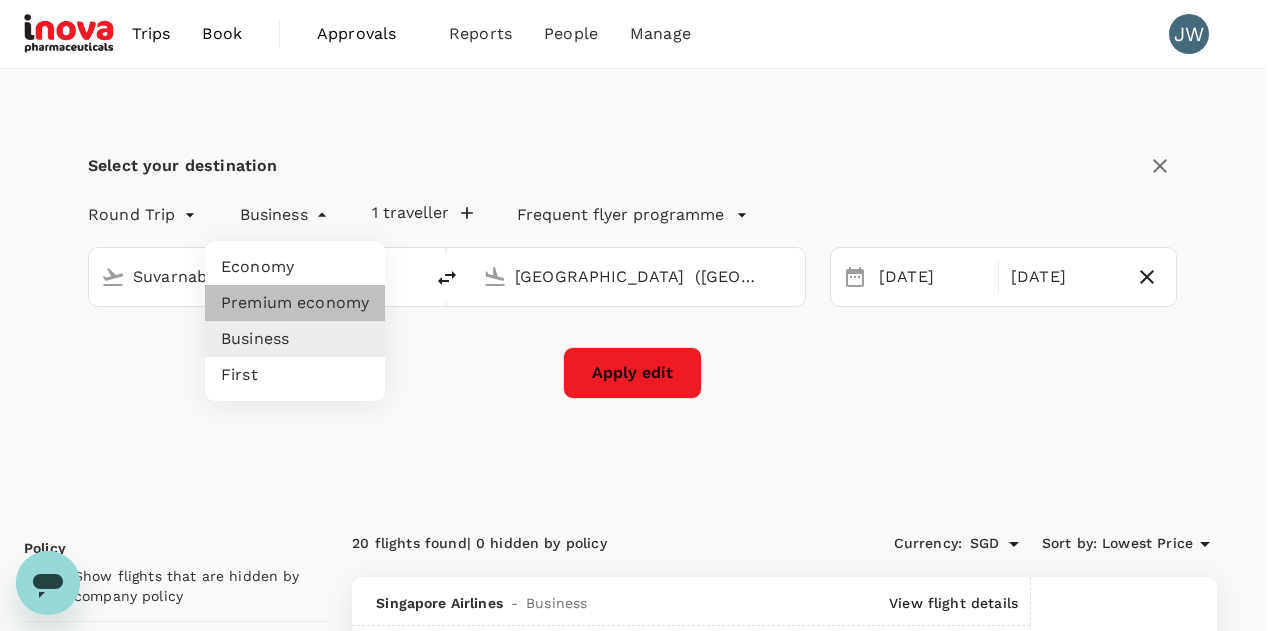 click on "Premium economy" at bounding box center [295, 303] 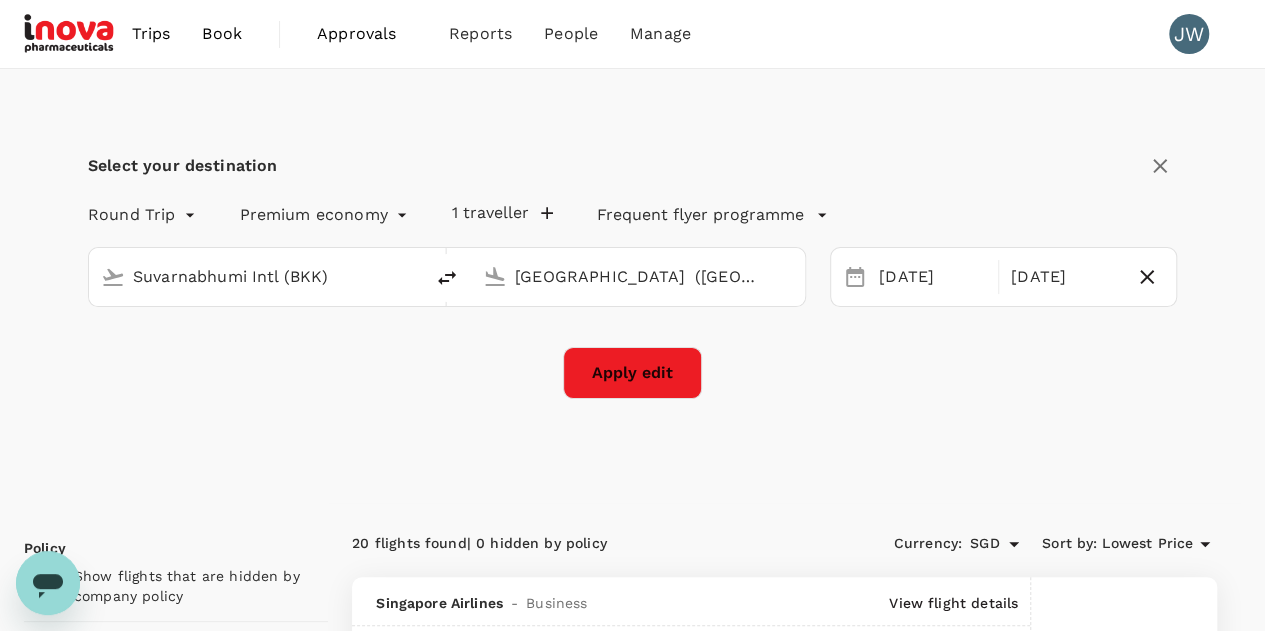 click on "Trips Book Approvals 0 Reports People Manage JW Select your destination Round Trip roundtrip Premium economy premium-economy 1   traveller Frequent flyer programme Suvarnabhumi Intl (BKK) Helsinki  (HEL) Selected date: Friday, December 5th, 2025 05 Dec Selected date: Tuesday, December 16th, 2025 16 Dec Apply edit Policy Show flights that are hidden by company policy Stops Direct 1 stop 2+ stops Time Reset LHR - CSIN CSIN - LHR Take off time 00:00 - 24:00 Landing time 00:00 - 24:00 Duration 38.25 hours Take off time 00:00 - 24:00 Landing time 00:00 - 24:00 Duration 37.25 hours Business trip essentials Clear all Cabin baggage Checked baggage Flexible to change Refundable Free seat selection Complimentary drinks and meal Cabin class Change Business Only business Mix with economy Mix with premium-economy Mix with first Airlines Clear all Air France Air India Asiana Airlines Austrian Airlines Biman Bangladesh Airlines British Airways Brussels Airlines Cathay Pacific Airways China Southern EVA Airways Emirates KLM" at bounding box center [632, 3223] 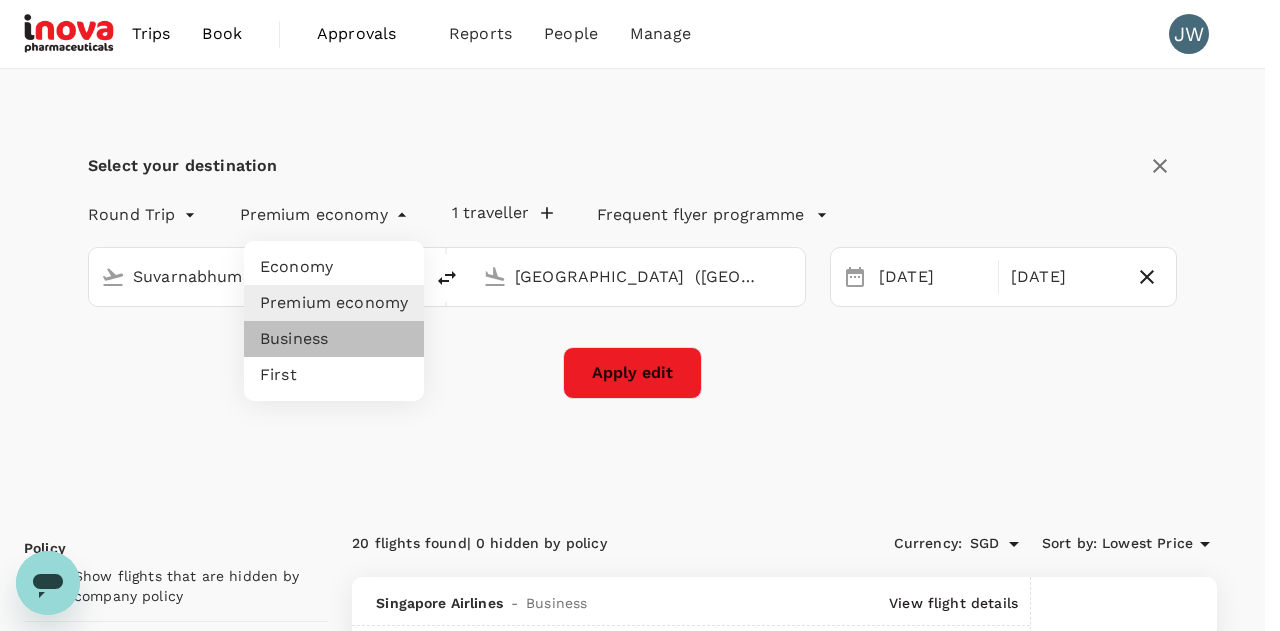 click on "Business" at bounding box center [334, 339] 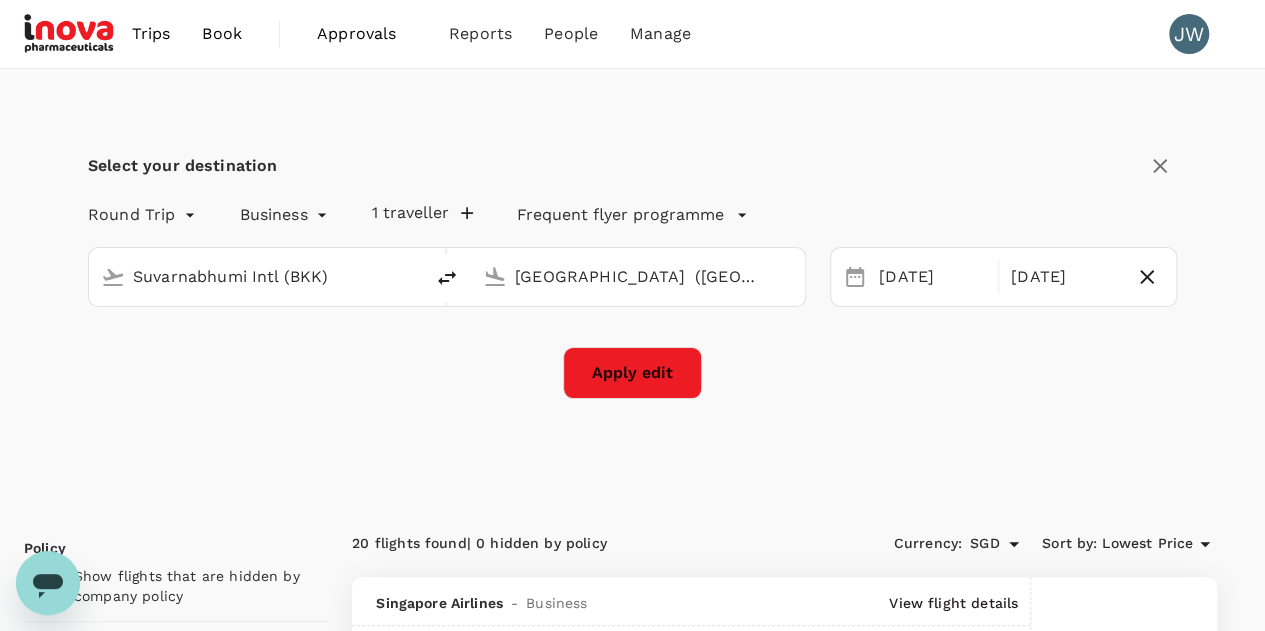 click on "Apply edit" at bounding box center (632, 373) 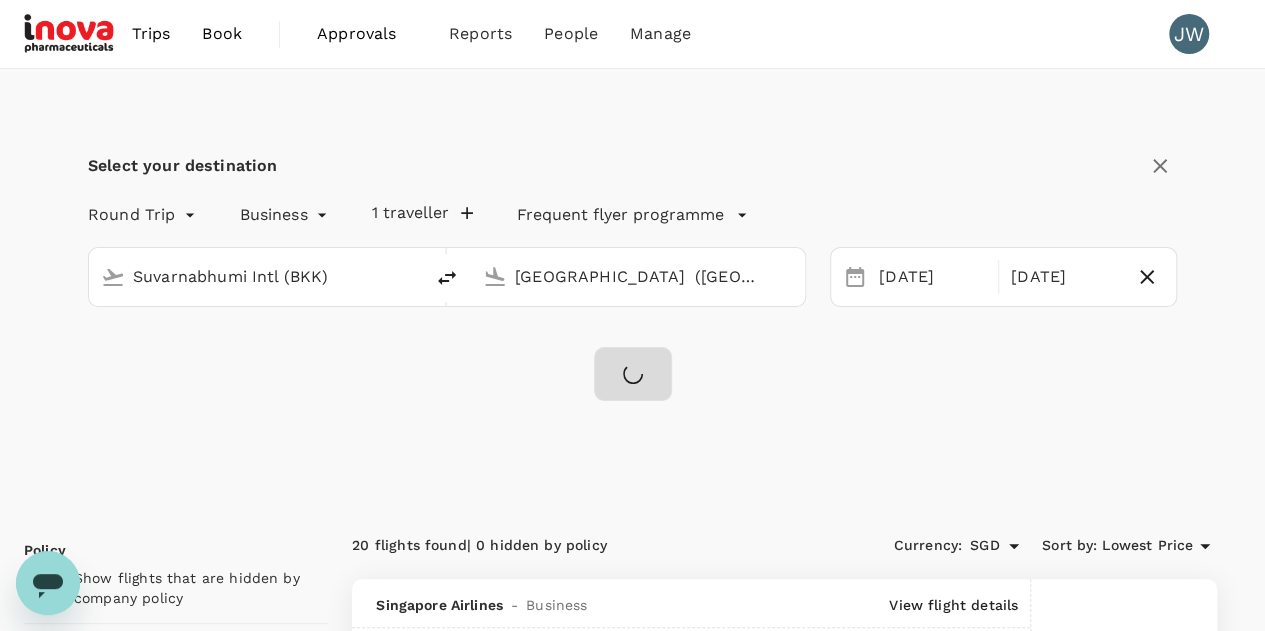 checkbox on "false" 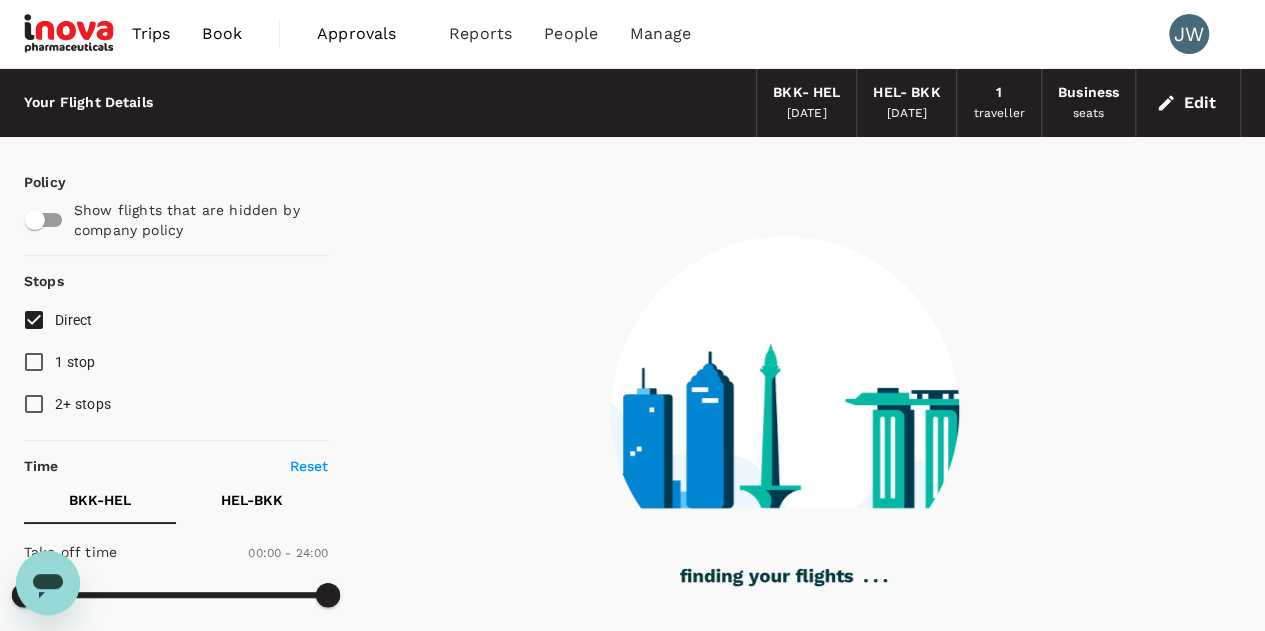 type on "1595" 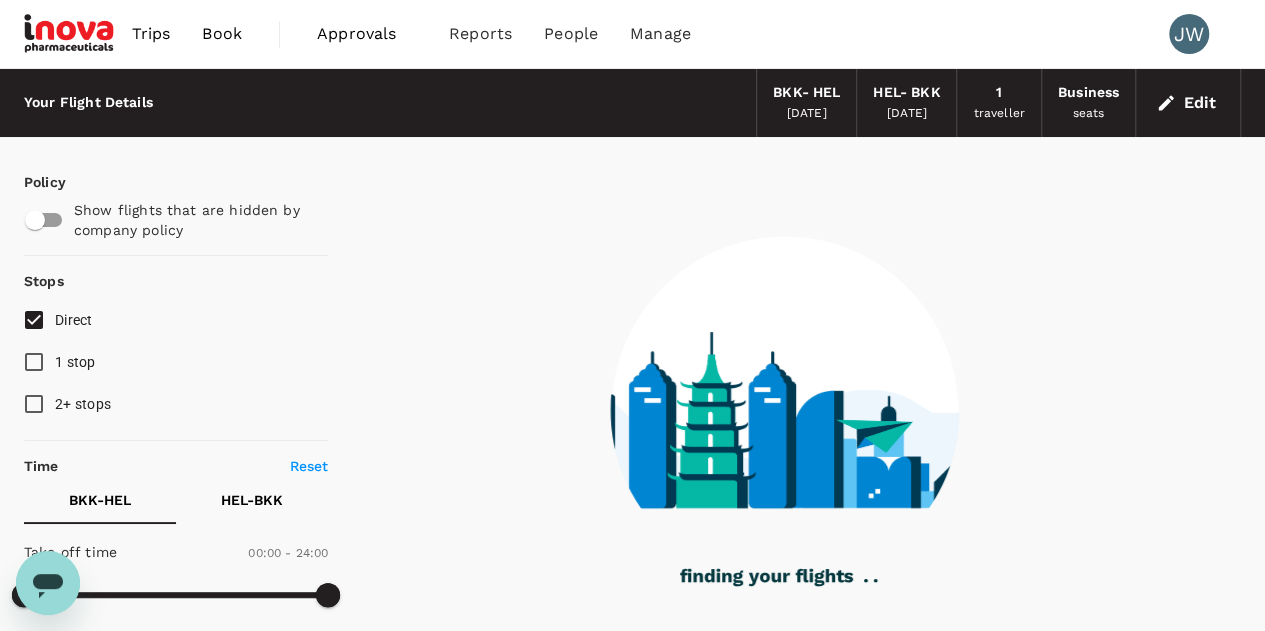 type on "1720" 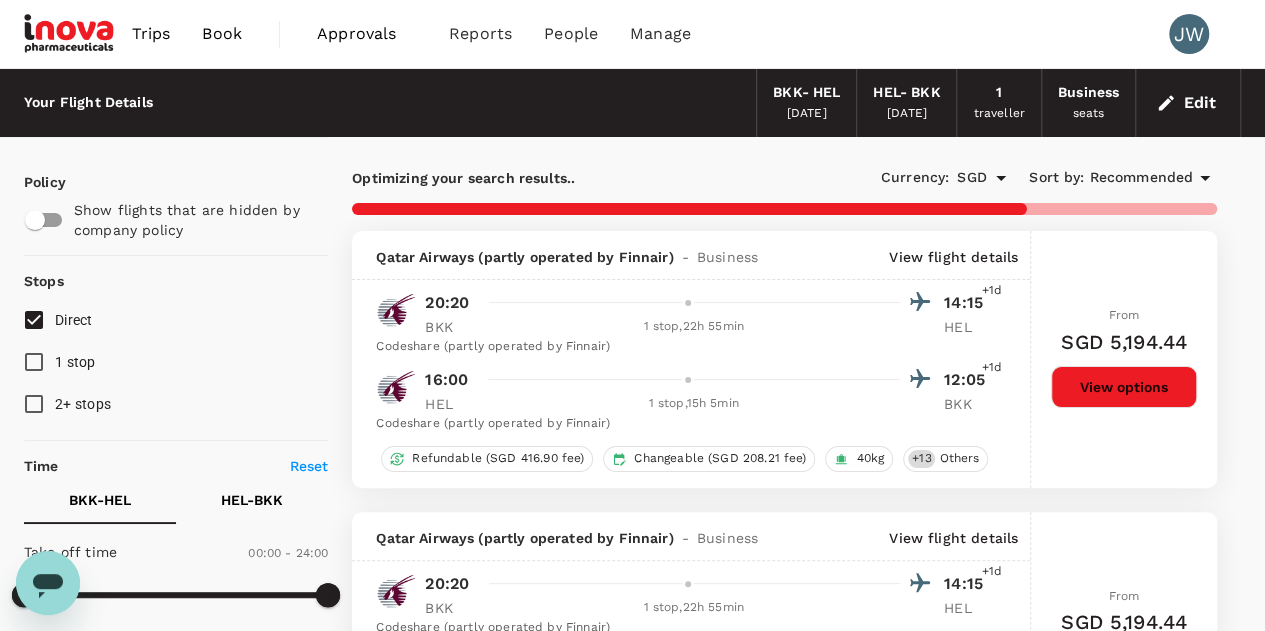 scroll, scrollTop: 1200, scrollLeft: 0, axis: vertical 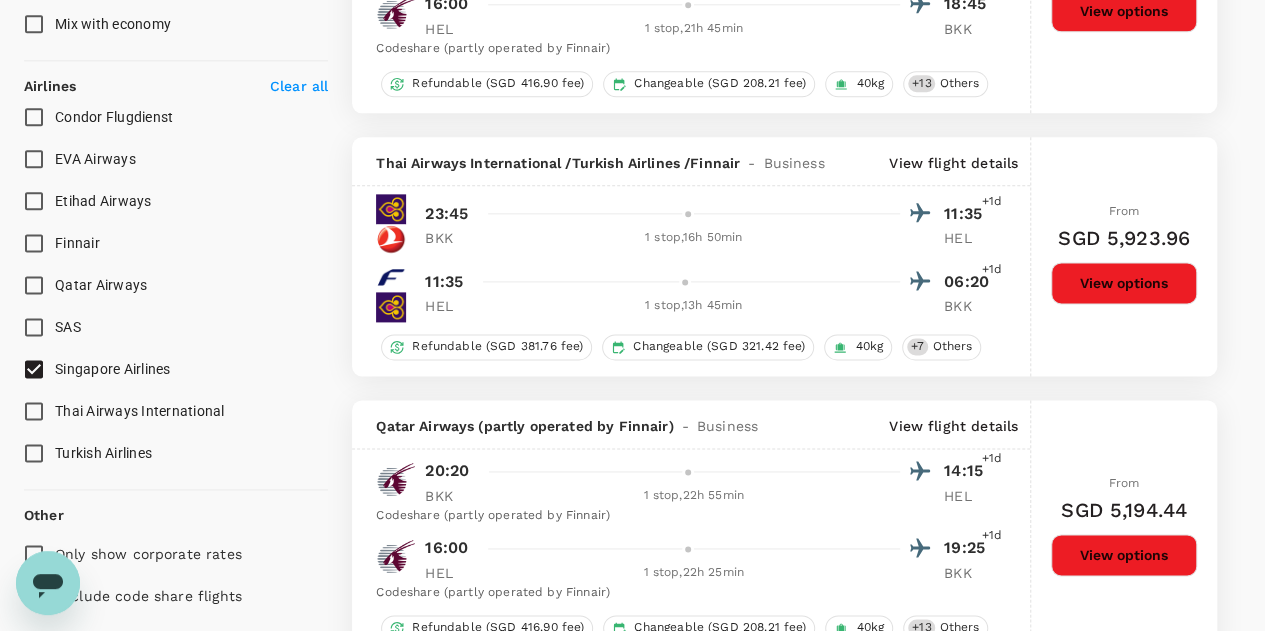 drag, startPoint x: 34, startPoint y: 241, endPoint x: 44, endPoint y: 339, distance: 98.50888 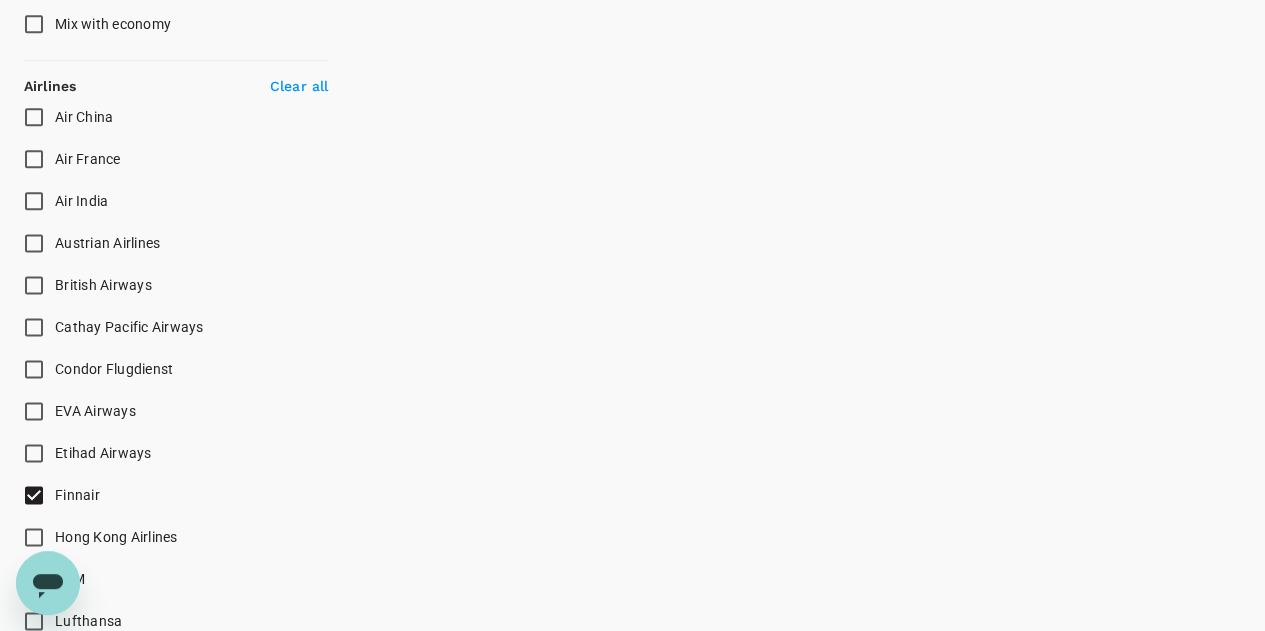 scroll, scrollTop: 1500, scrollLeft: 0, axis: vertical 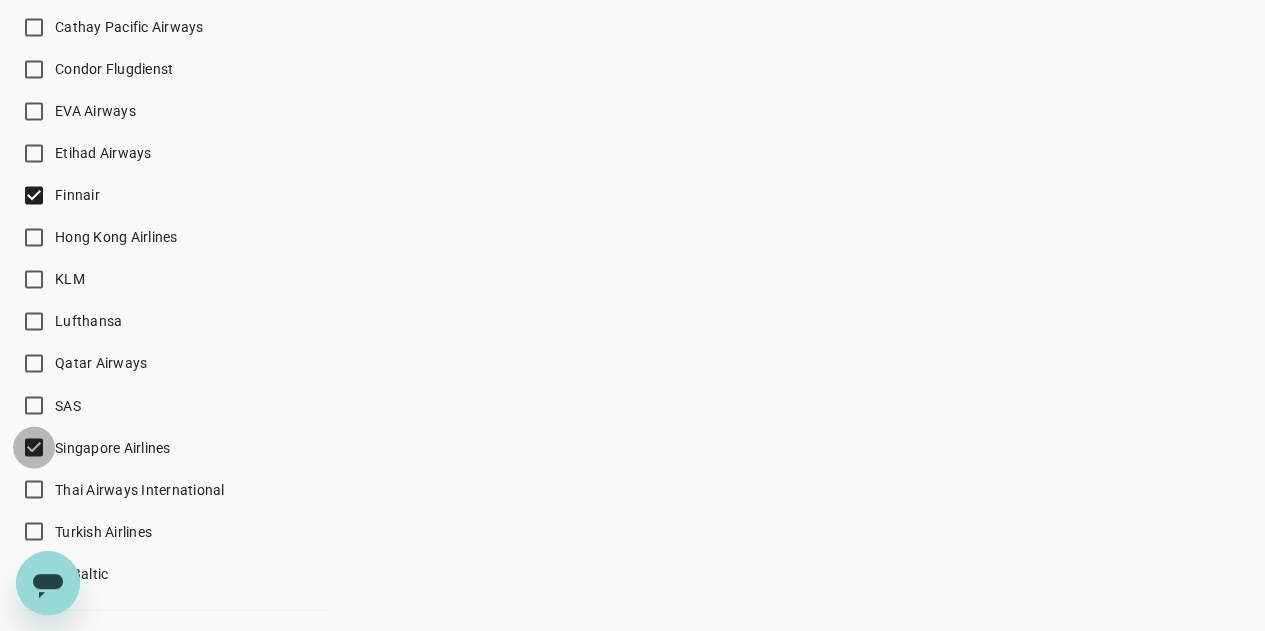 click on "Singapore Airlines" at bounding box center (34, 447) 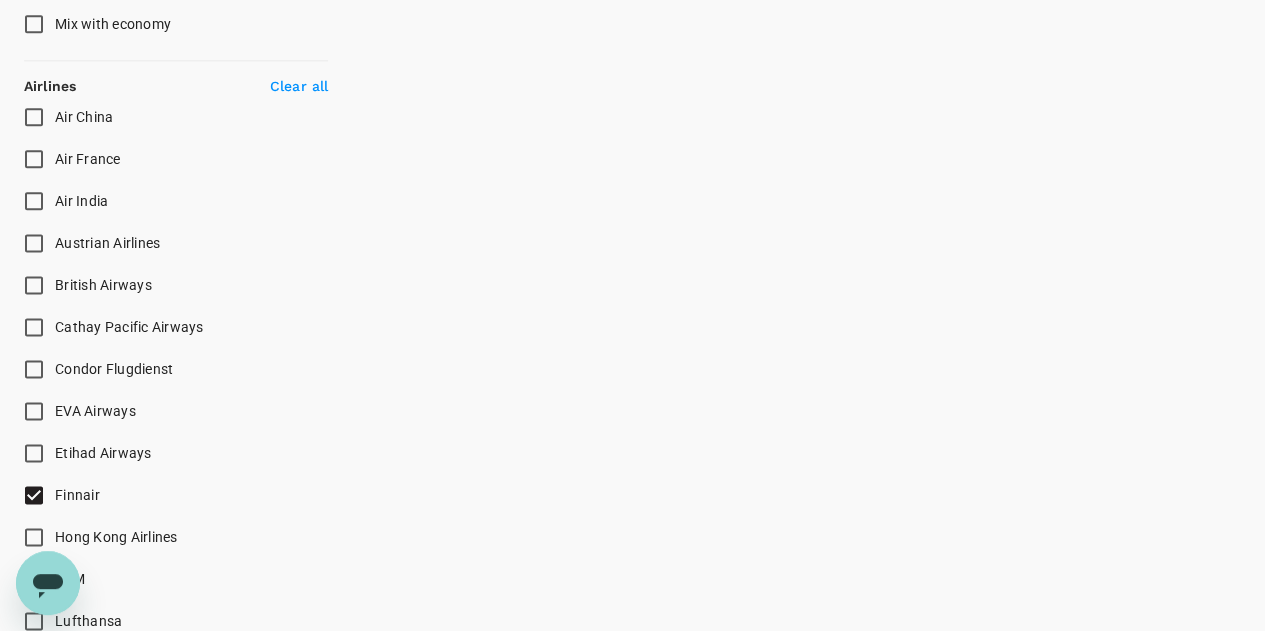 scroll, scrollTop: 600, scrollLeft: 0, axis: vertical 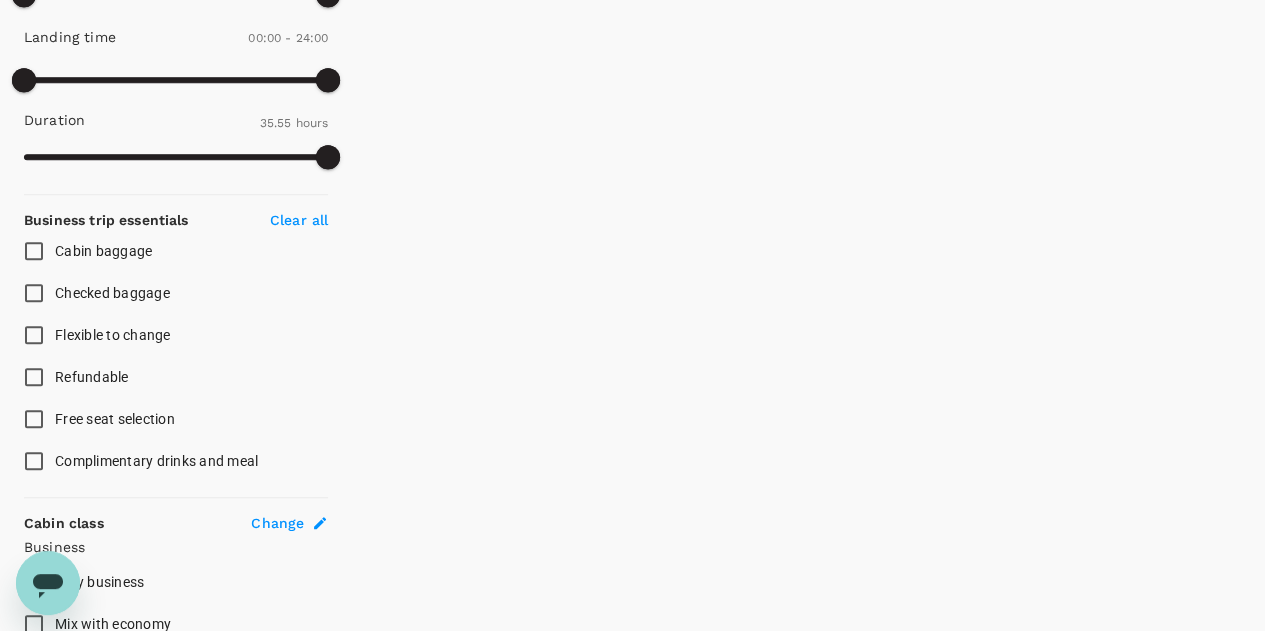 checkbox on "false" 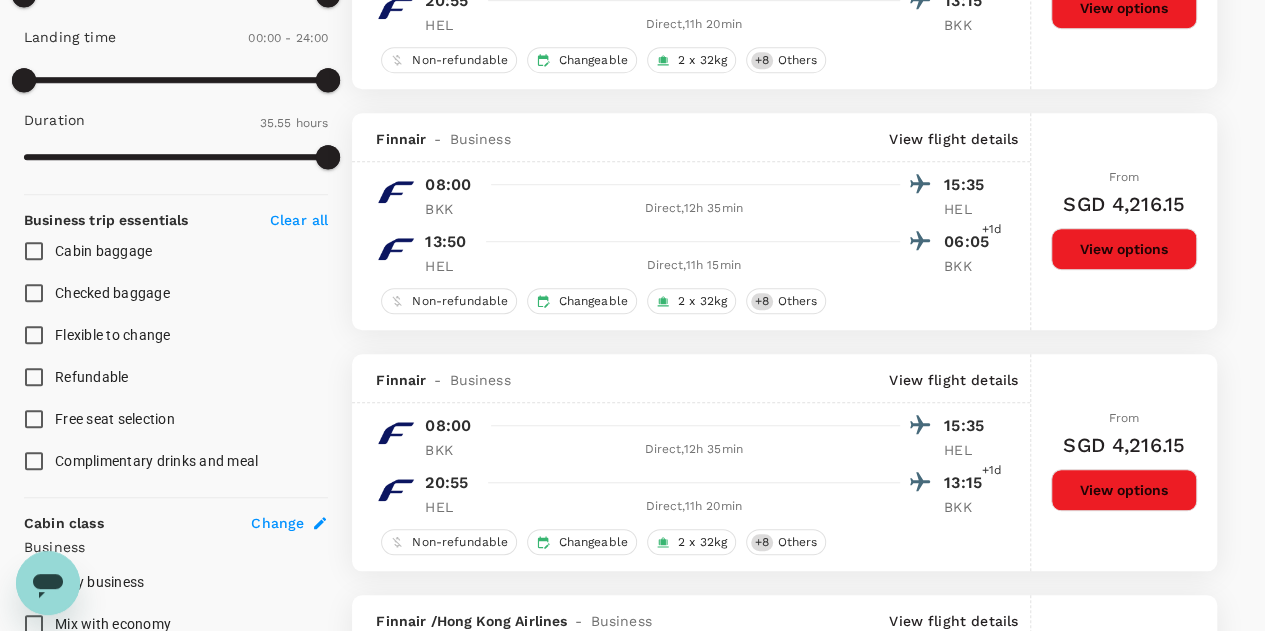 scroll, scrollTop: 900, scrollLeft: 0, axis: vertical 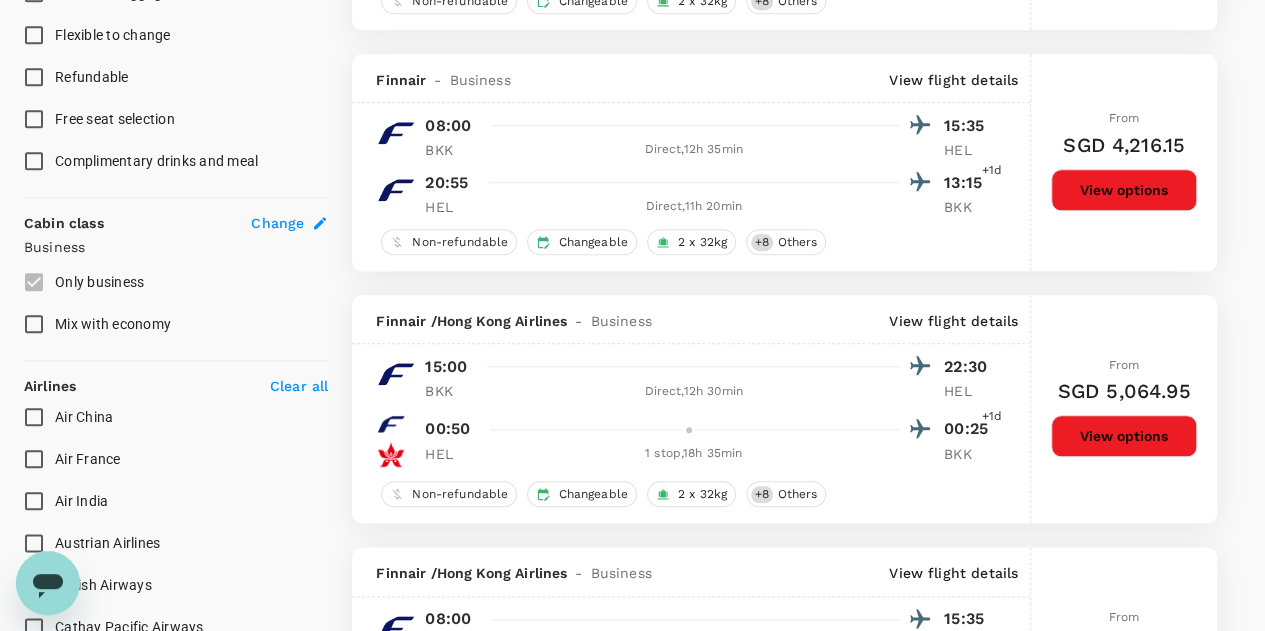 click on "Clear all" at bounding box center [299, 386] 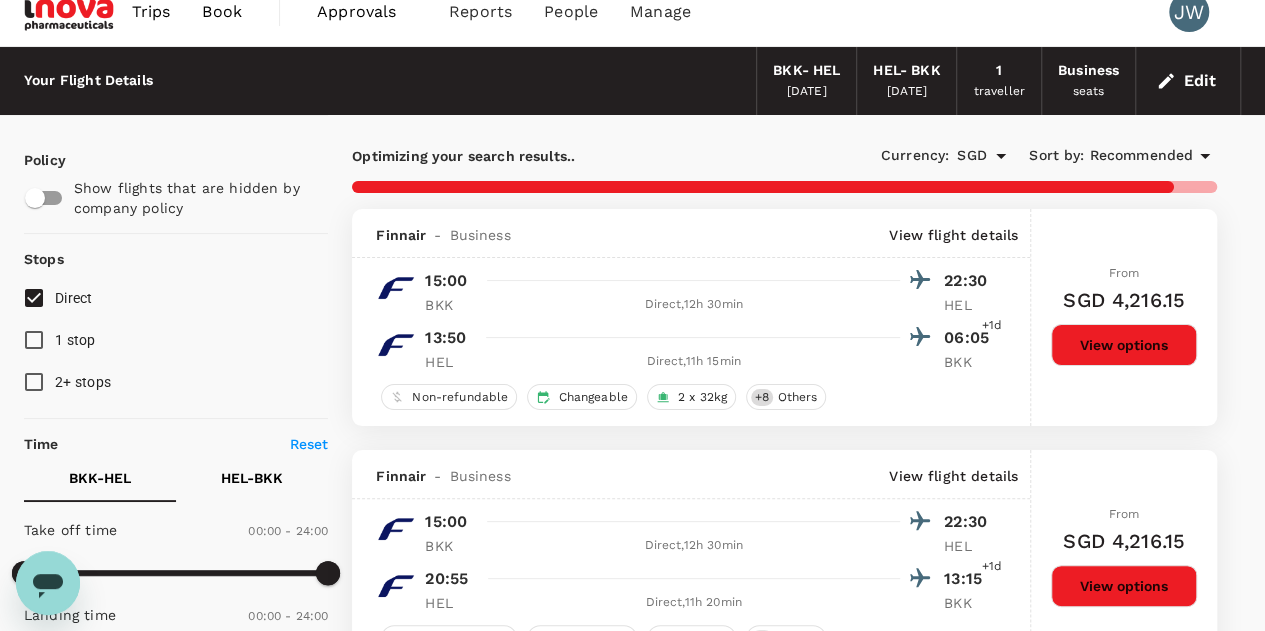 scroll, scrollTop: 0, scrollLeft: 0, axis: both 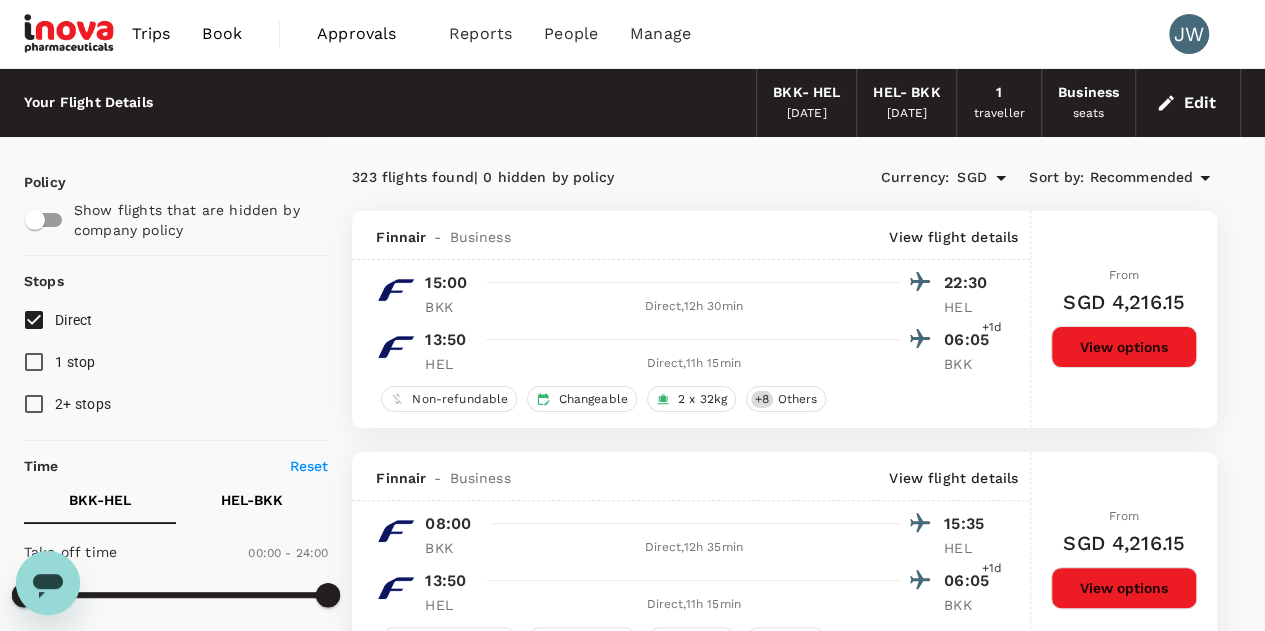 click on "Recommended" at bounding box center (1141, 178) 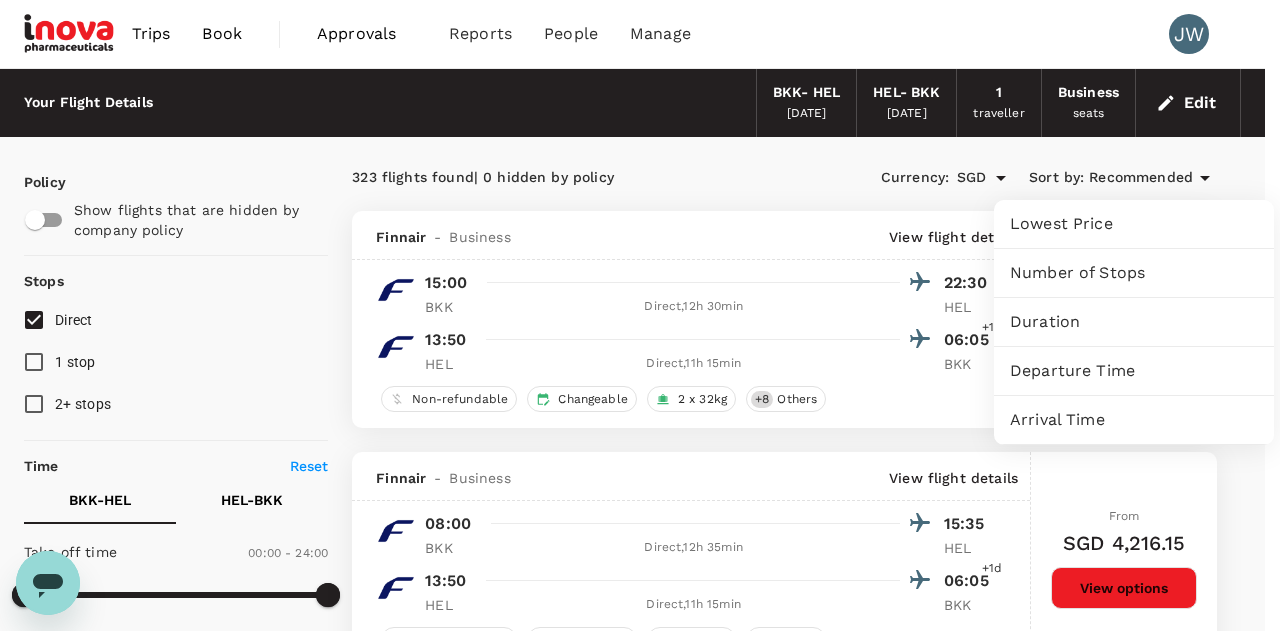 click on "Lowest Price" at bounding box center (1134, 224) 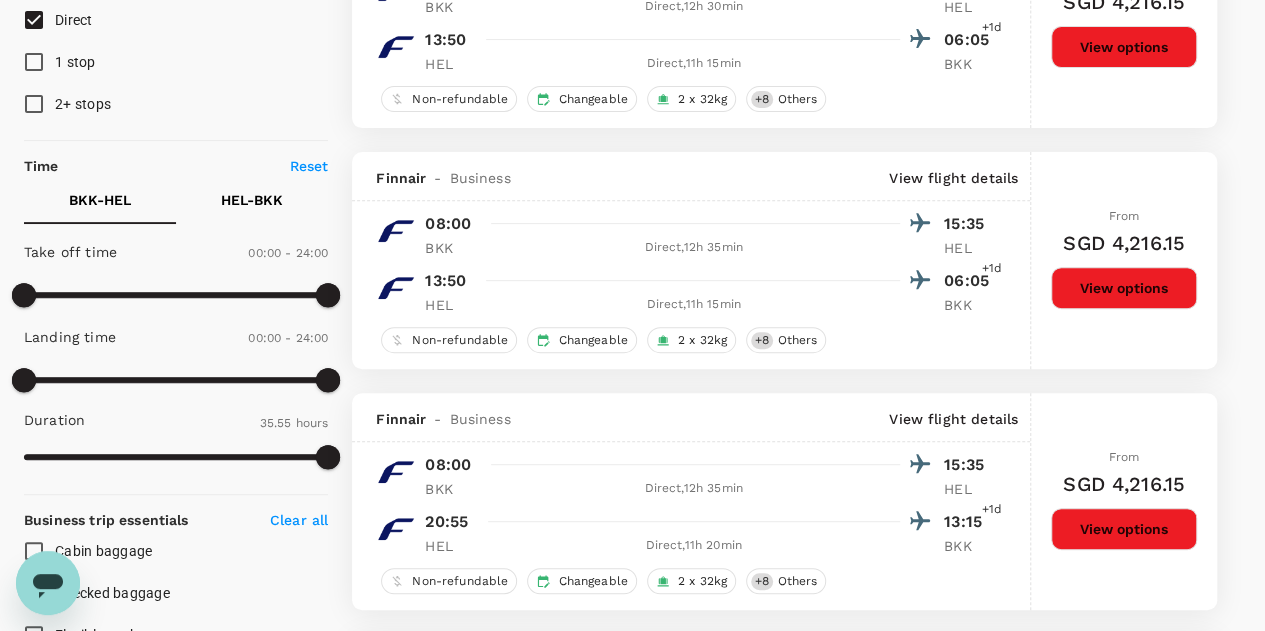 scroll, scrollTop: 600, scrollLeft: 0, axis: vertical 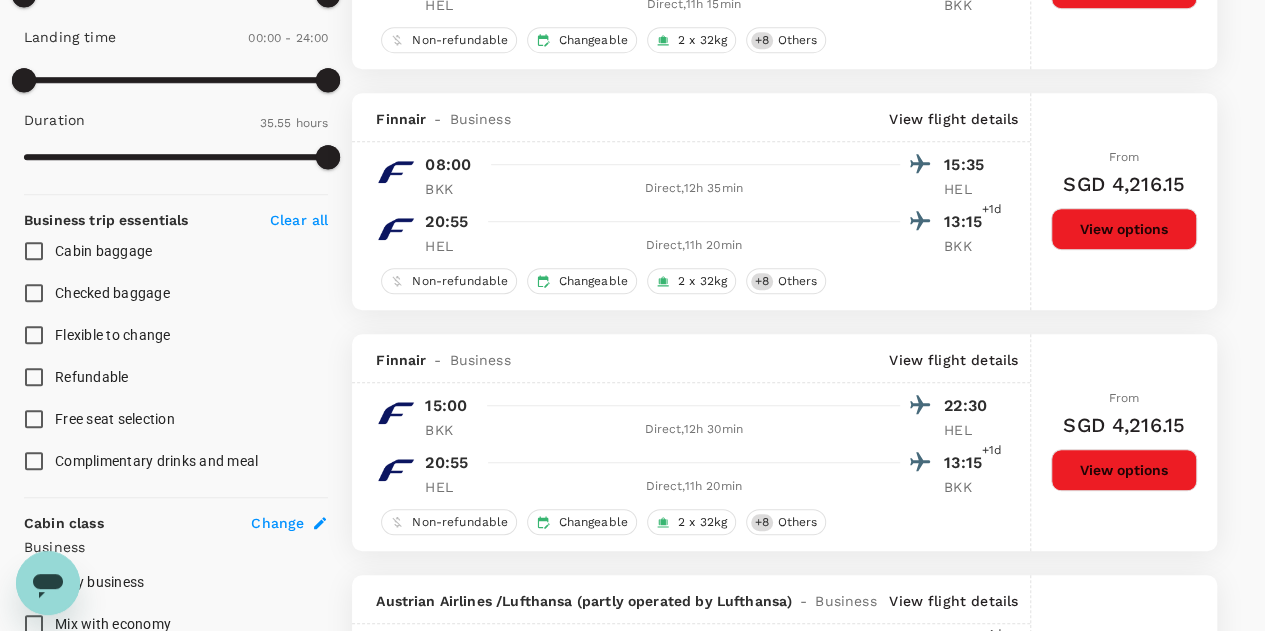 click on "View options" at bounding box center [1124, 470] 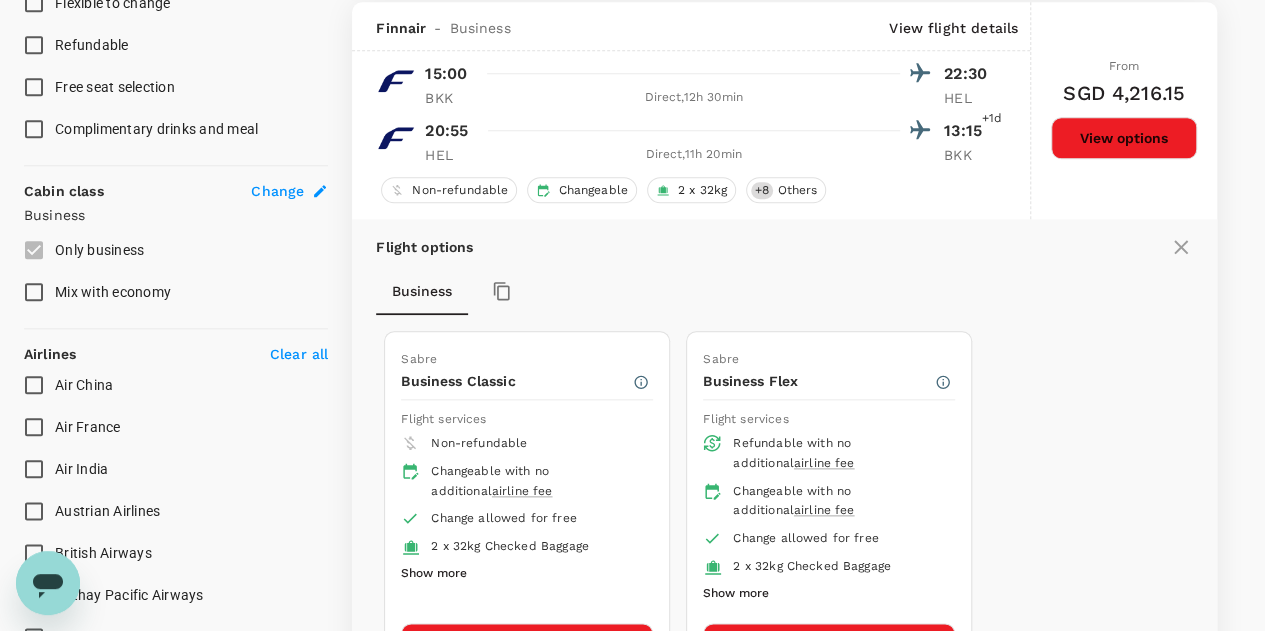 scroll, scrollTop: 1232, scrollLeft: 0, axis: vertical 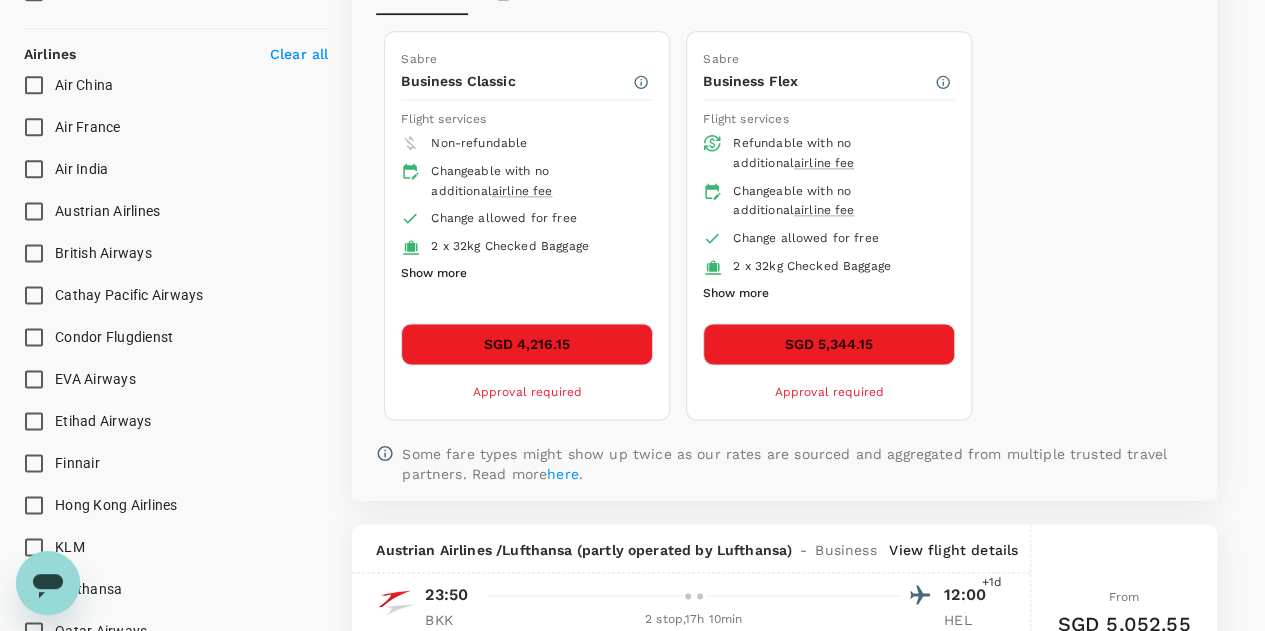click on "SGD 4,216.15" at bounding box center (527, 344) 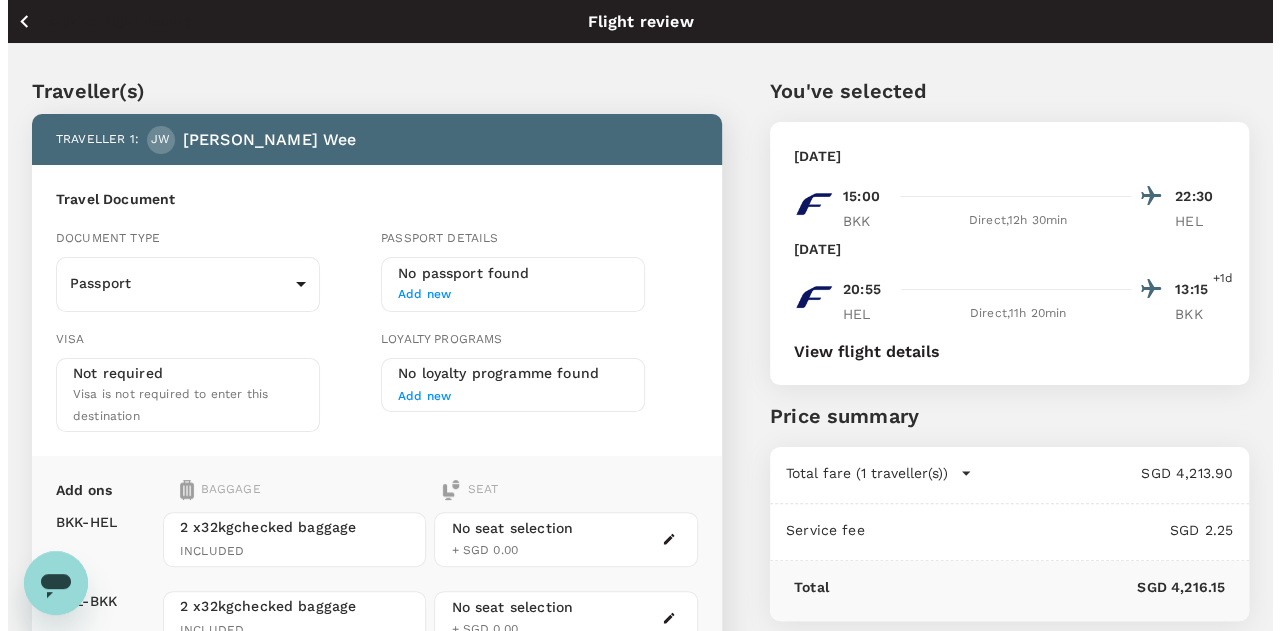 scroll, scrollTop: 283, scrollLeft: 0, axis: vertical 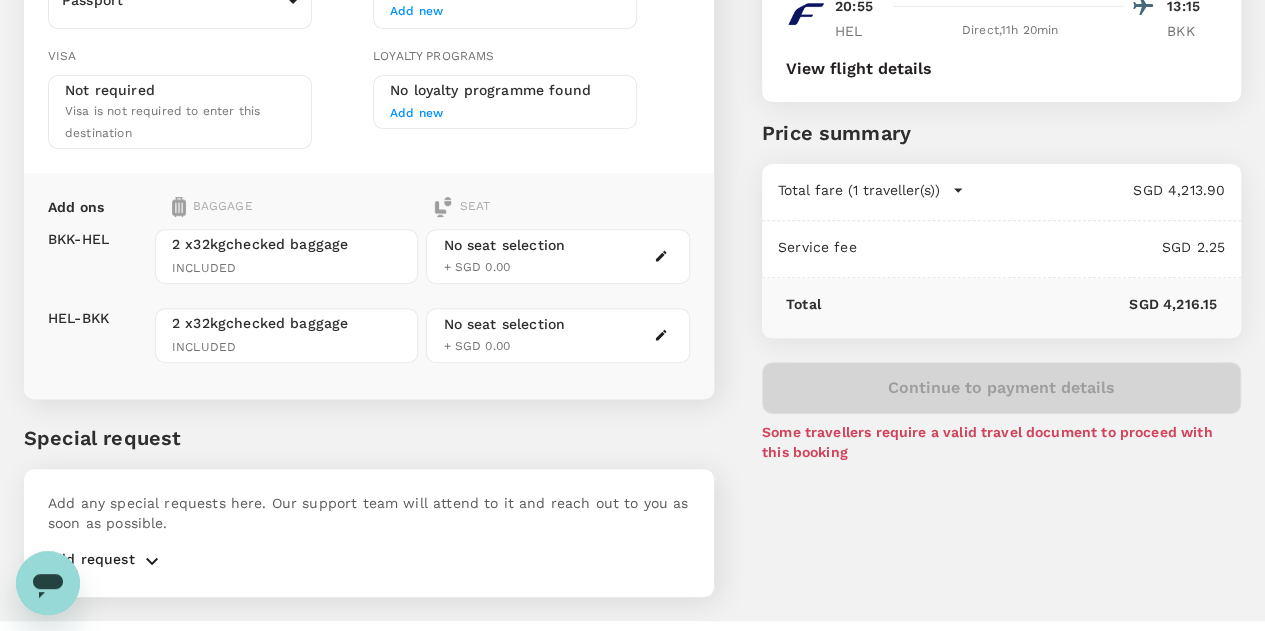 click 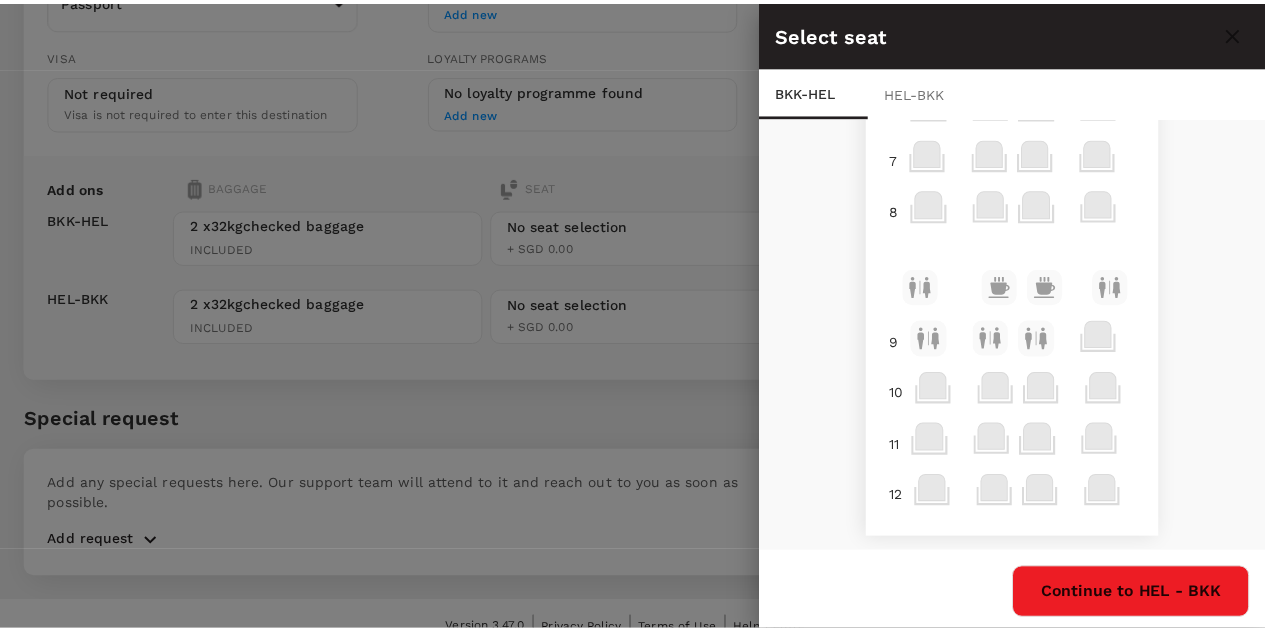 scroll, scrollTop: 0, scrollLeft: 0, axis: both 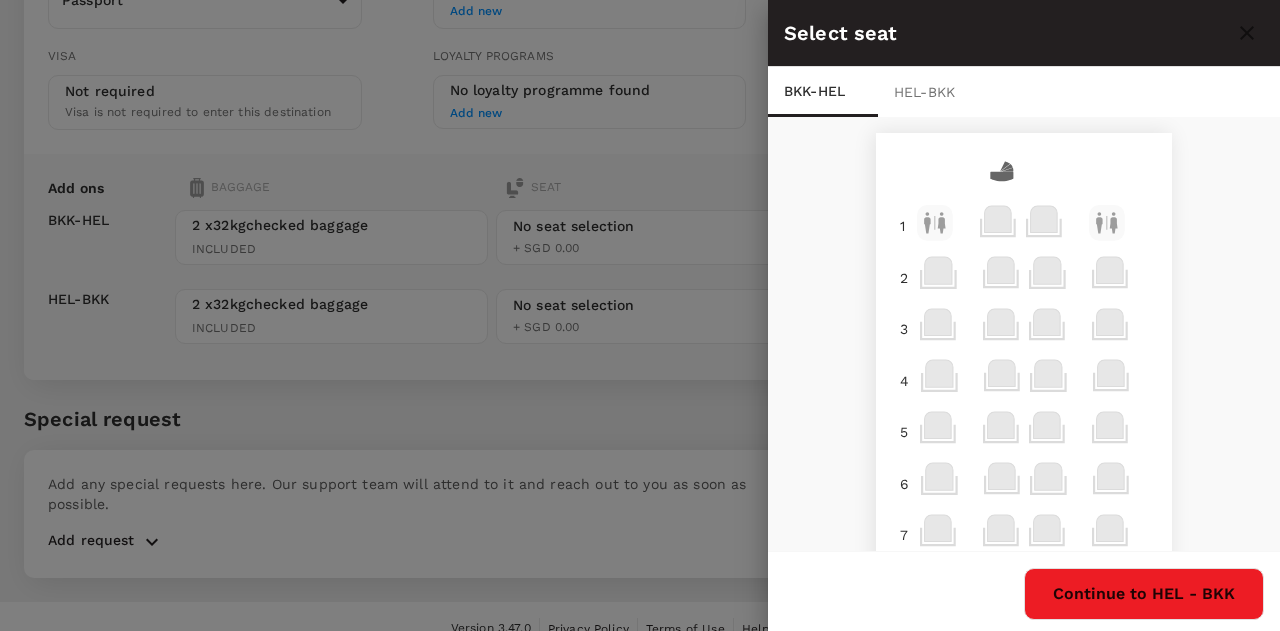 click at bounding box center [640, 315] 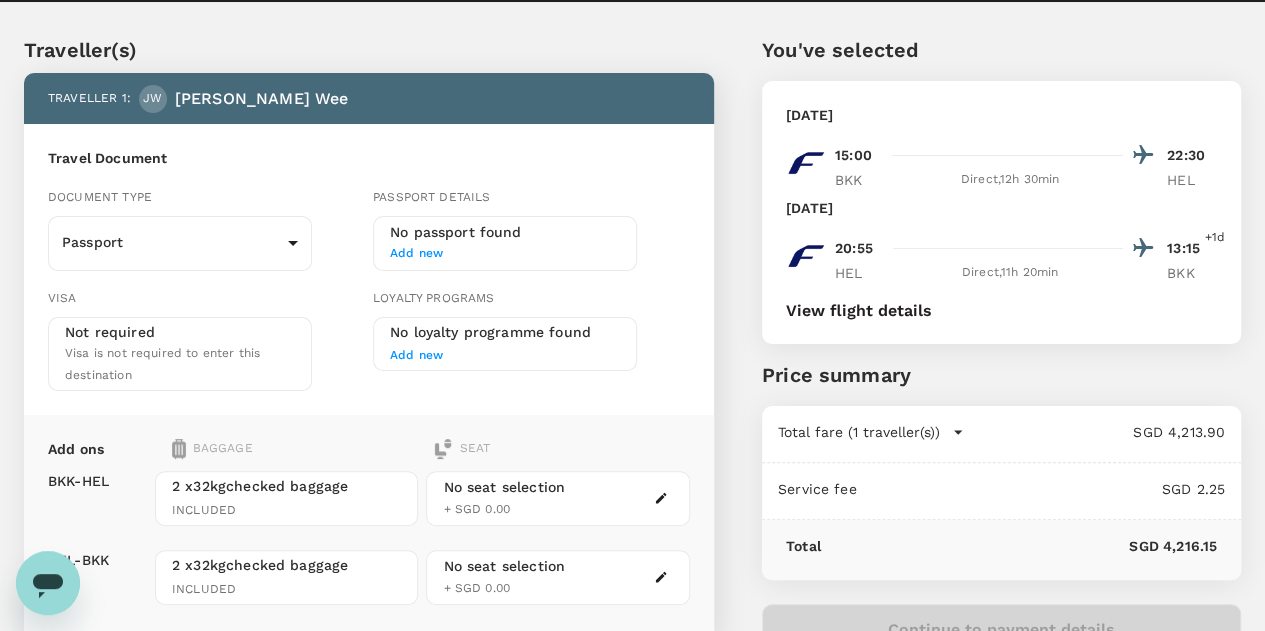scroll, scrollTop: 0, scrollLeft: 0, axis: both 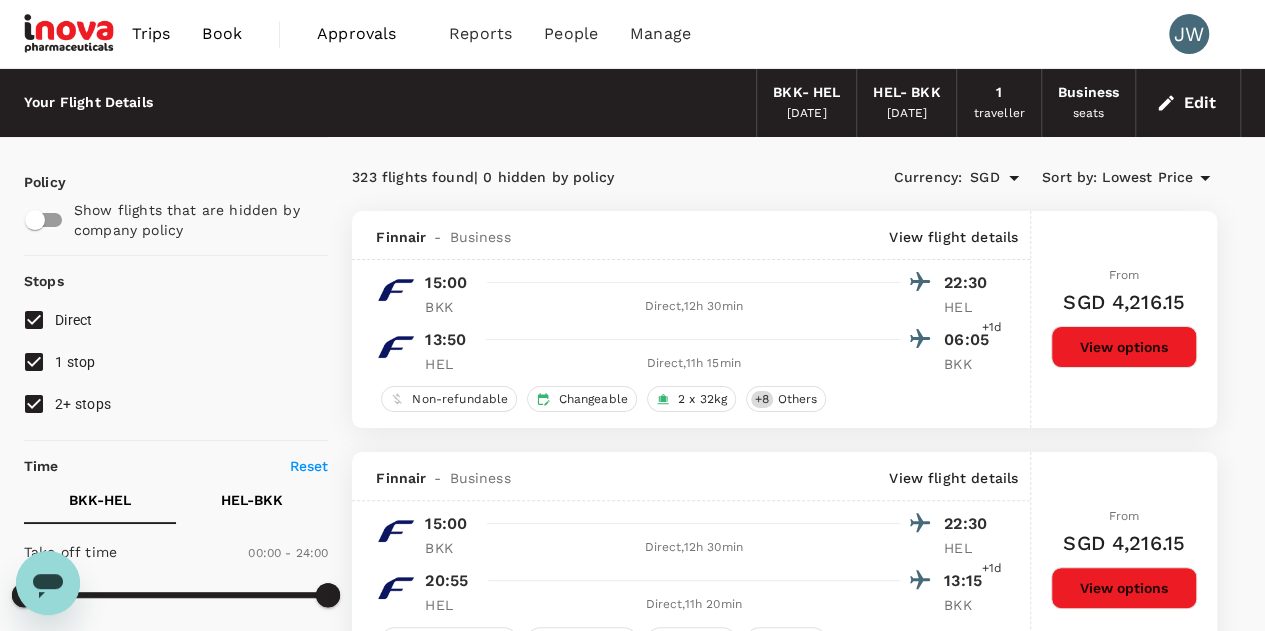 click on "Edit" at bounding box center (1188, 103) 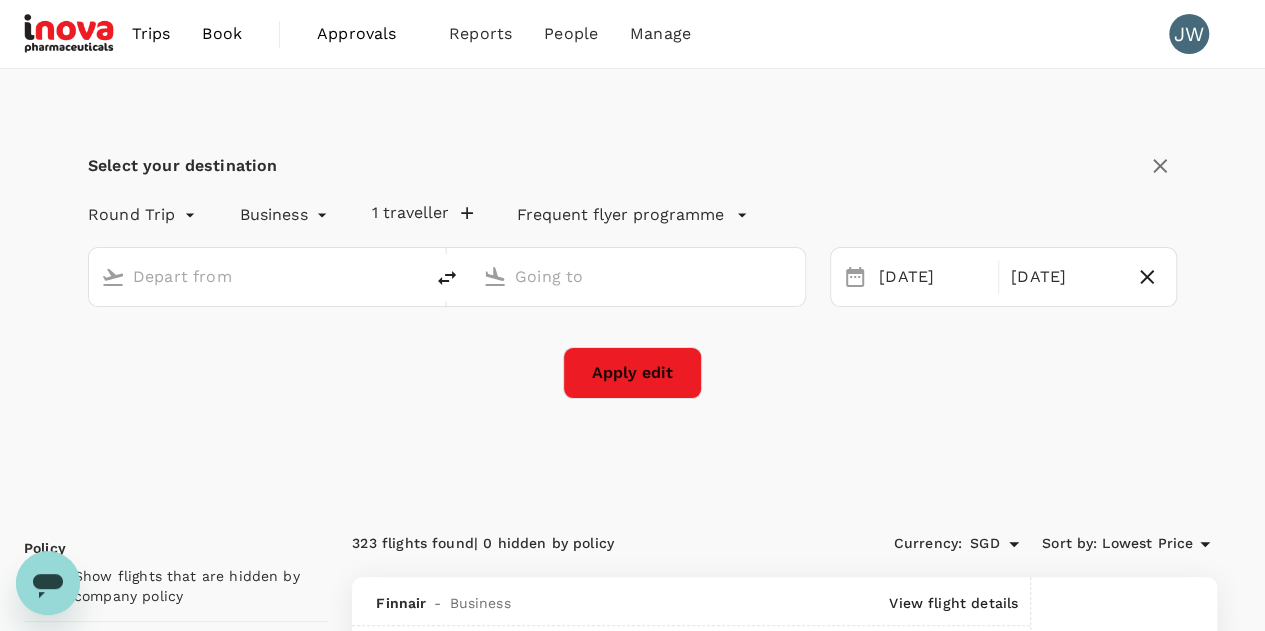 type on "Suvarnabhumi Intl (BKK)" 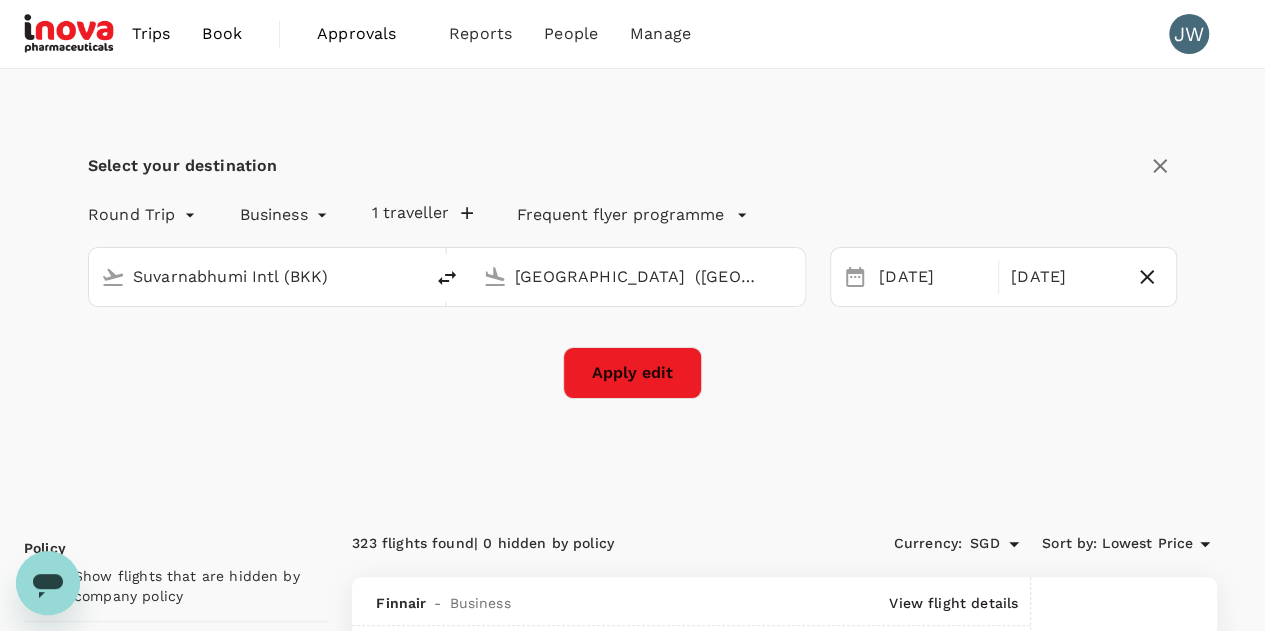 click on "Trips Book Approvals 0 Reports People Manage JW Select your destination Round Trip roundtrip Business business 1   traveller Frequent flyer programme Suvarnabhumi Intl (BKK) Helsinki  (HEL) 05 Dec 16 Dec Apply edit Policy Show flights that are hidden by company policy Stops Direct 1 stop 2+ stops Time Reset BKK - HEL HEL - BKK Take off time 00:00 - 24:00 Landing time 00:00 - 24:00 Duration 35.55 hours Take off time 00:00 - 24:00 Landing time 00:00 - 24:00 Duration 37.25 hours Business trip essentials Clear all Cabin baggage Checked baggage Flexible to change Refundable Free seat selection Complimentary drinks and meal Cabin class Change Business Only business Mix with economy Airlines Clear all Air China Air France Air India Austrian Airlines British Airways Cathay Pacific Airways Condor Flugdienst EVA Airways Etihad Airways Finnair Hong Kong Airlines KLM Lufthansa Qatar Airways SAS Singapore Airlines Thai Airways International Turkish Airlines airBaltic Other Only show corporate rates 323   flights found  |" at bounding box center (632, 3161) 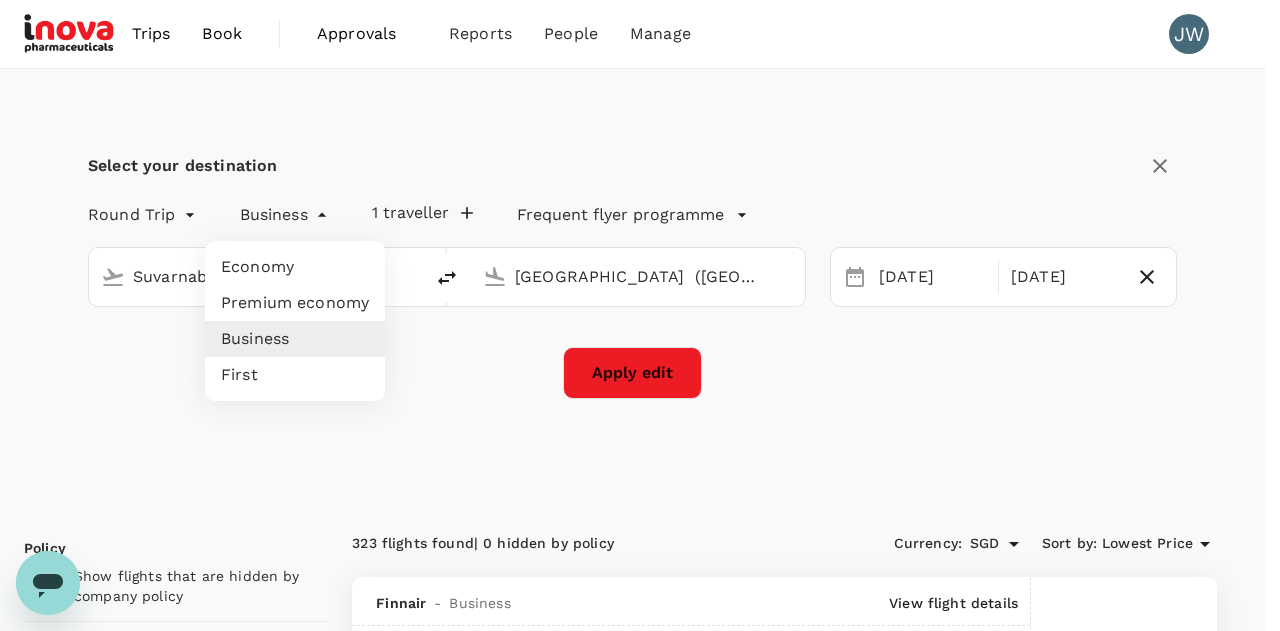 click on "Premium economy" at bounding box center (295, 303) 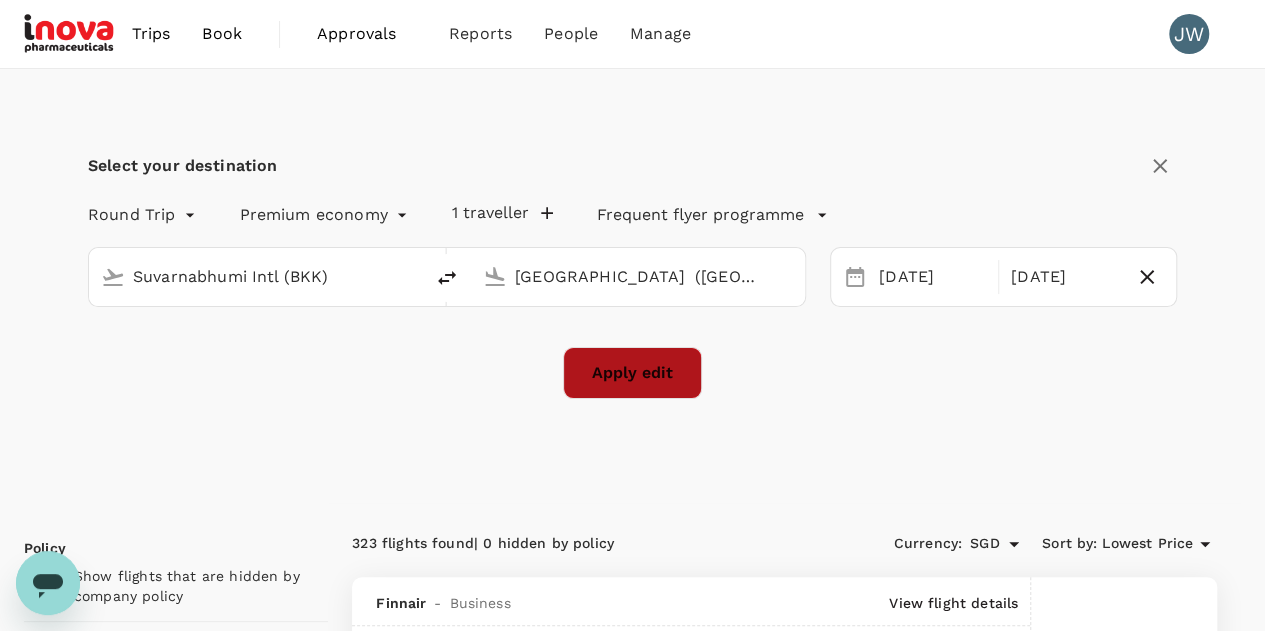 click on "Apply edit" at bounding box center [632, 373] 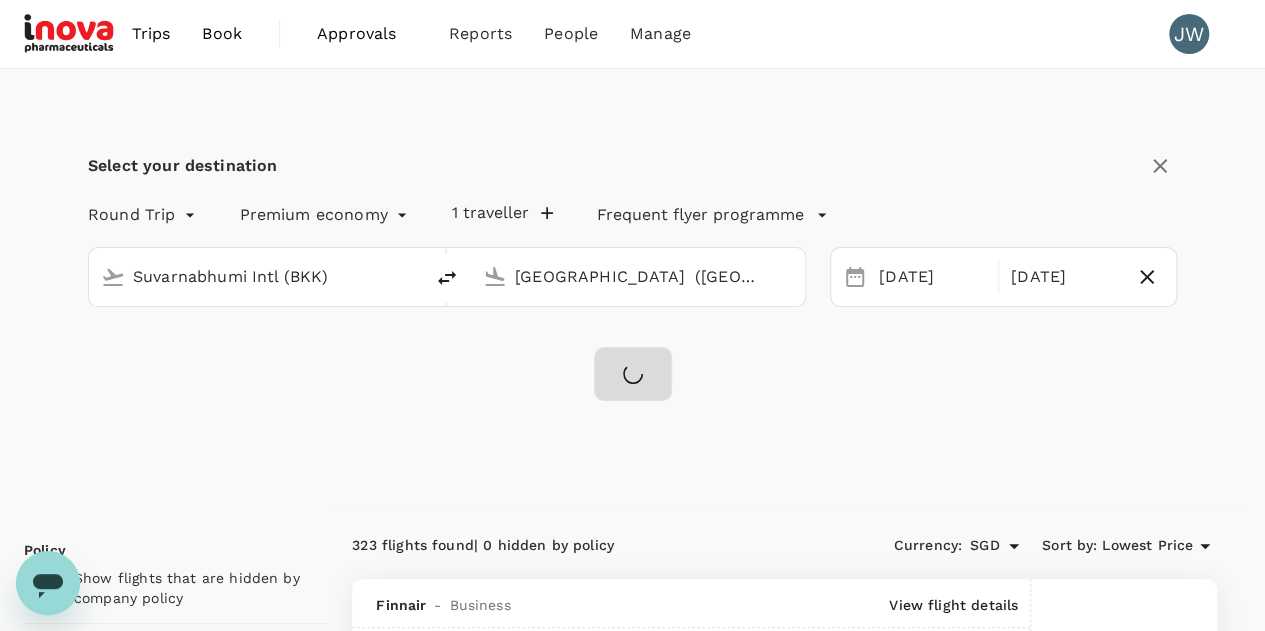 checkbox on "false" 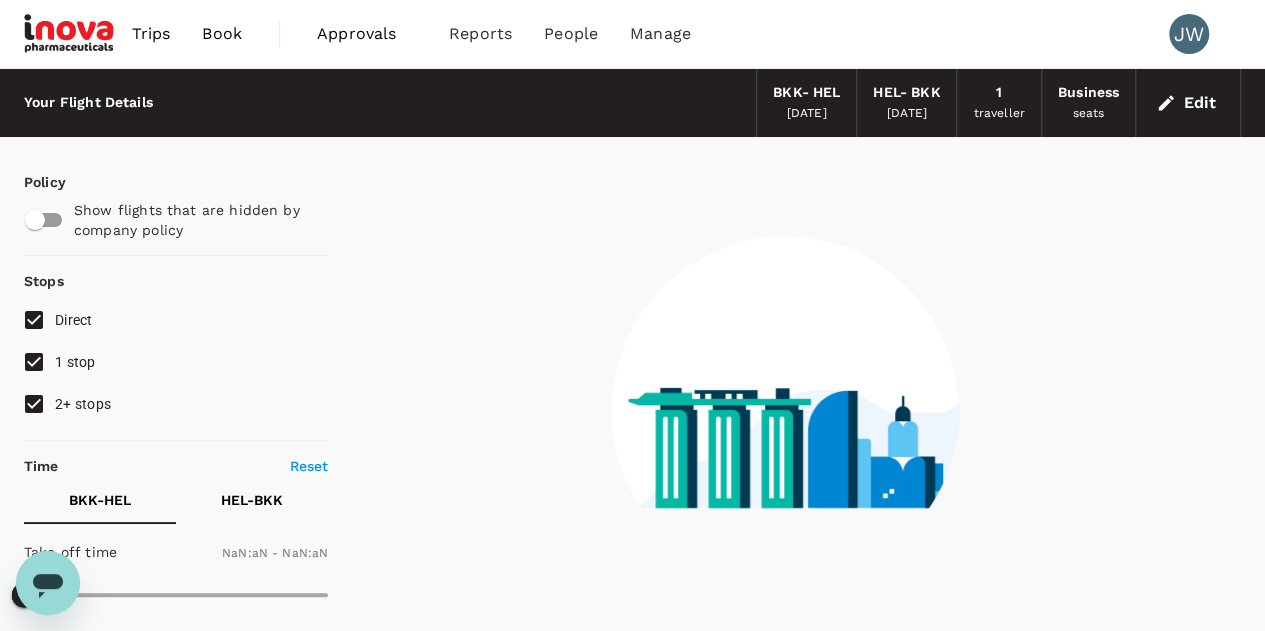 type on "1440" 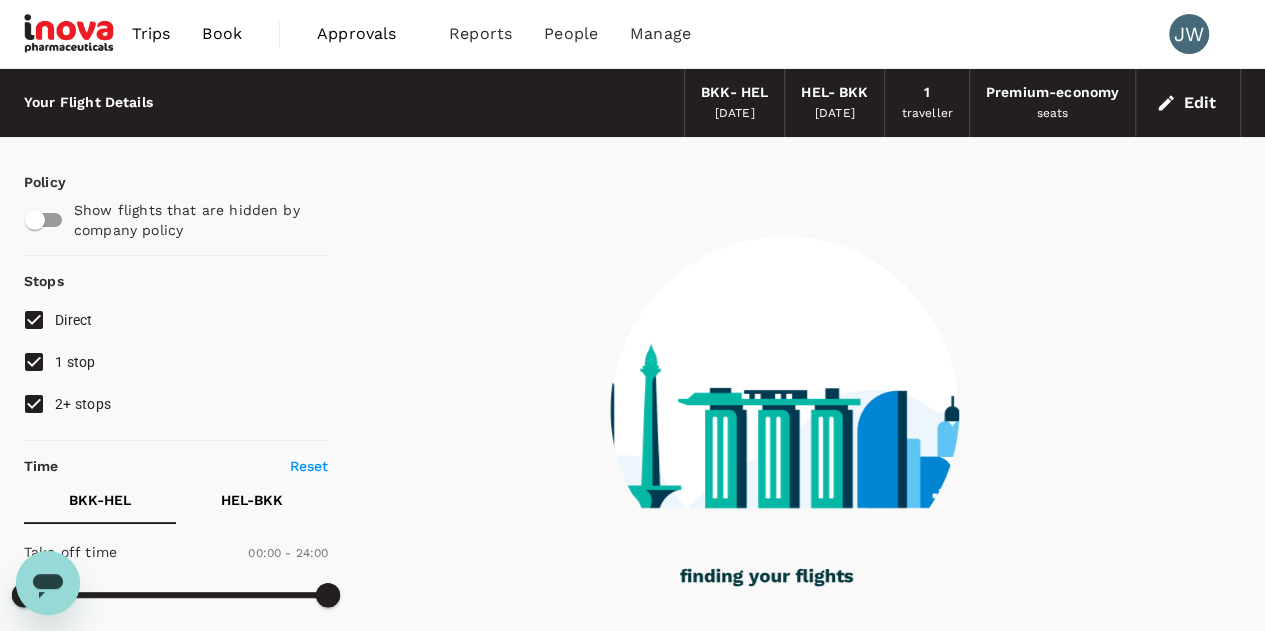type on "1895" 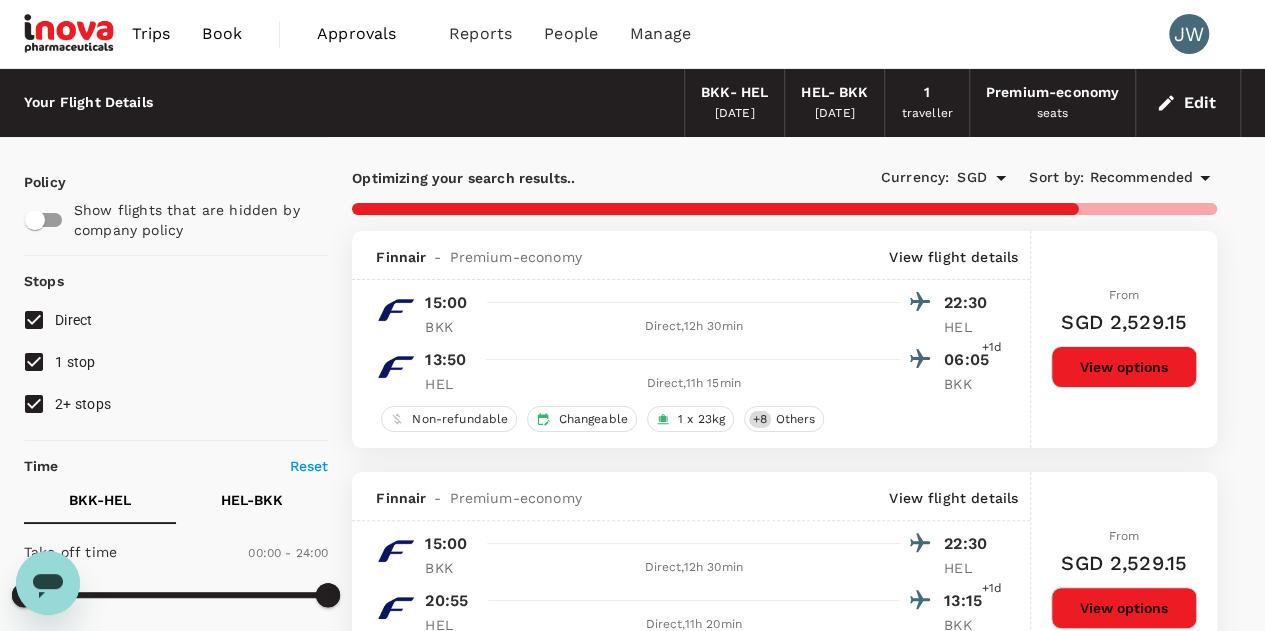 click on "2+ stops" at bounding box center [34, 404] 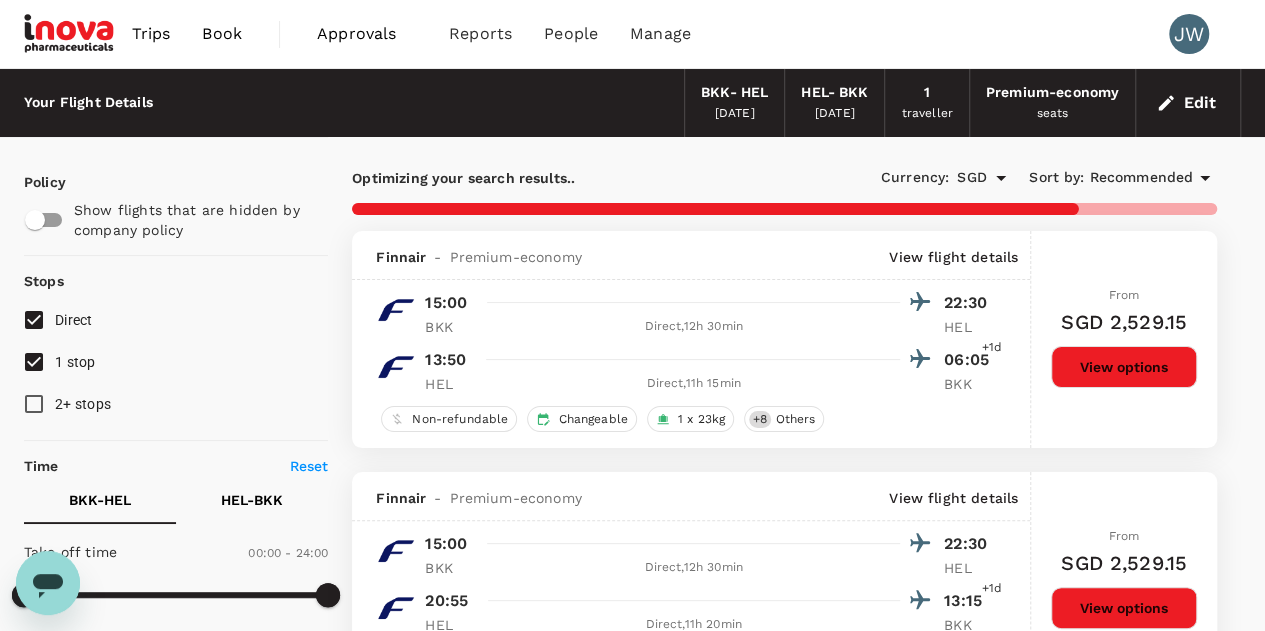type on "2490" 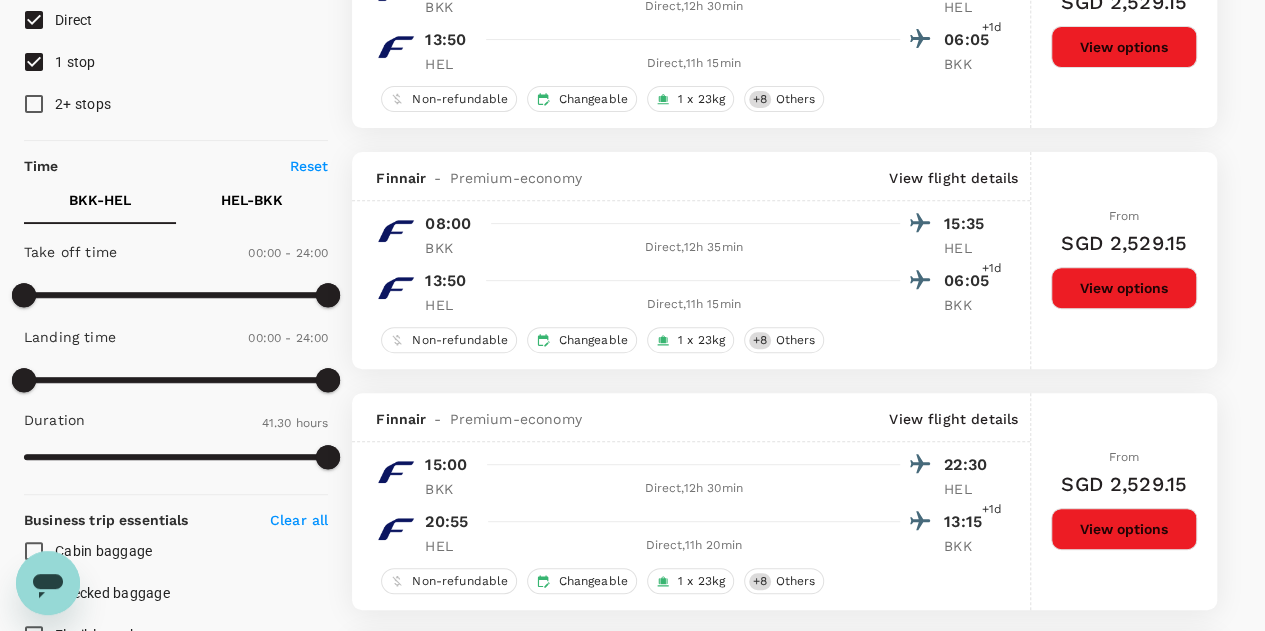 scroll, scrollTop: 600, scrollLeft: 0, axis: vertical 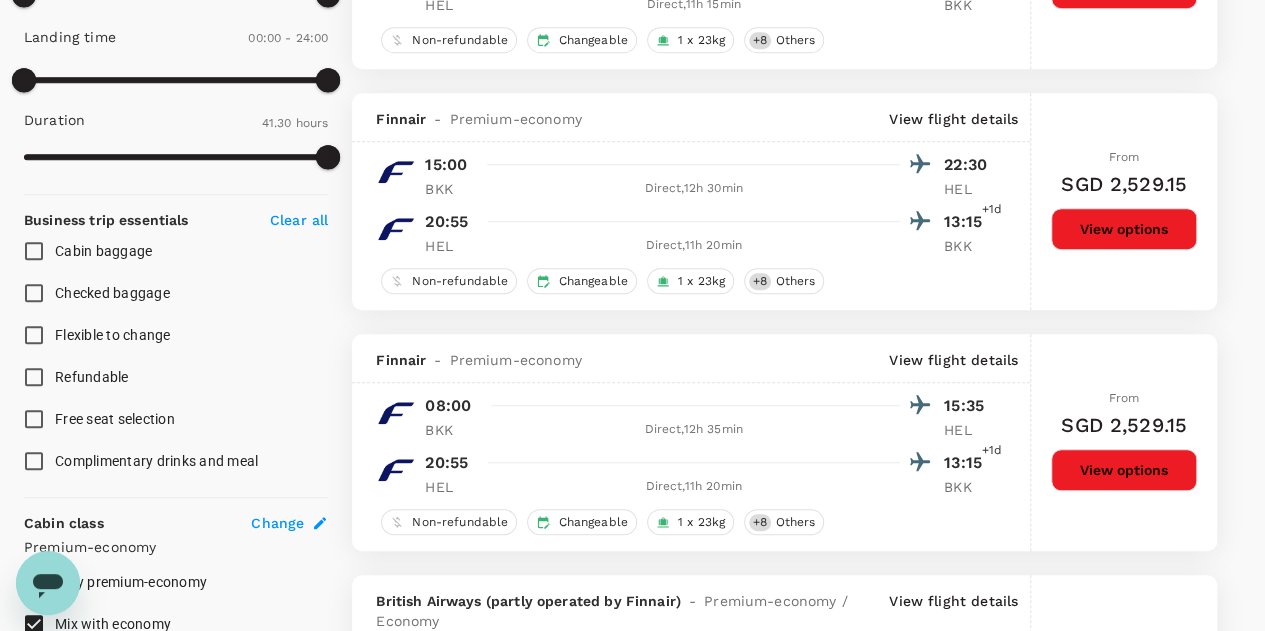 click on "View options" at bounding box center [1124, 229] 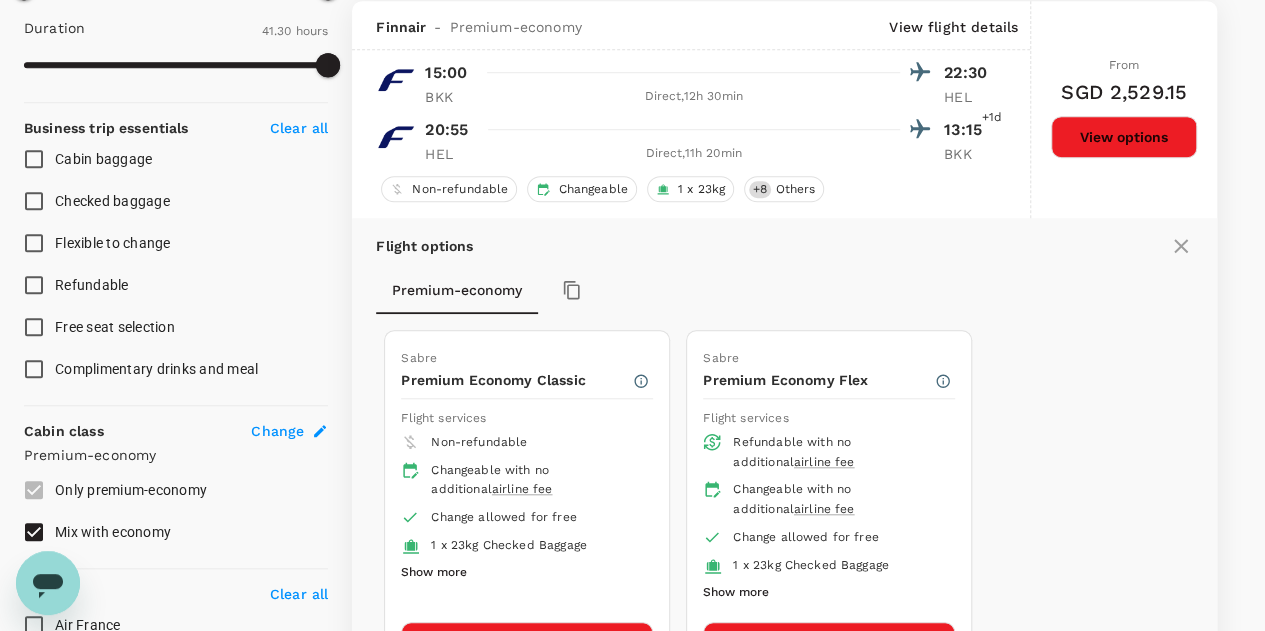 scroll, scrollTop: 992, scrollLeft: 0, axis: vertical 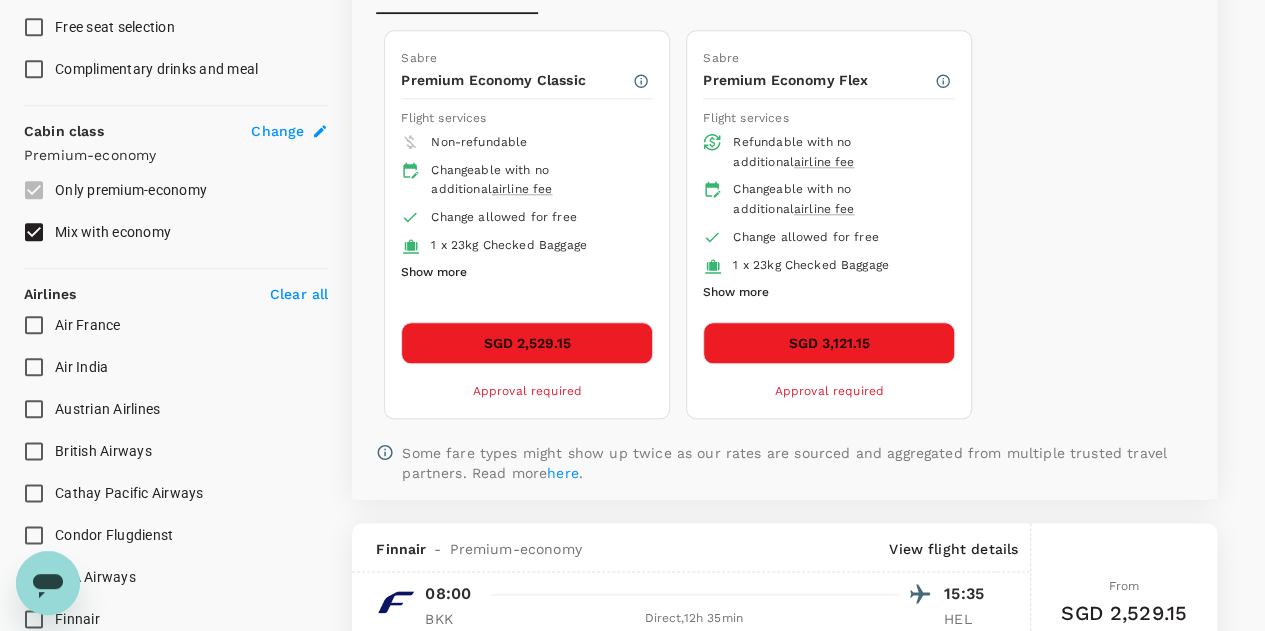 click on "Show more" at bounding box center [434, 273] 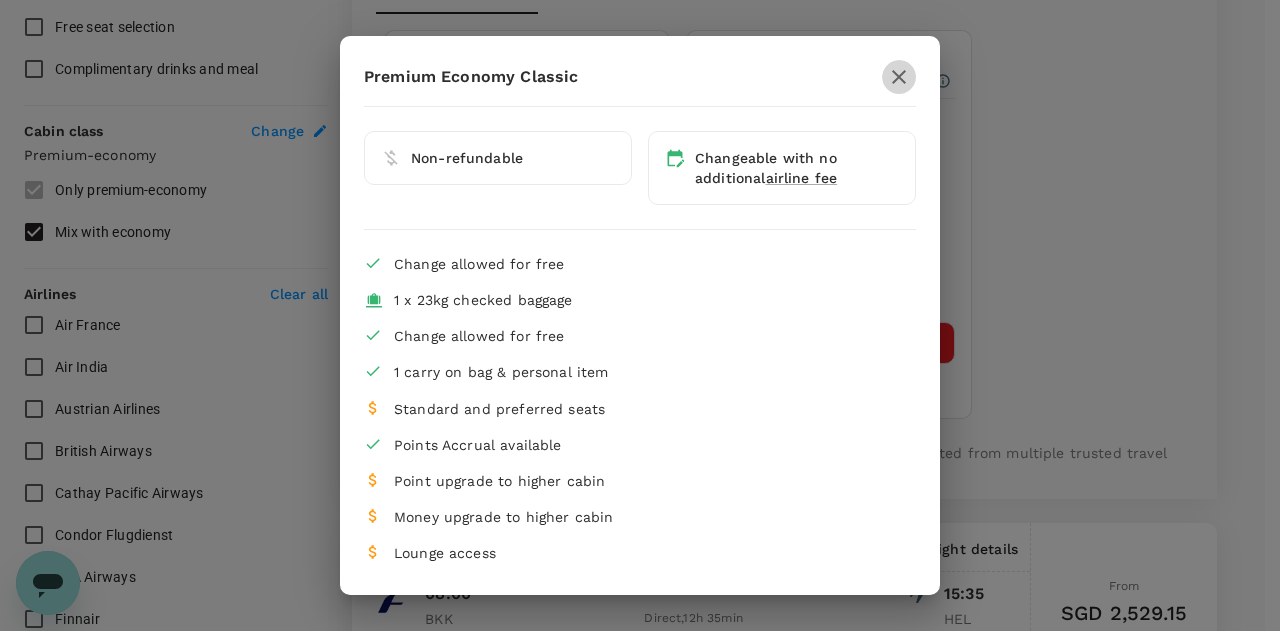 click 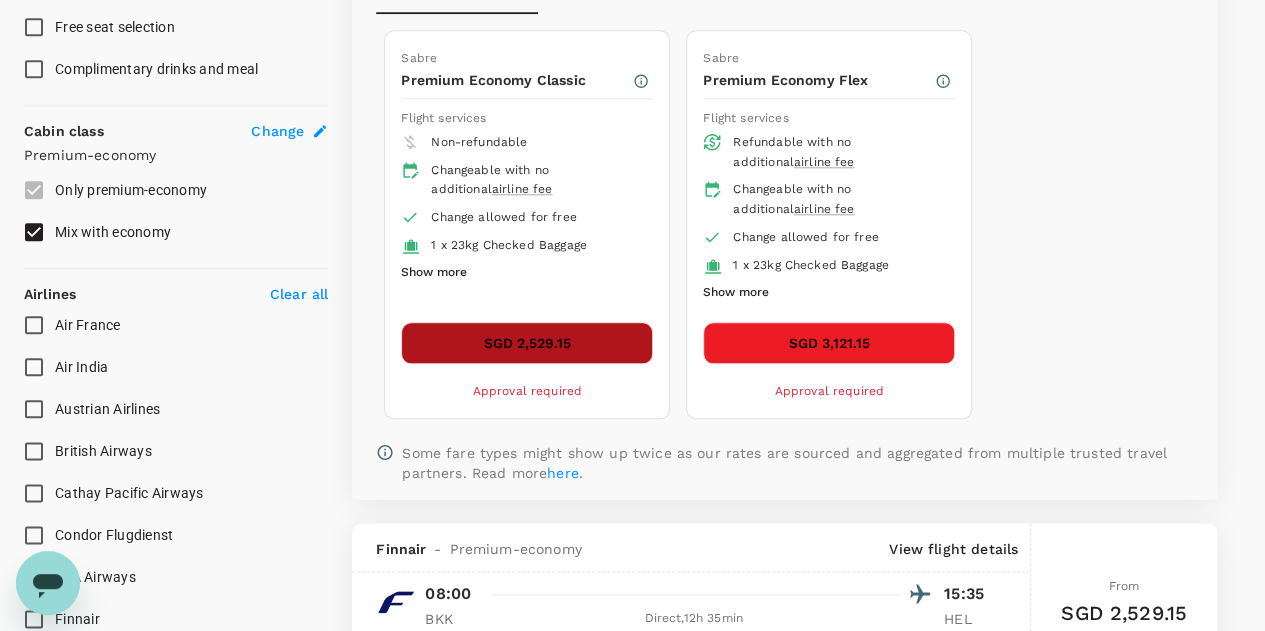 click on "SGD 2,529.15" at bounding box center [527, 343] 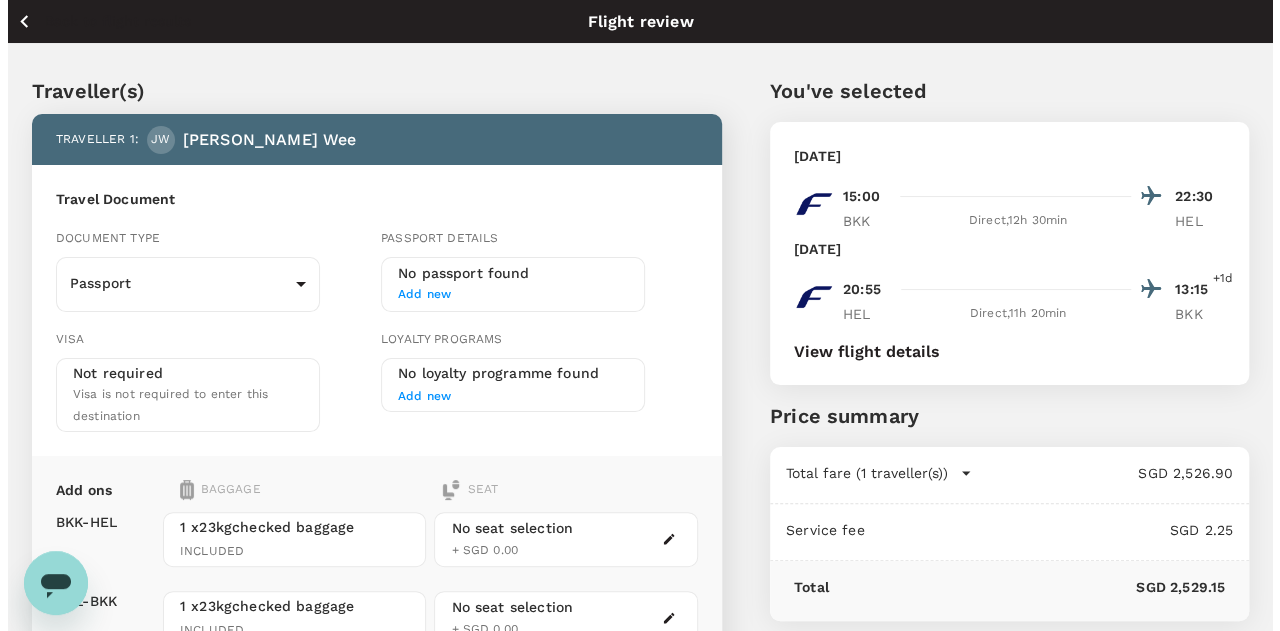 scroll, scrollTop: 283, scrollLeft: 0, axis: vertical 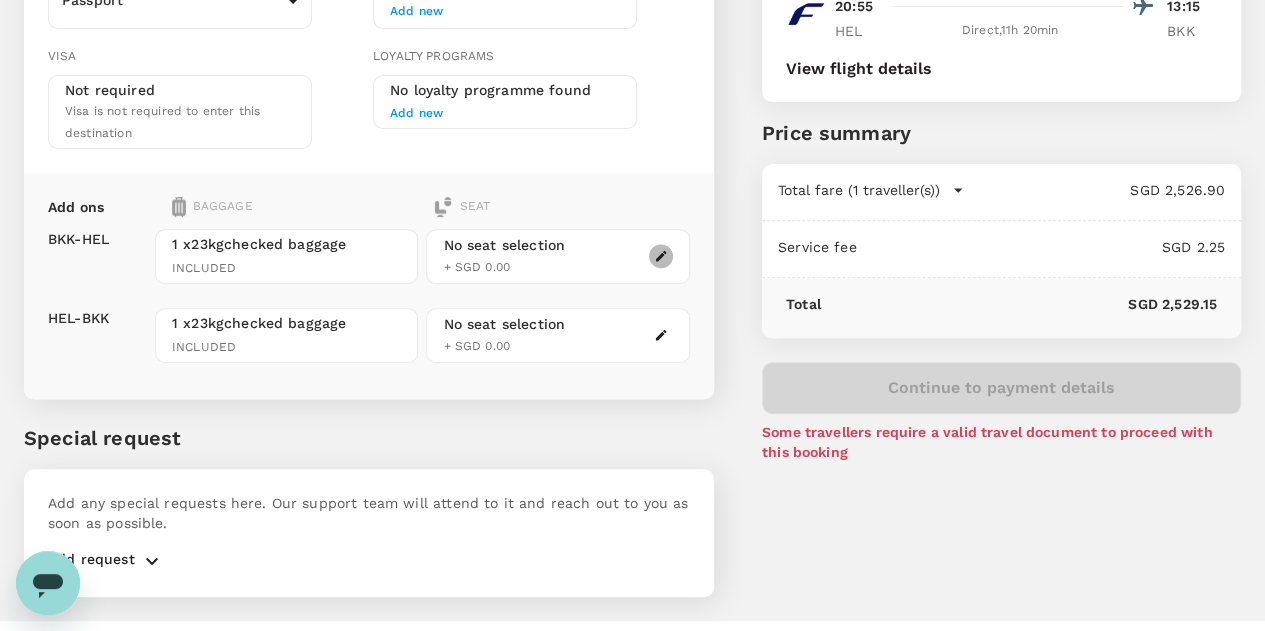 click 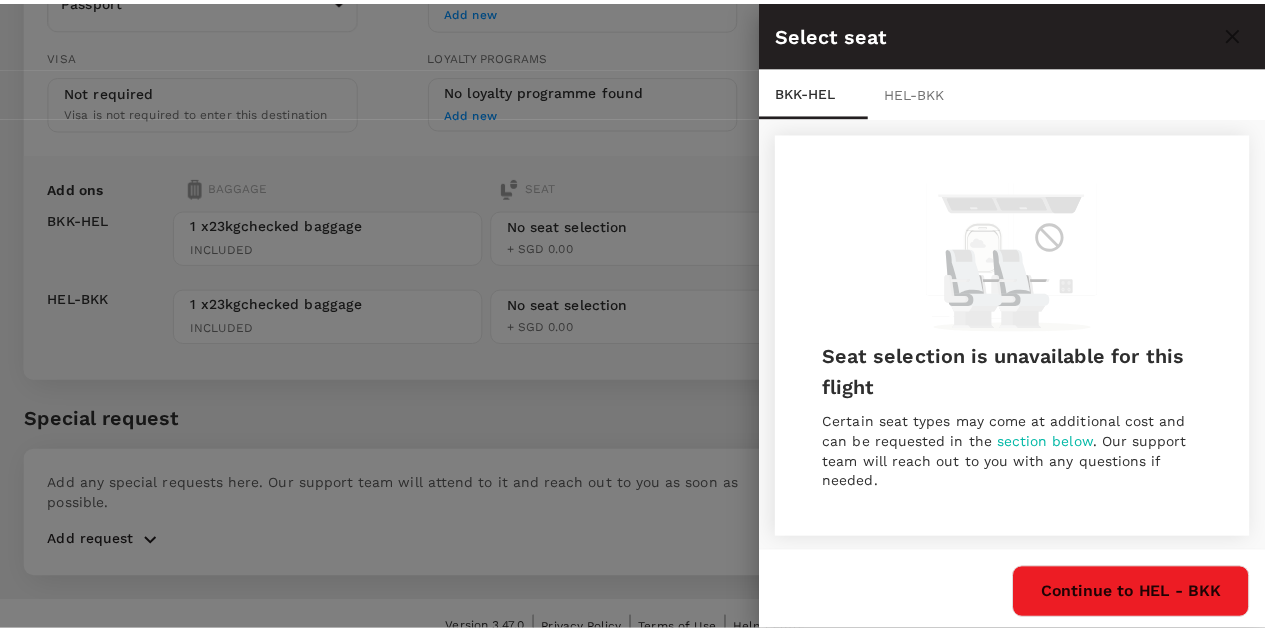 scroll, scrollTop: 2, scrollLeft: 0, axis: vertical 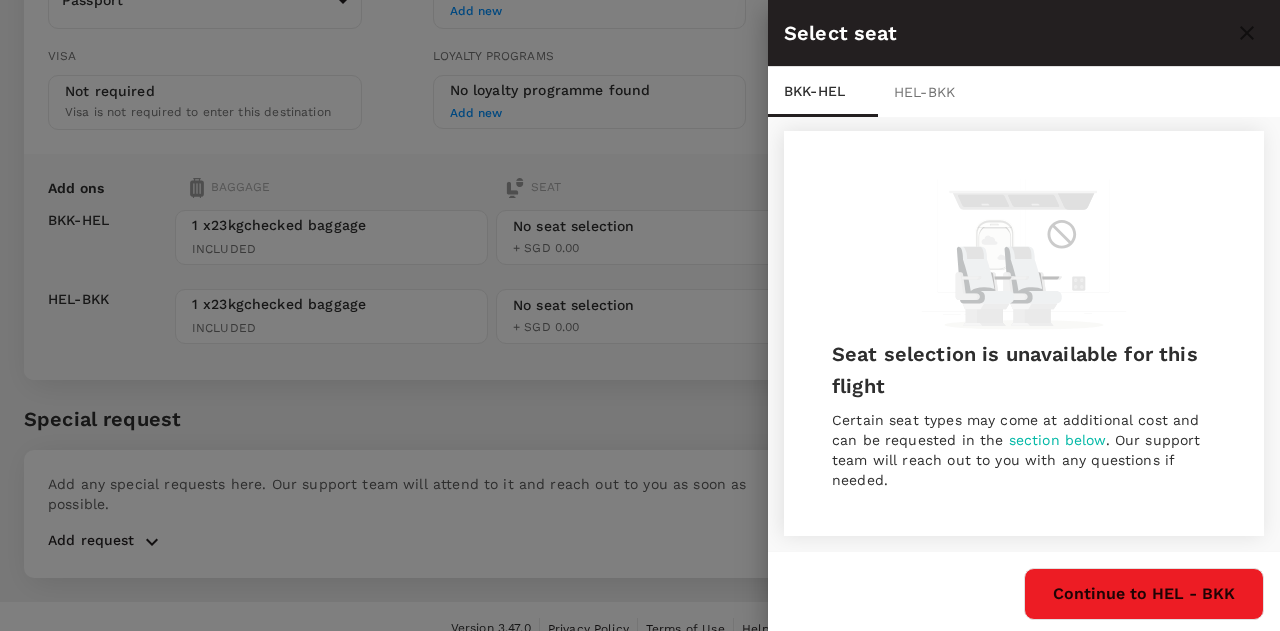 click on "HEL  -  BKK" at bounding box center [933, 92] 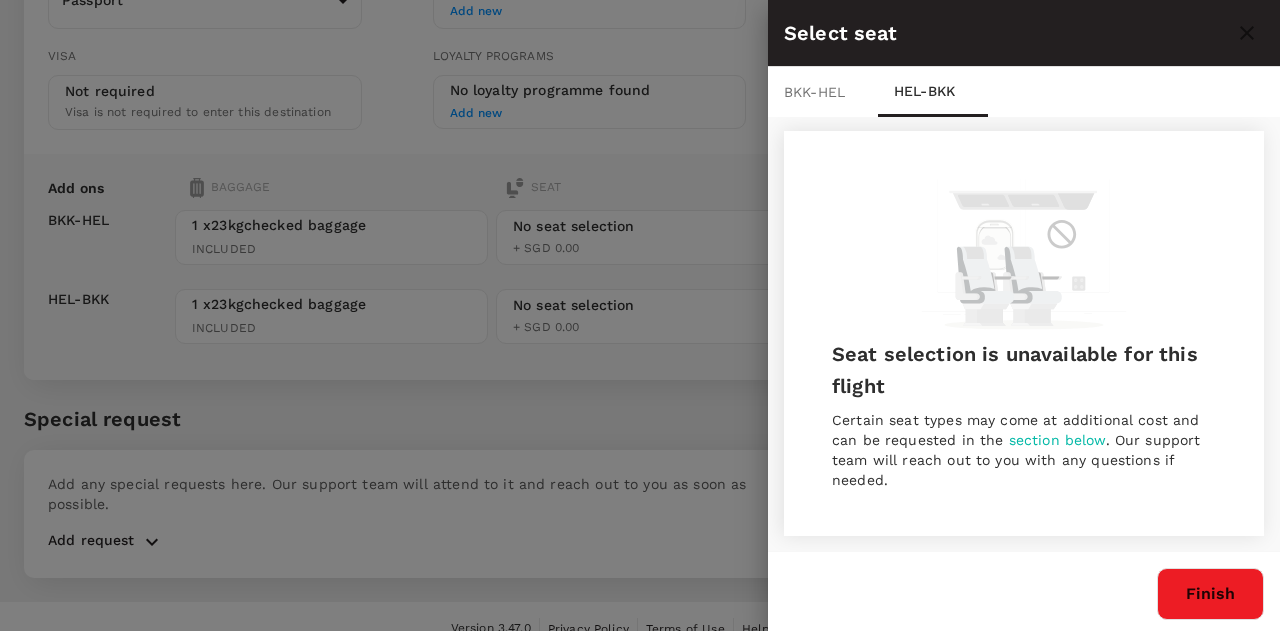 click on "Finish" at bounding box center [1210, 594] 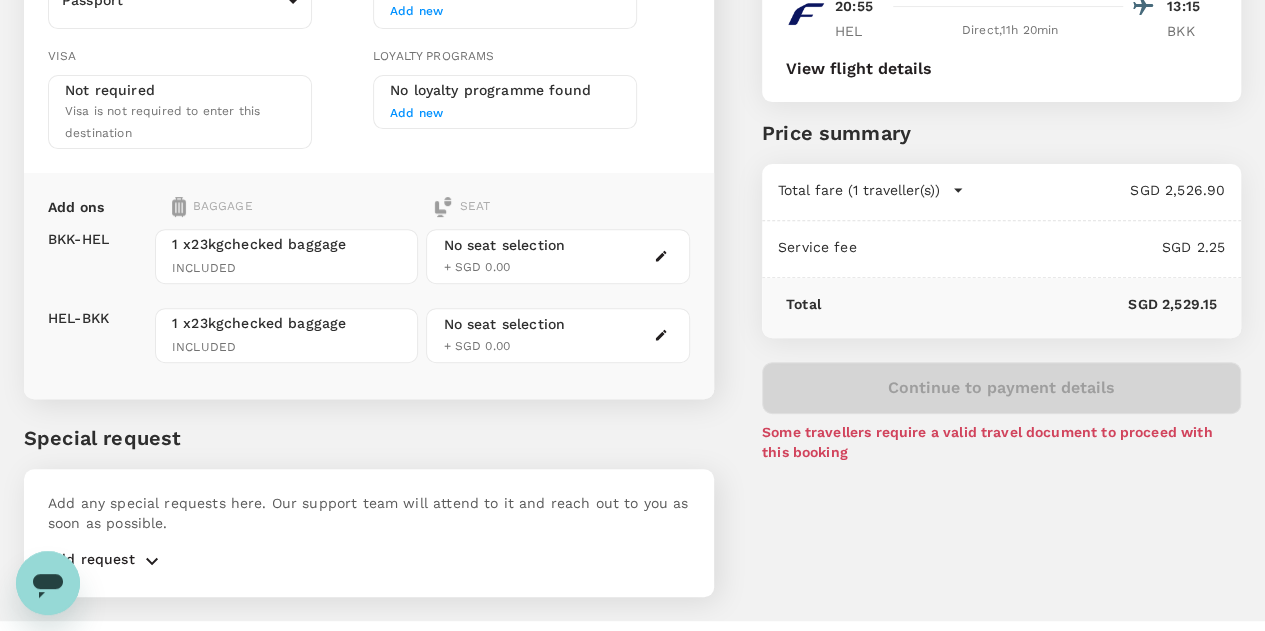 scroll, scrollTop: 0, scrollLeft: 0, axis: both 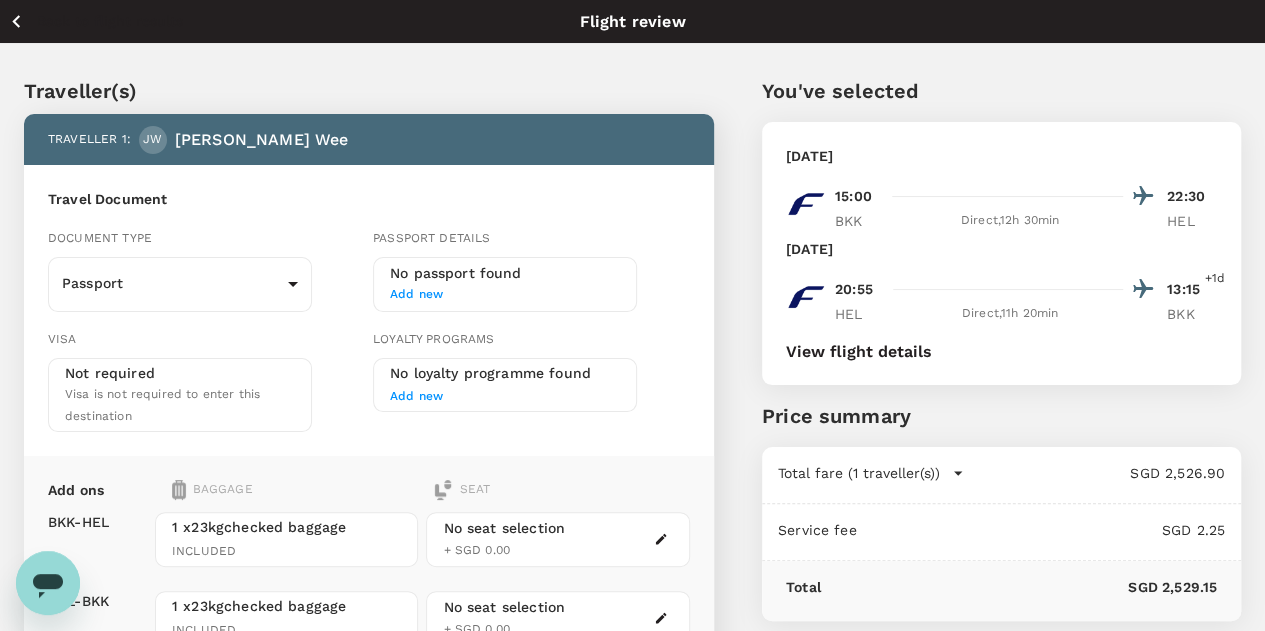 click 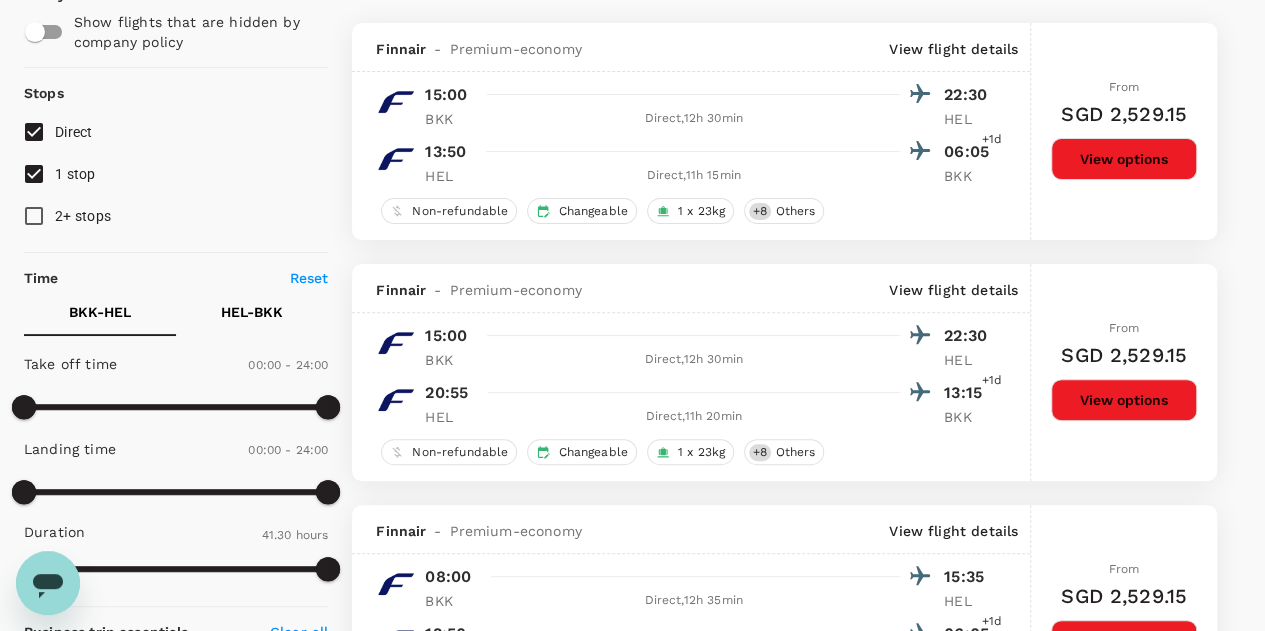 scroll, scrollTop: 0, scrollLeft: 0, axis: both 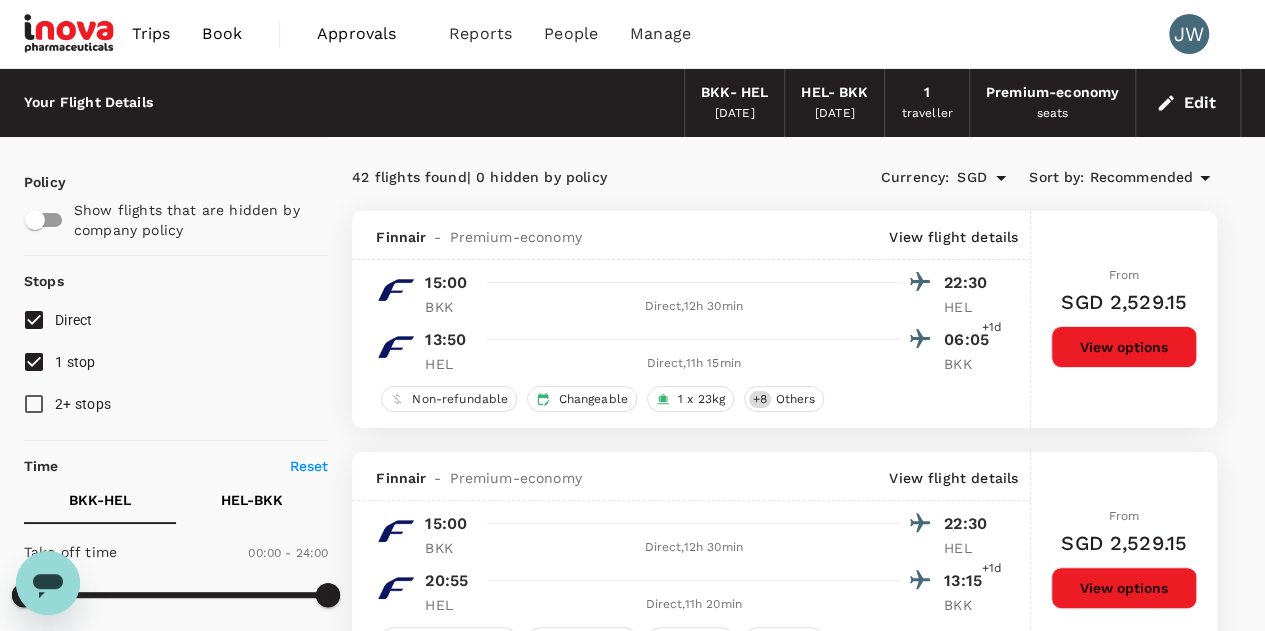 click on "View options" at bounding box center (1124, 588) 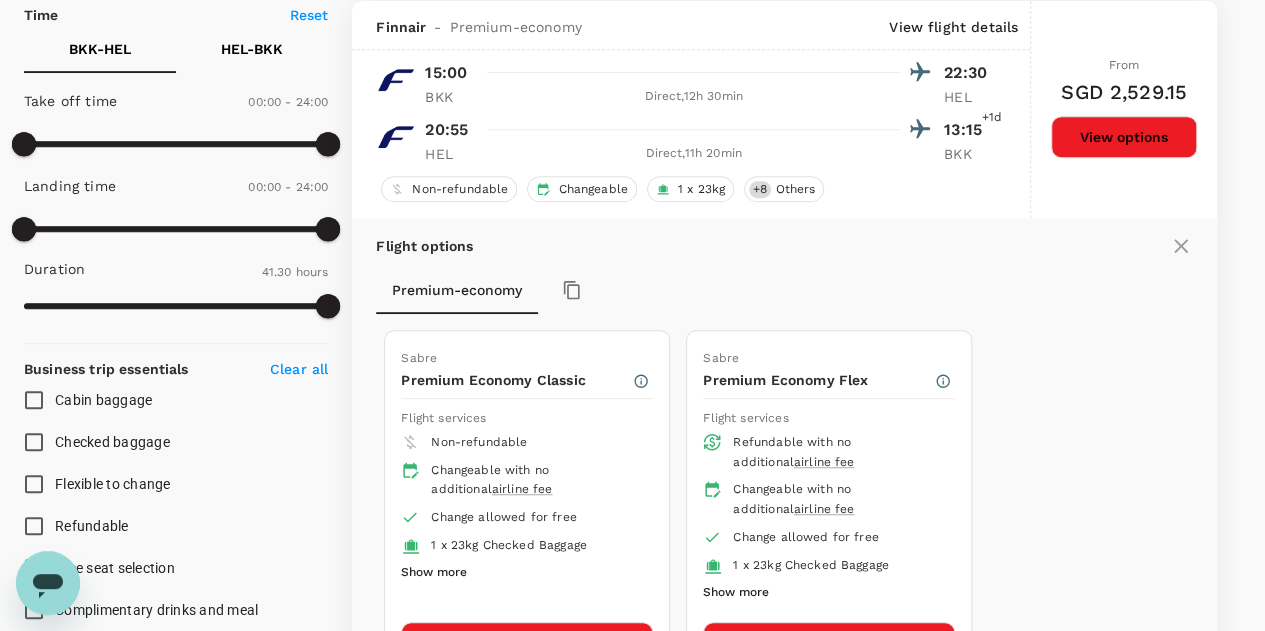 scroll, scrollTop: 751, scrollLeft: 0, axis: vertical 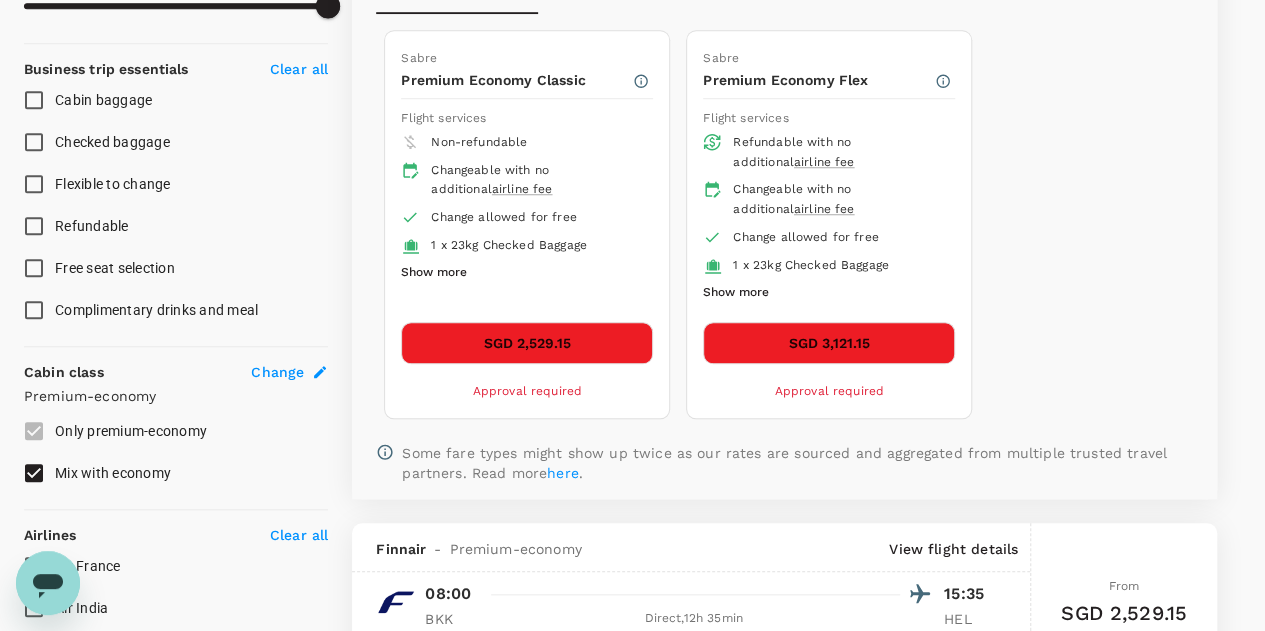 click on "Show more" at bounding box center (736, 293) 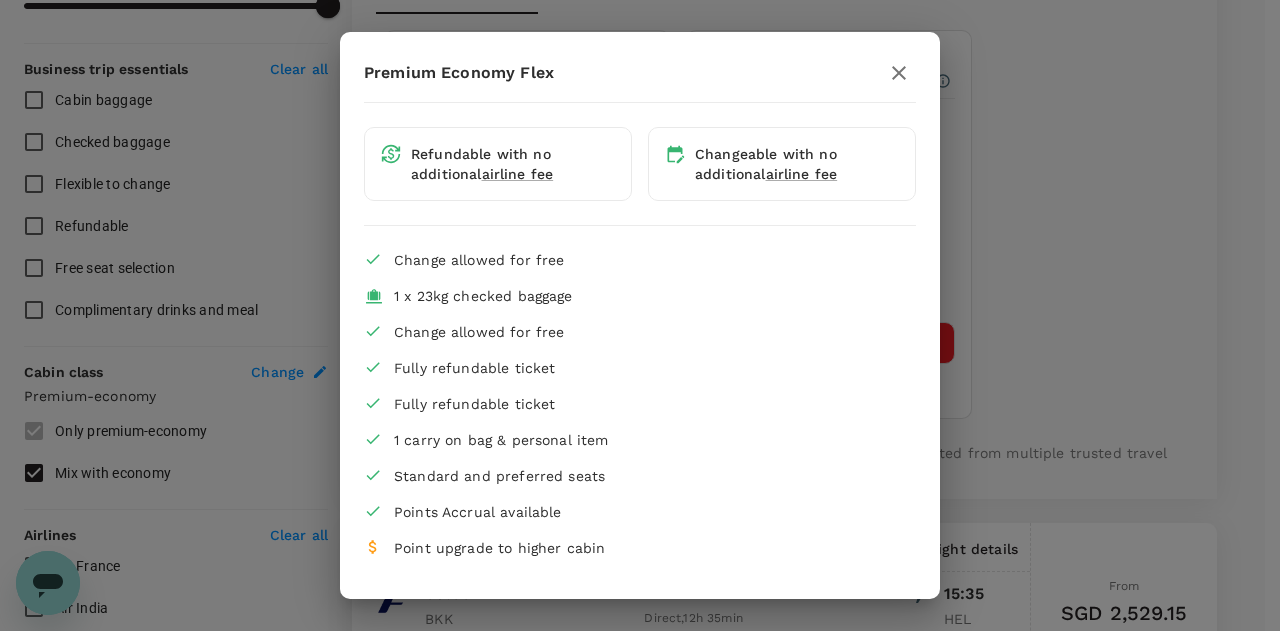 click 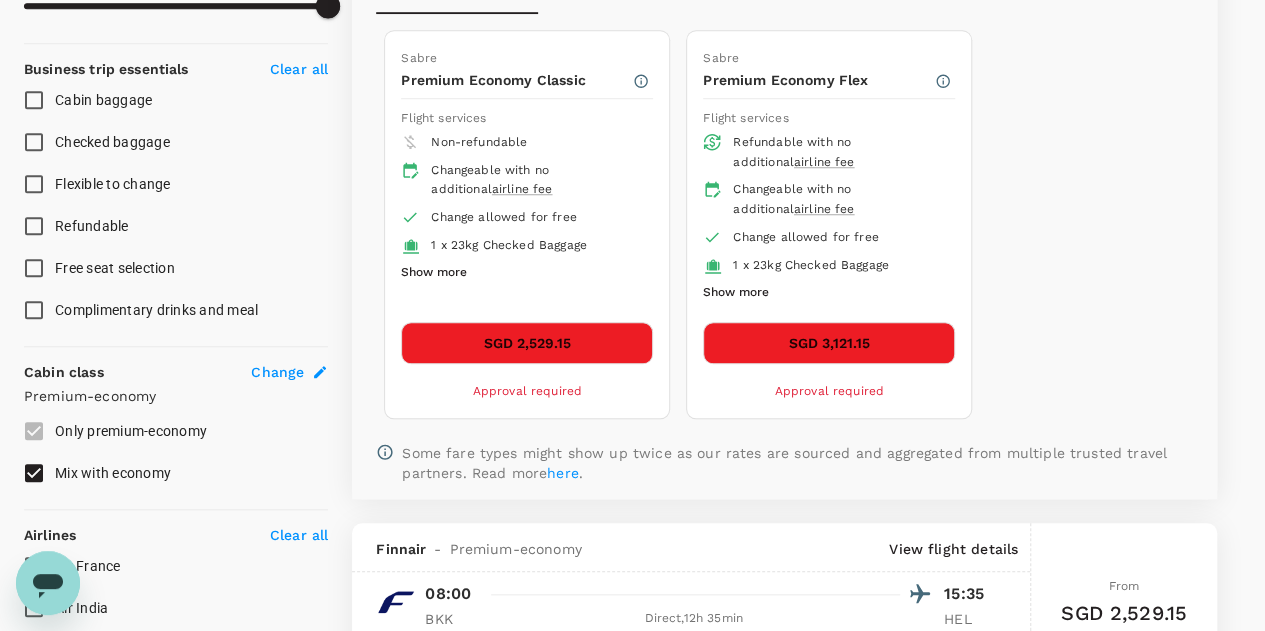 click on "SGD 3,121.15" at bounding box center (829, 343) 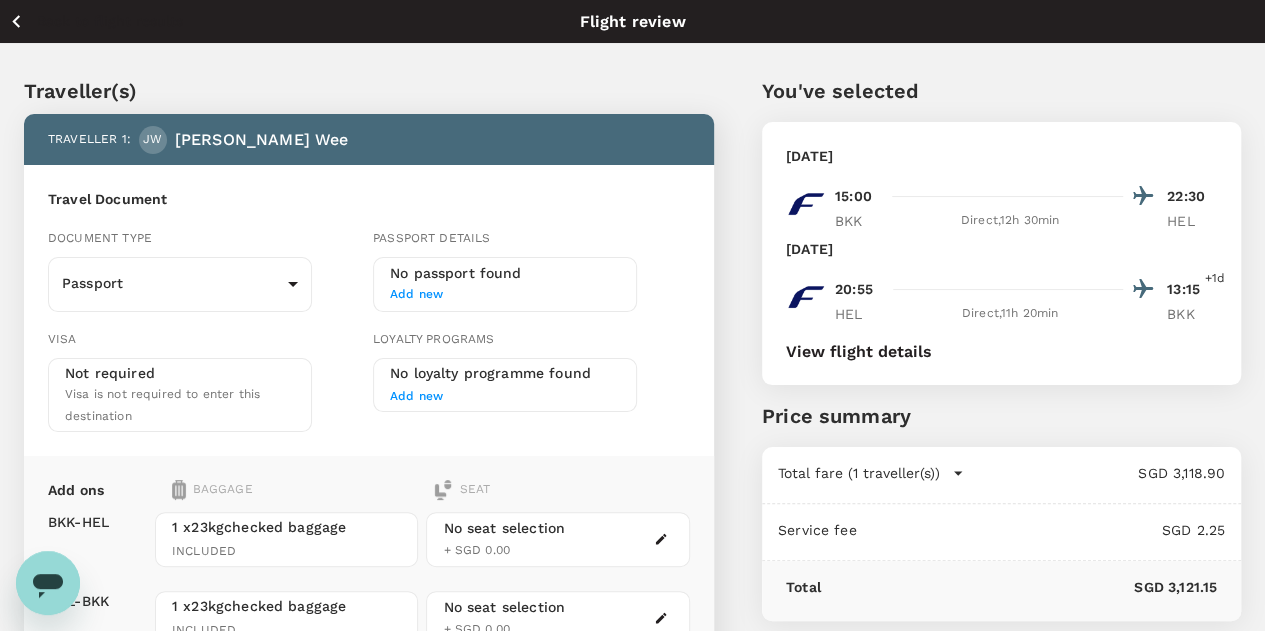 scroll, scrollTop: 283, scrollLeft: 0, axis: vertical 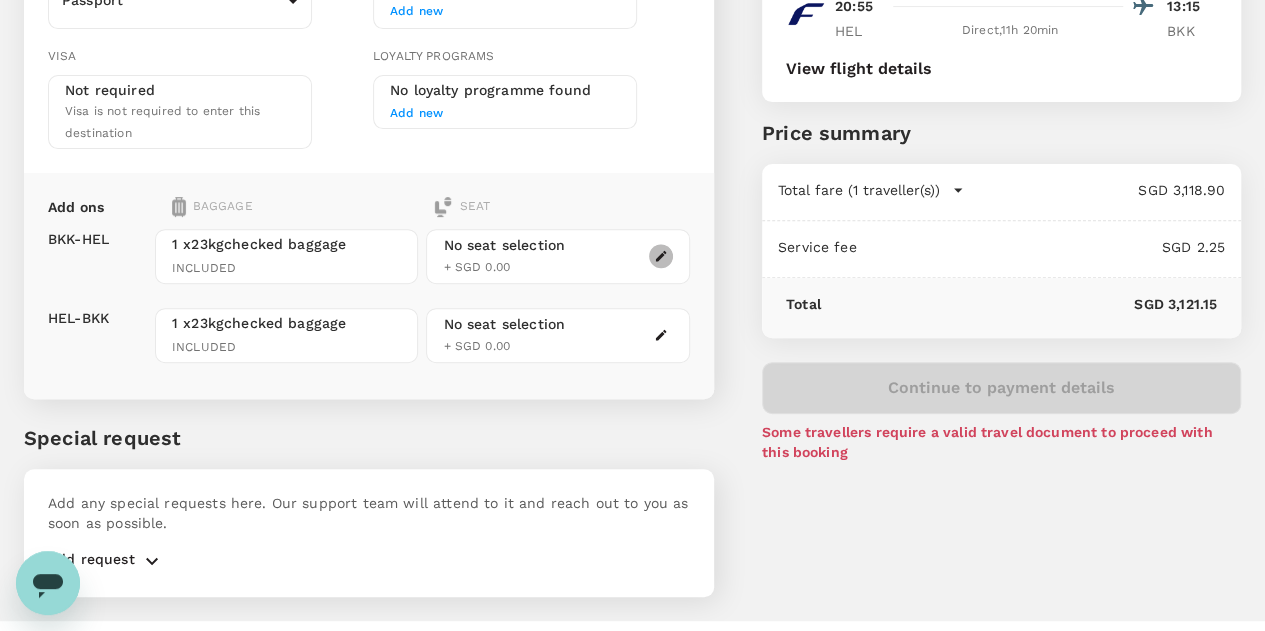 click at bounding box center (661, 256) 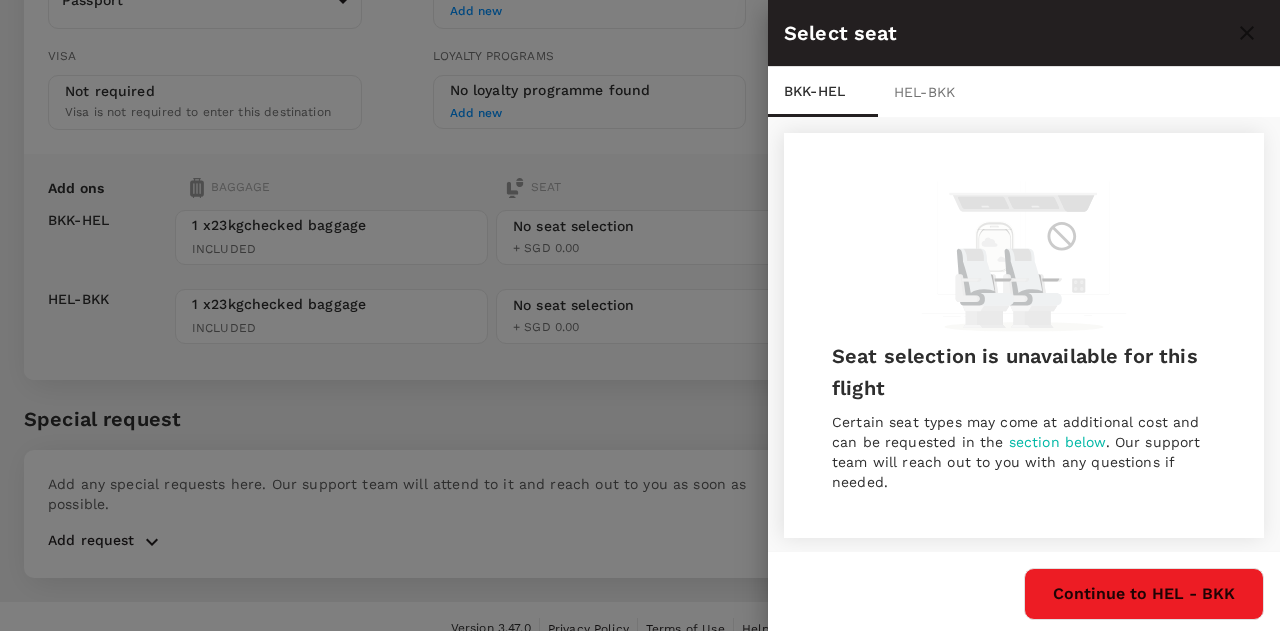 click at bounding box center (640, 315) 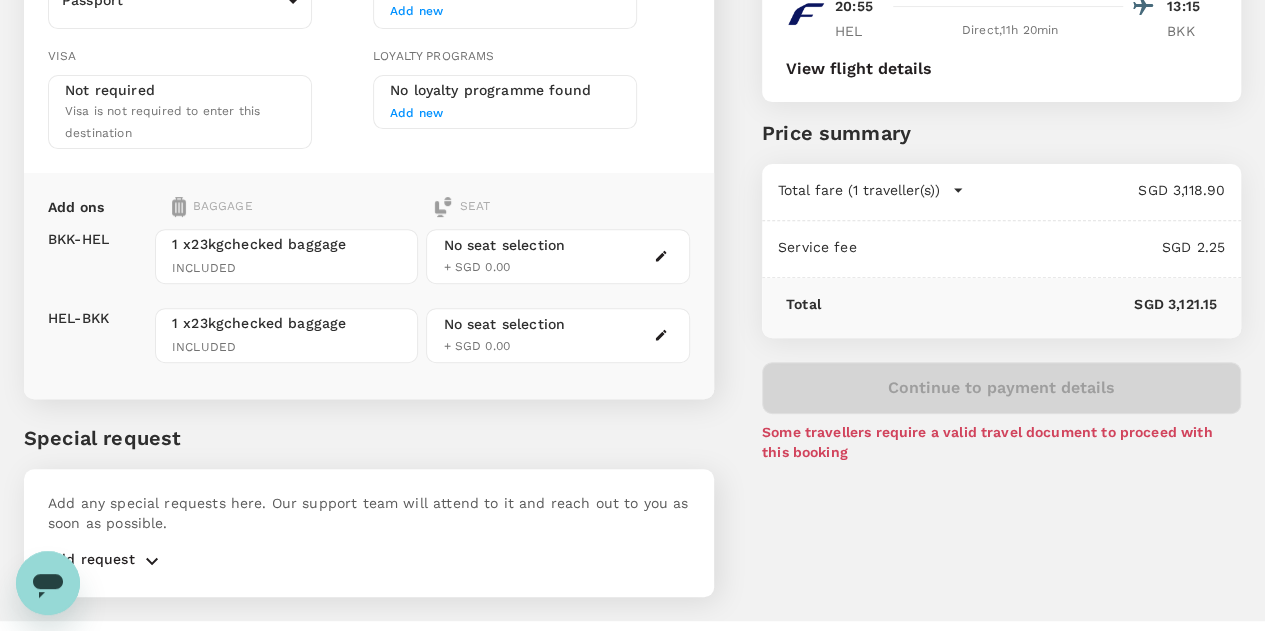 scroll, scrollTop: 0, scrollLeft: 0, axis: both 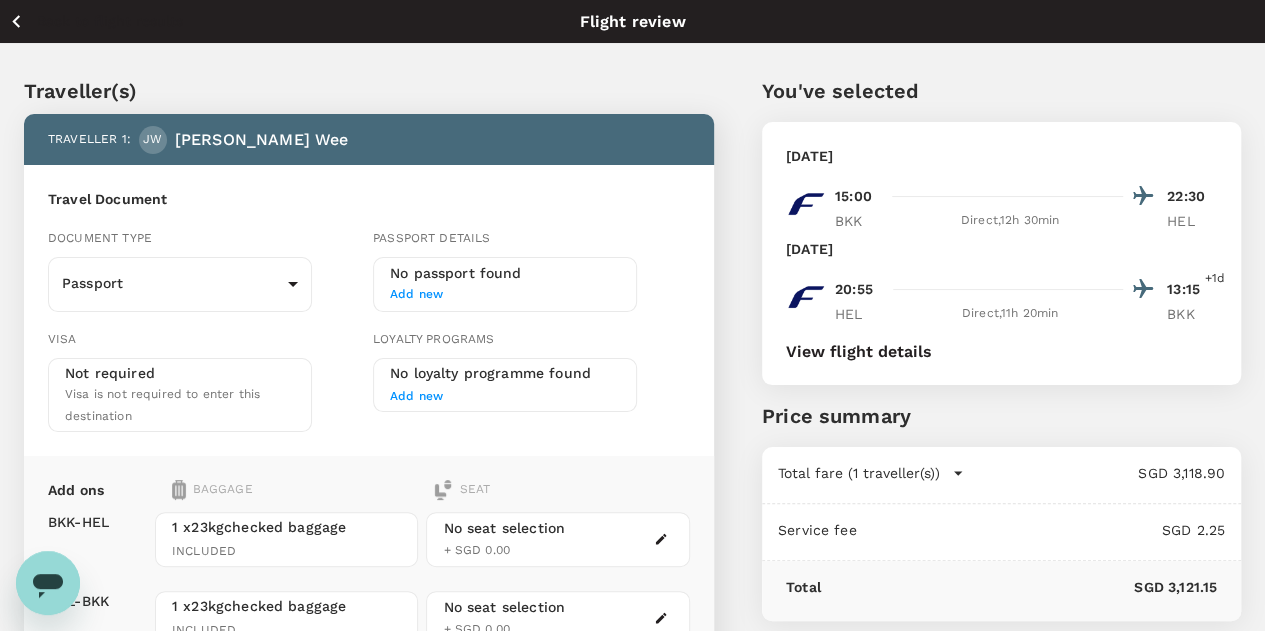 click 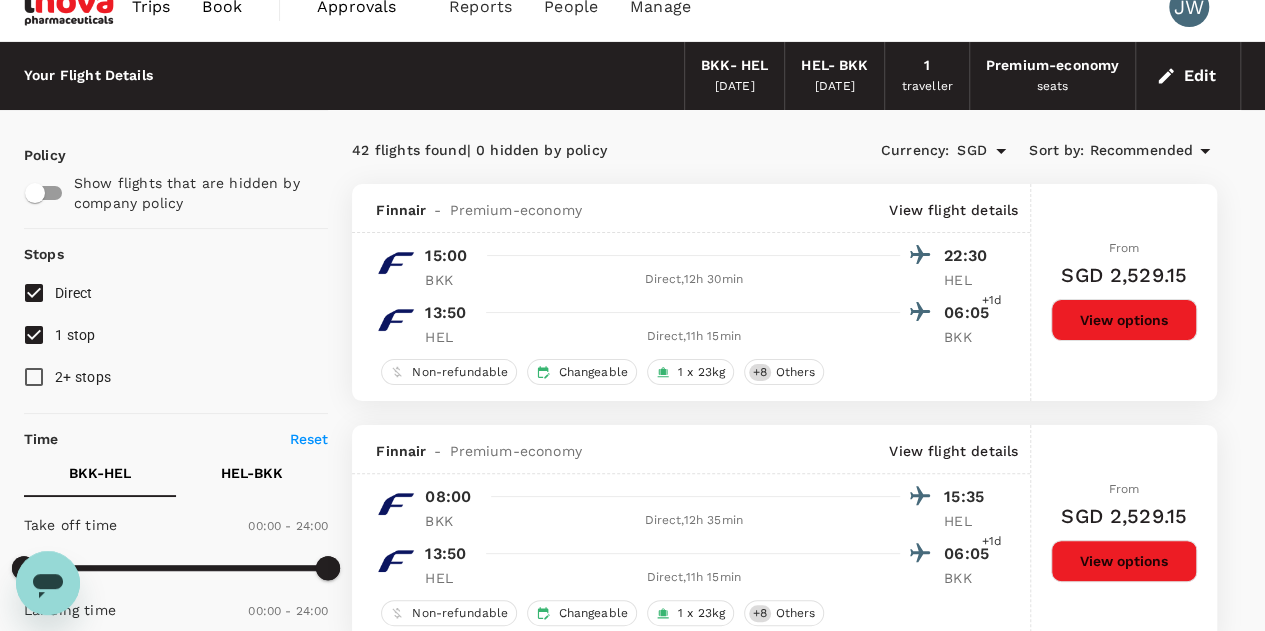 scroll, scrollTop: 0, scrollLeft: 0, axis: both 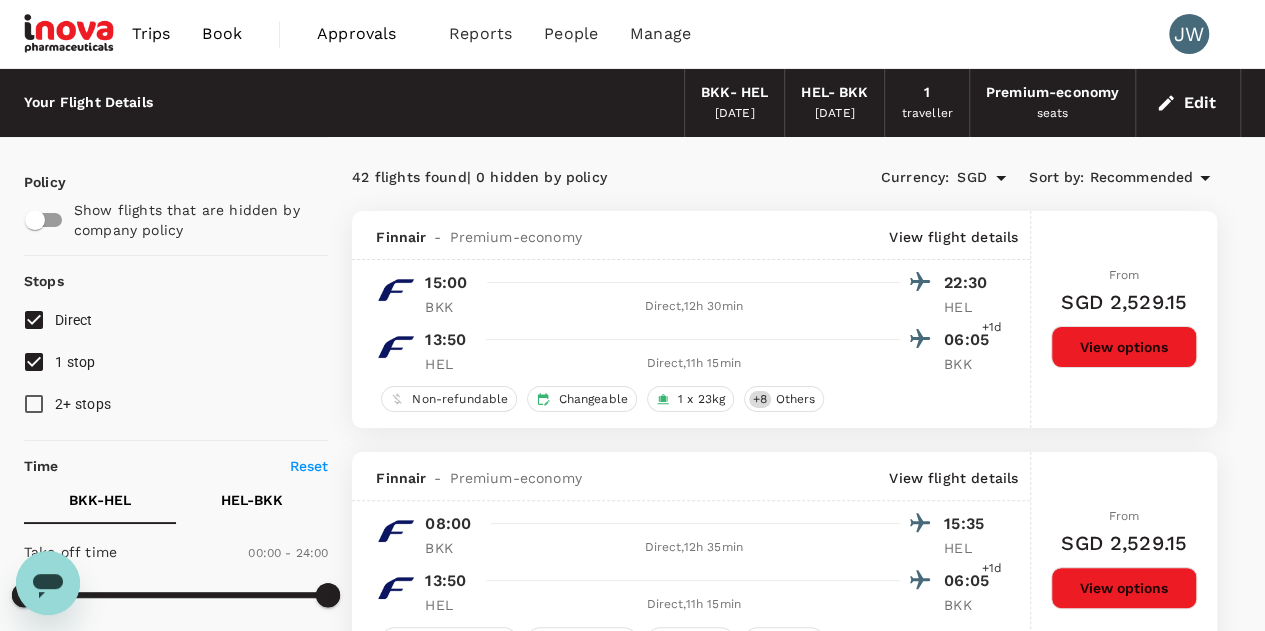 click on "Premium-economy" at bounding box center (1052, 93) 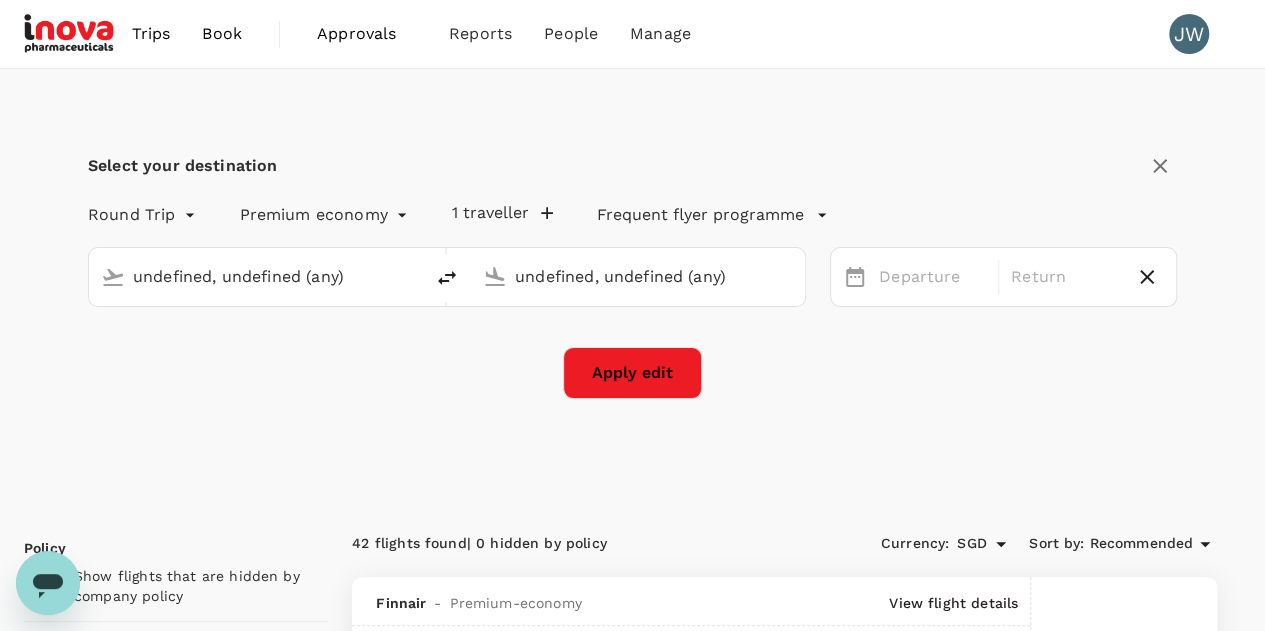 type 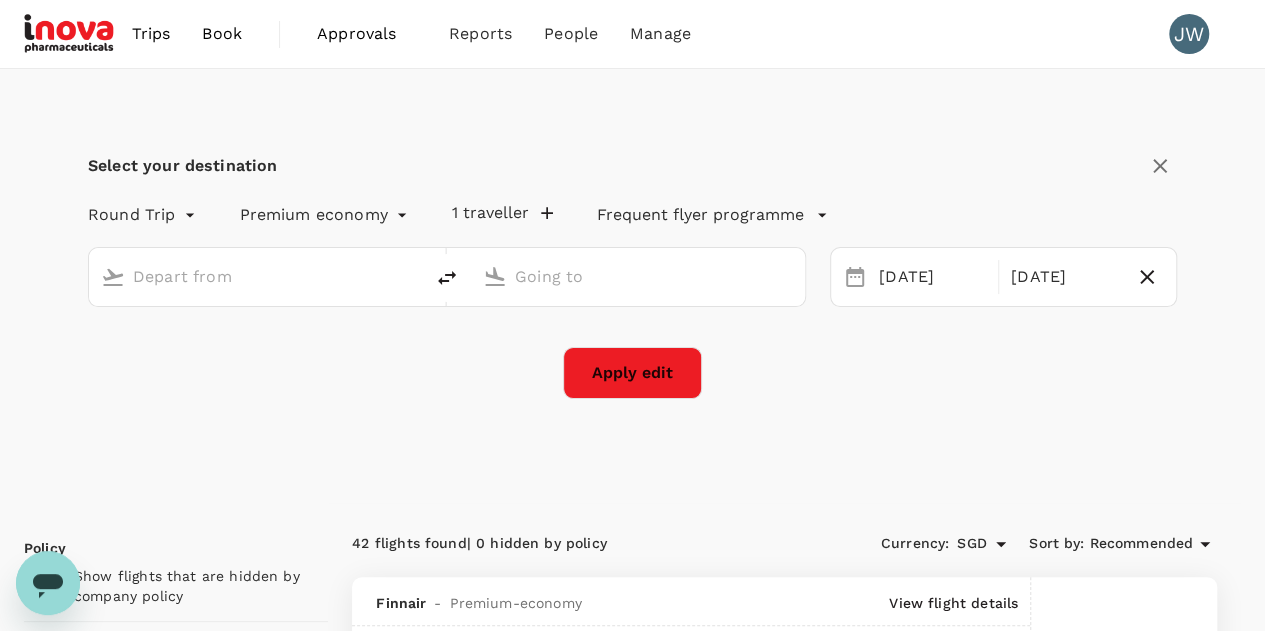 type on "Suvarnabhumi Intl (BKK)" 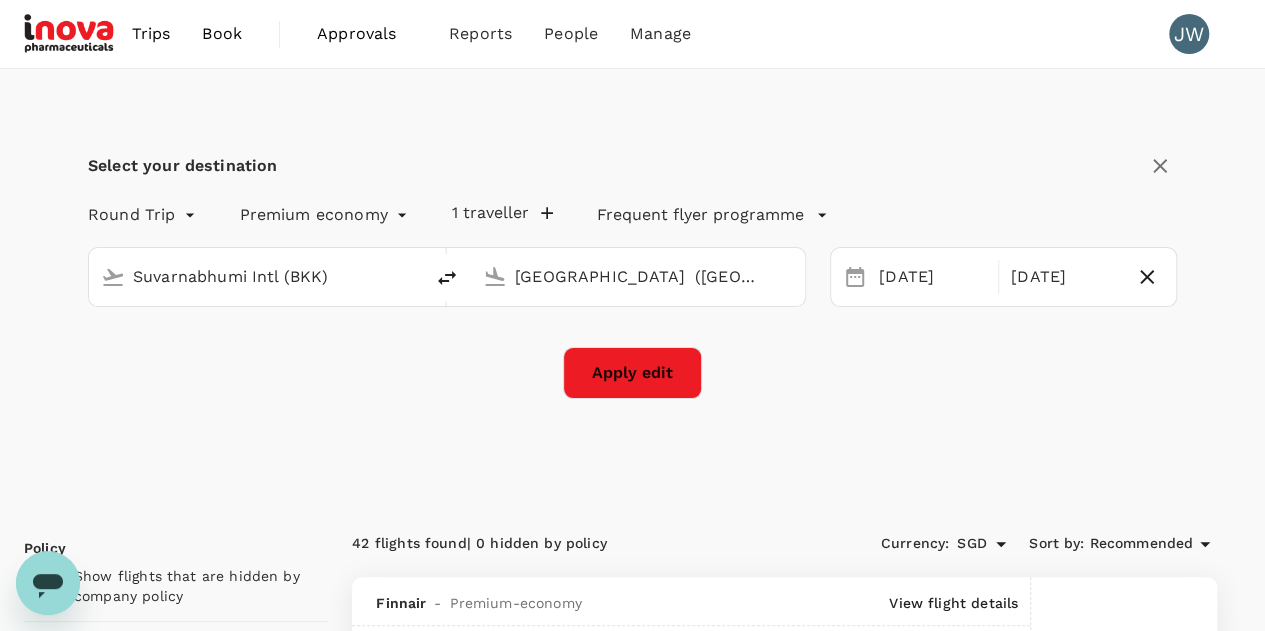 click on "Trips Book Approvals 0 Reports People Manage JW Select your destination Round Trip roundtrip Premium economy premium-economy 1   traveller Frequent flyer programme Suvarnabhumi Intl (BKK) Helsinki  (HEL) 05 Dec 16 Dec Apply edit Policy Show flights that are hidden by company policy Stops Direct 1 stop 2+ stops Time Reset BKK - HEL HEL - BKK Take off time 00:00 - 24:00 Landing time 00:00 - 24:00 Duration 41.30 hours Take off time 00:00 - 24:00 Landing time 00:00 - 24:00 Duration 37.25 hours Business trip essentials Clear all Cabin baggage Checked baggage Flexible to change Refundable Free seat selection Complimentary drinks and meal Cabin class Change Premium-economy Only premium-economy Mix with economy Airlines Clear all Air France Air India Austrian Airlines British Airways Cathay Pacific Airways Condor Flugdienst EVA Airways Finnair Hong Kong Airlines KLM Lufthansa SAS Thai Airways International Vietnam Airlines Other Only show corporate rates Exclude code share flights 42   flights found  |   0   Currency" at bounding box center [632, 3261] 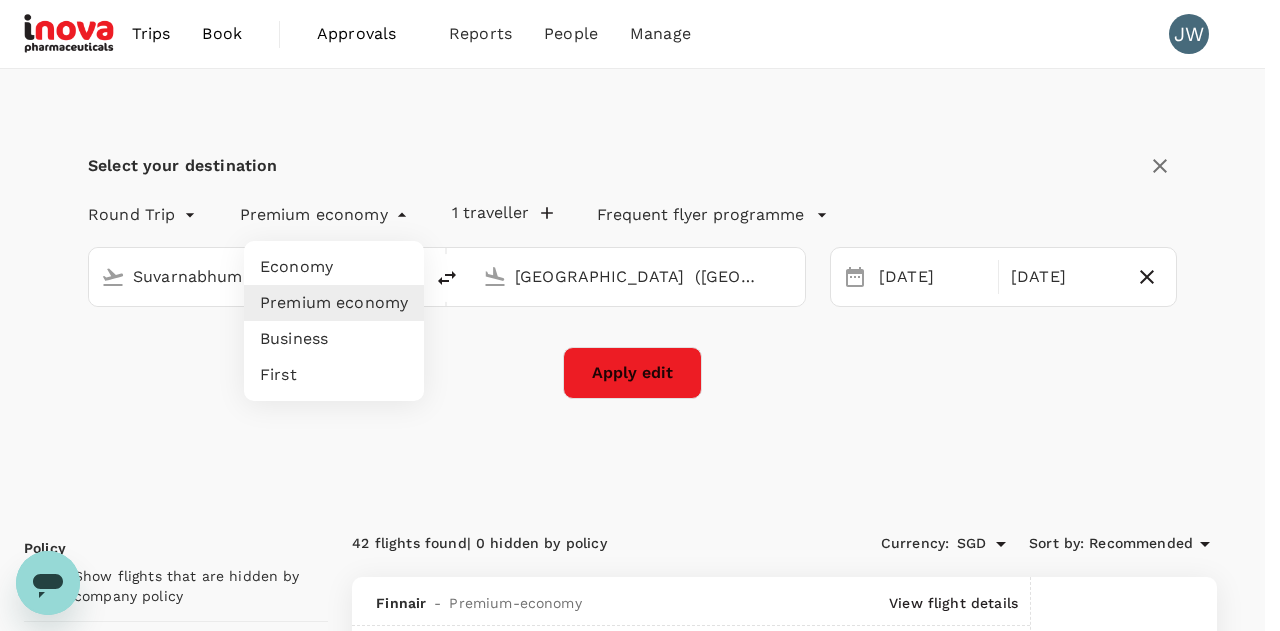click on "Economy" at bounding box center [334, 267] 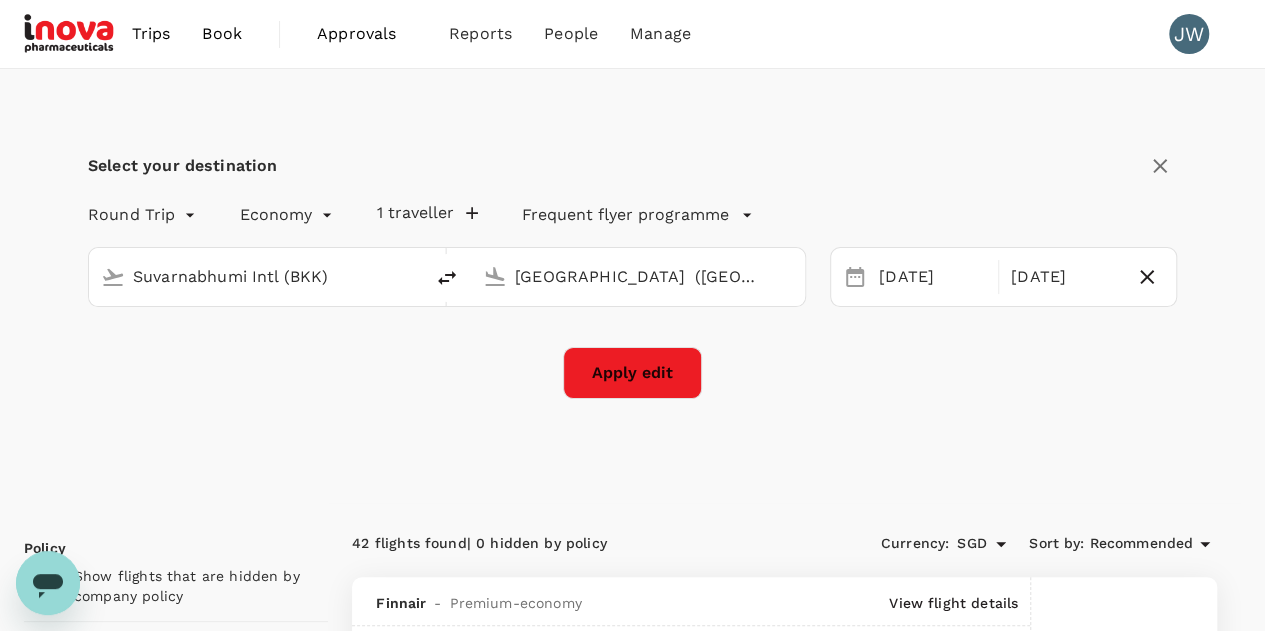 click on "Apply edit" at bounding box center [632, 373] 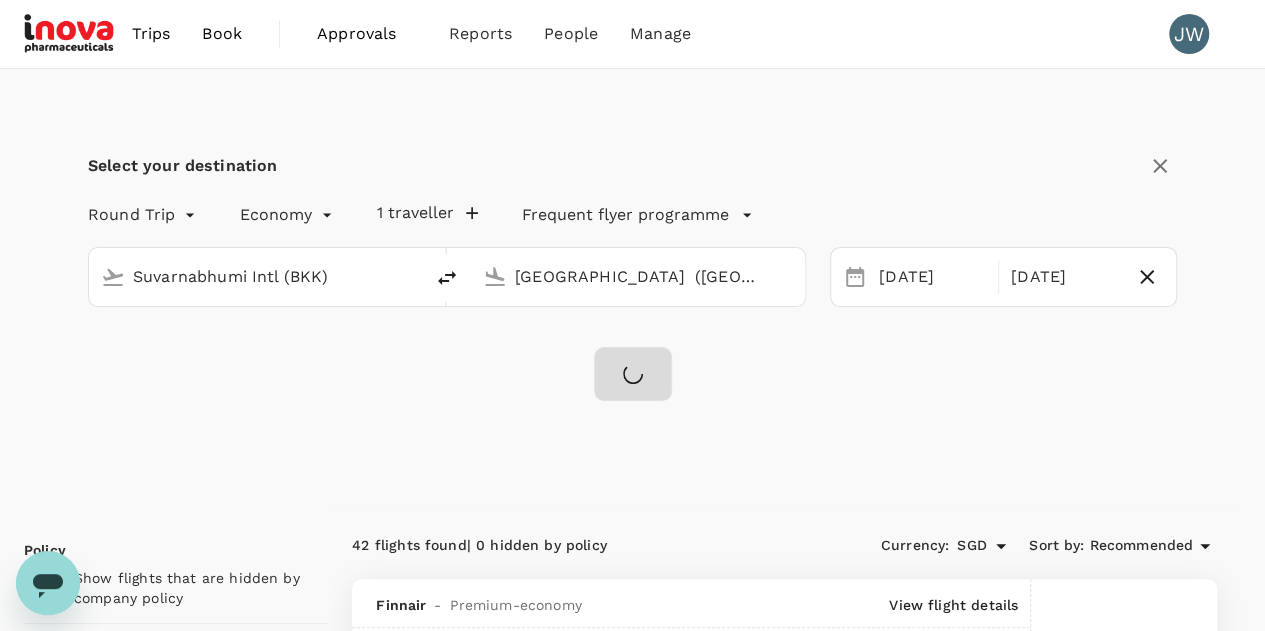 checkbox on "false" 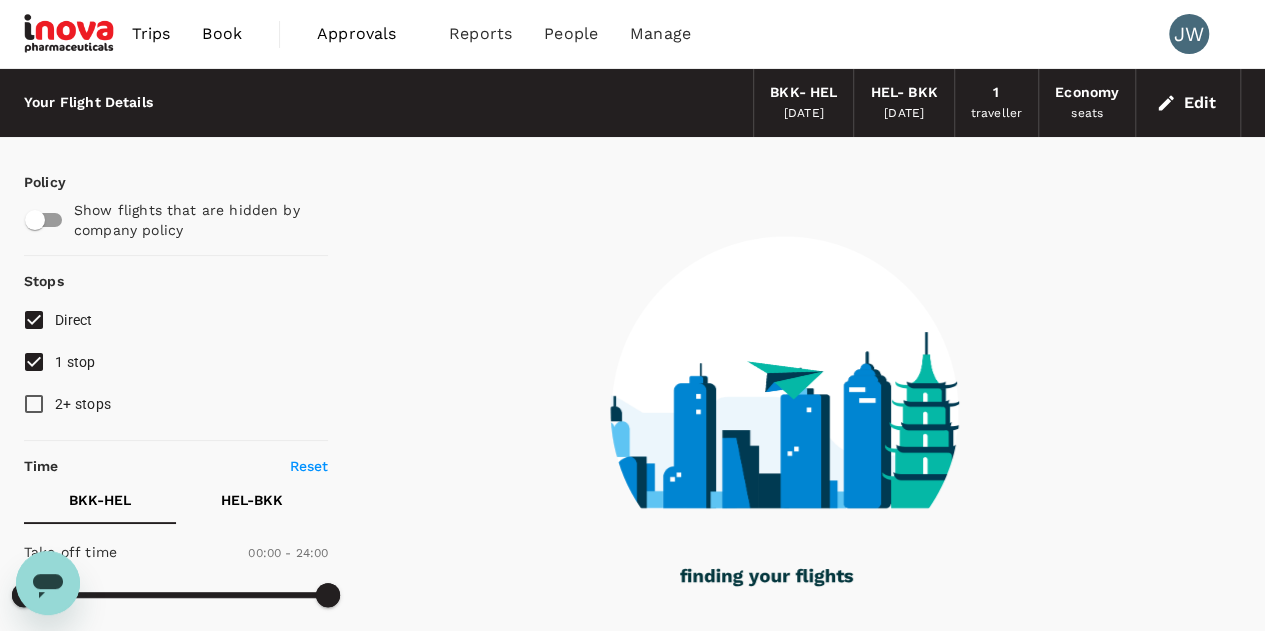 type on "2200" 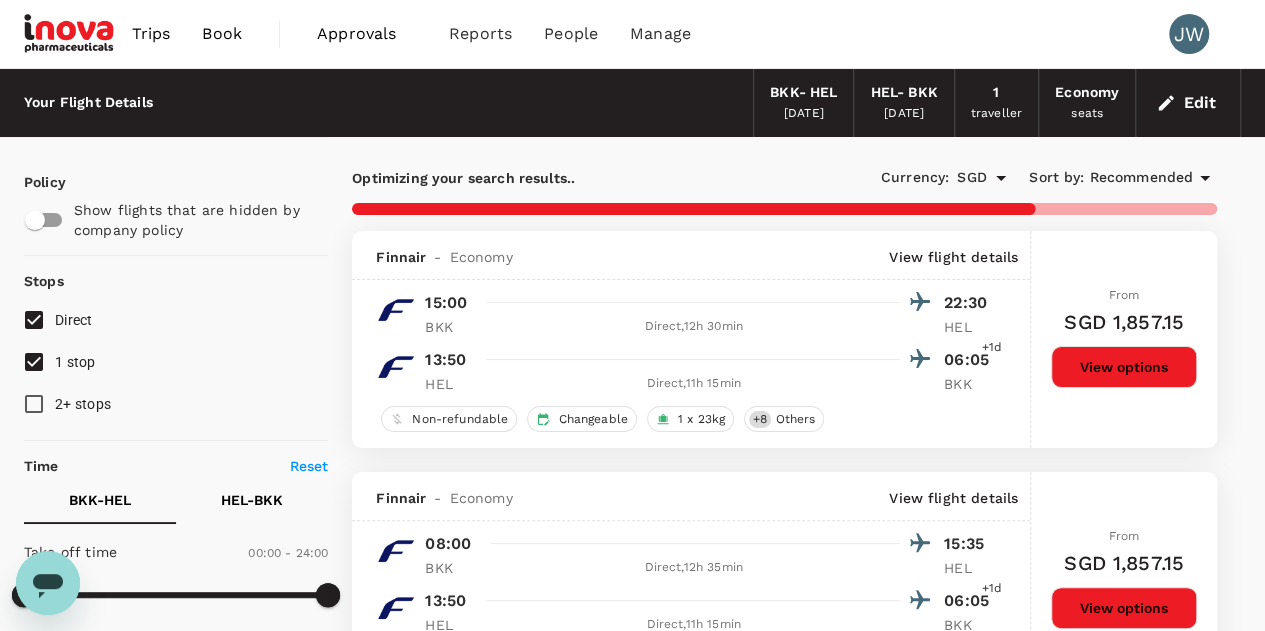 scroll, scrollTop: 300, scrollLeft: 0, axis: vertical 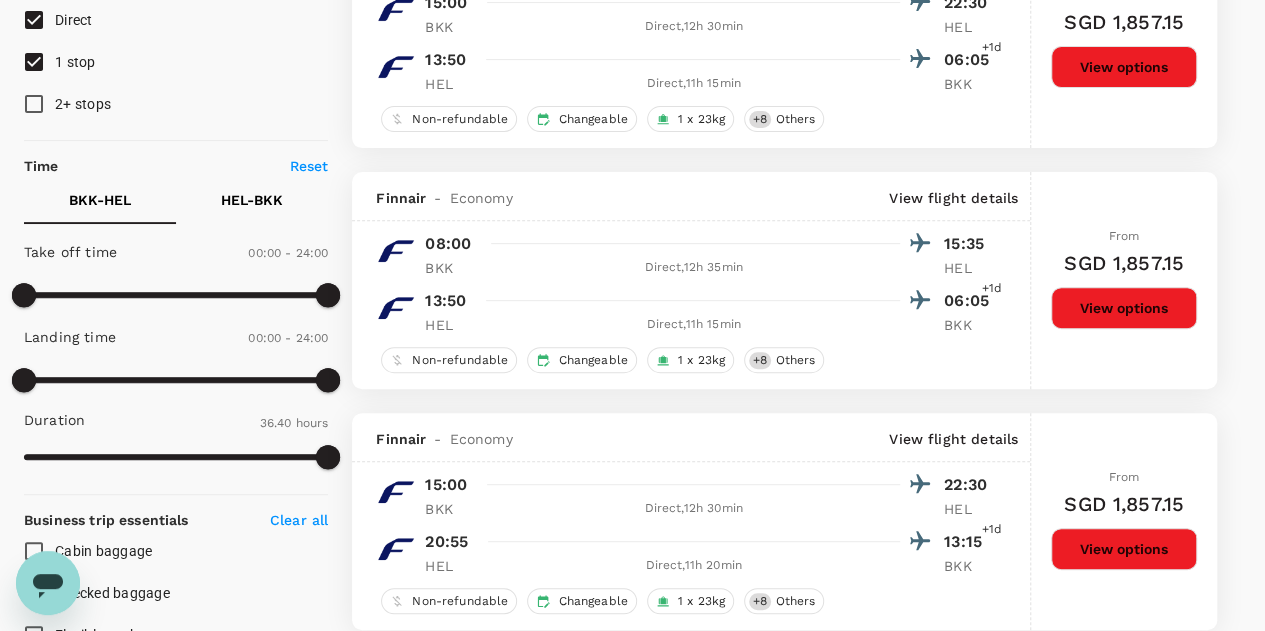type on "2785" 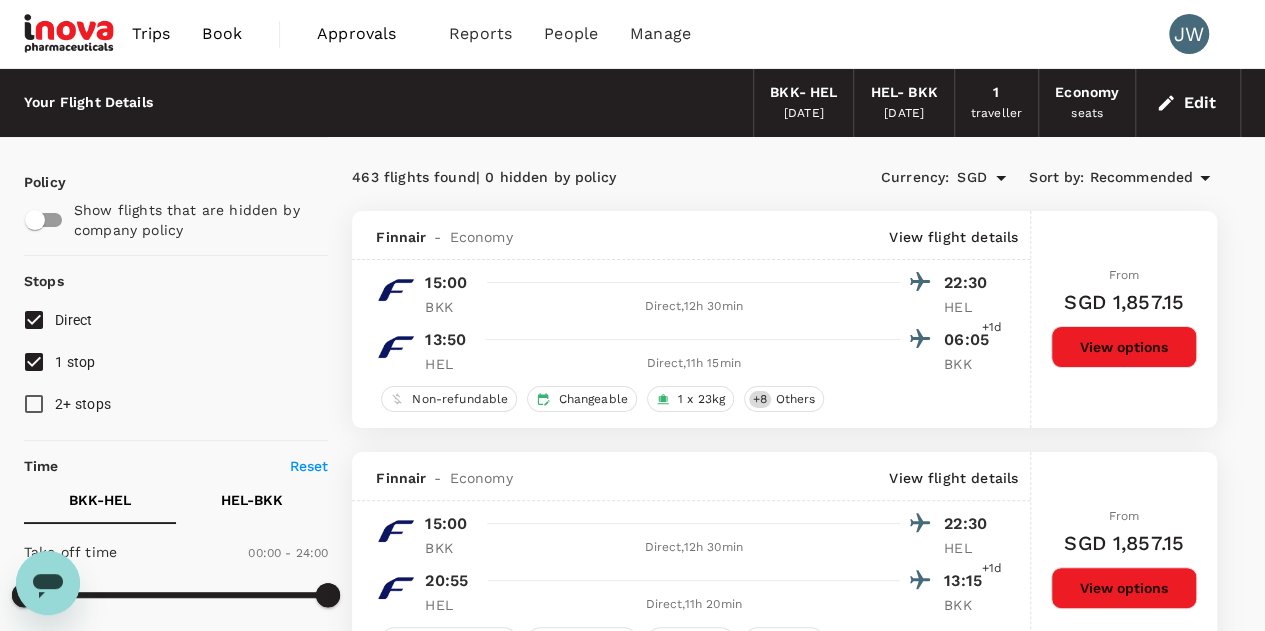 scroll, scrollTop: 300, scrollLeft: 0, axis: vertical 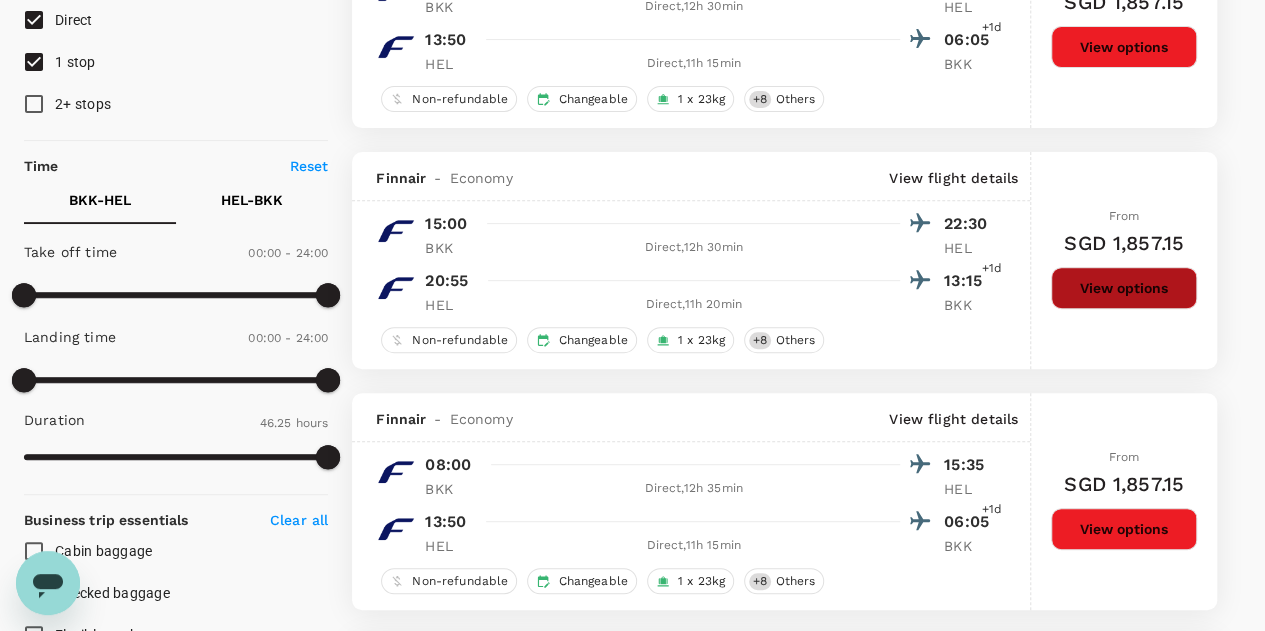 click on "View options" at bounding box center (1124, 288) 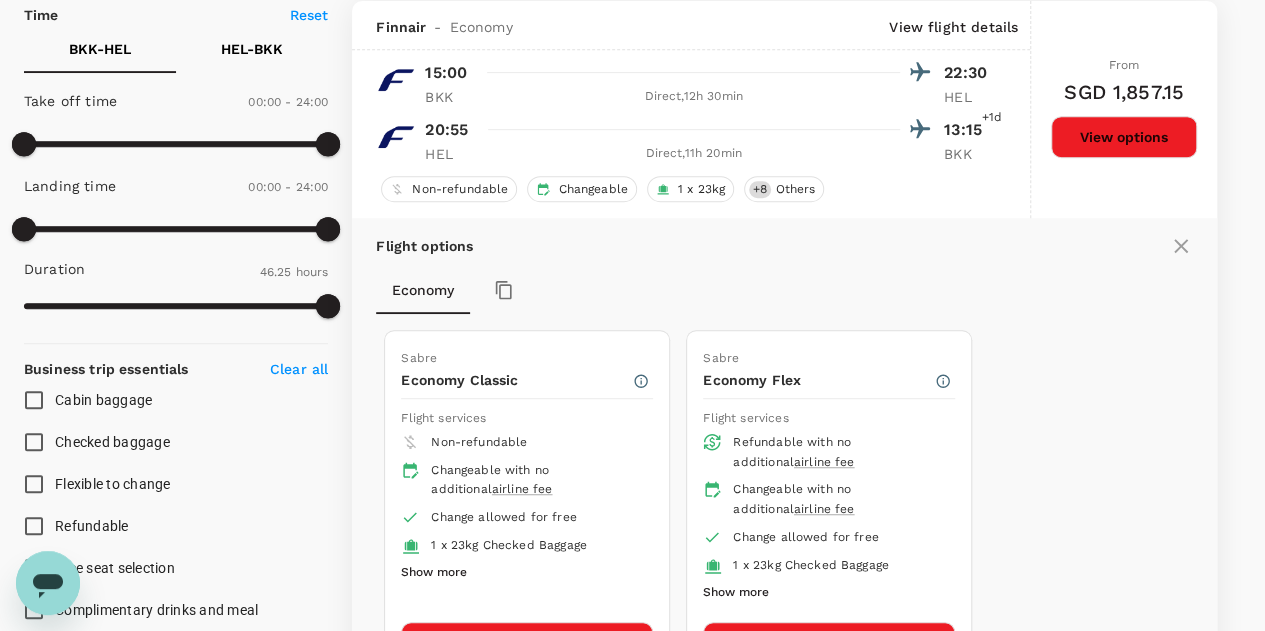scroll, scrollTop: 751, scrollLeft: 0, axis: vertical 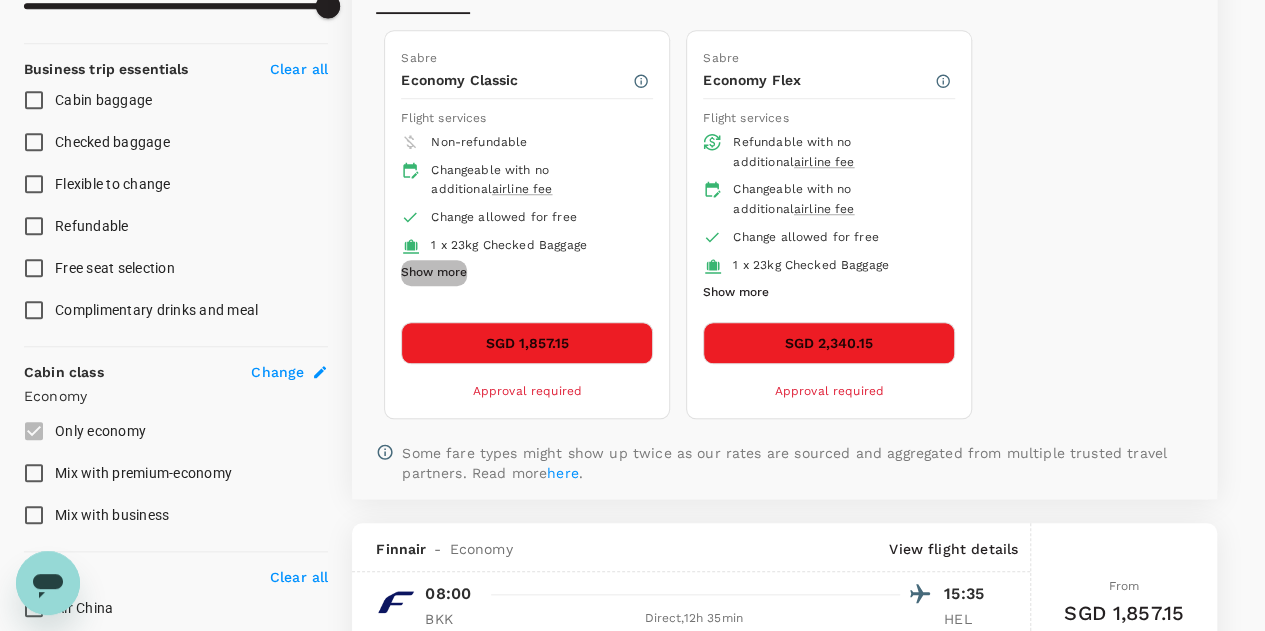 click on "Show more" at bounding box center (434, 273) 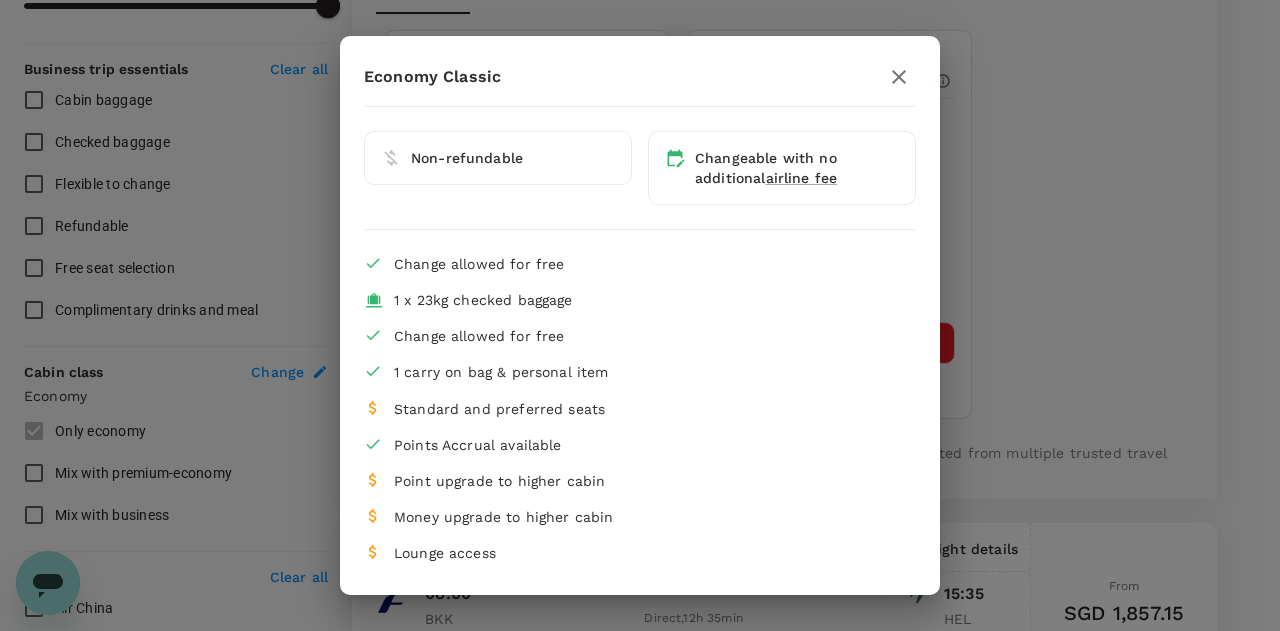 click 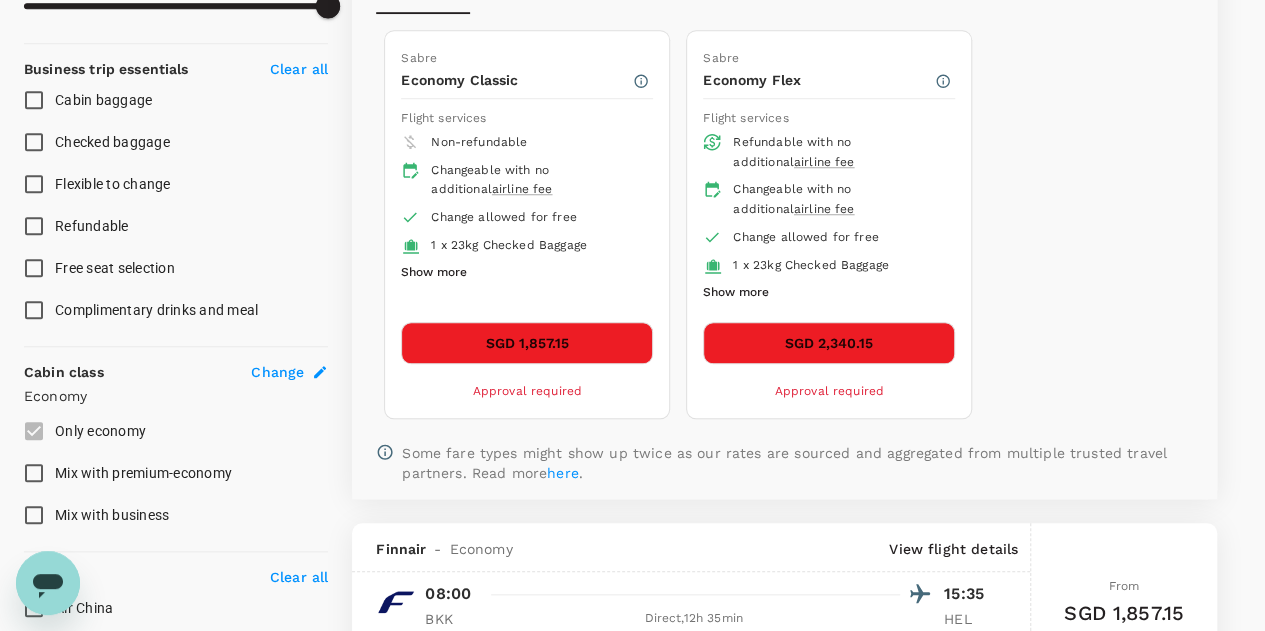 click on "SGD 1,857.15 Approval required" at bounding box center [527, 362] 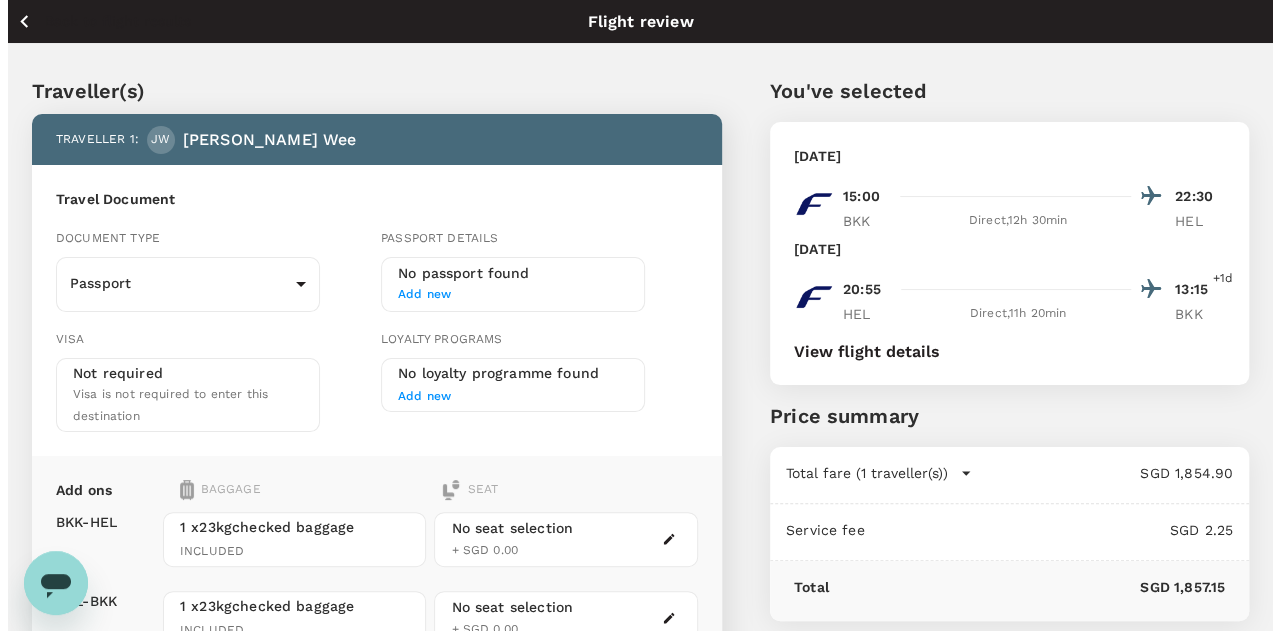 scroll, scrollTop: 283, scrollLeft: 0, axis: vertical 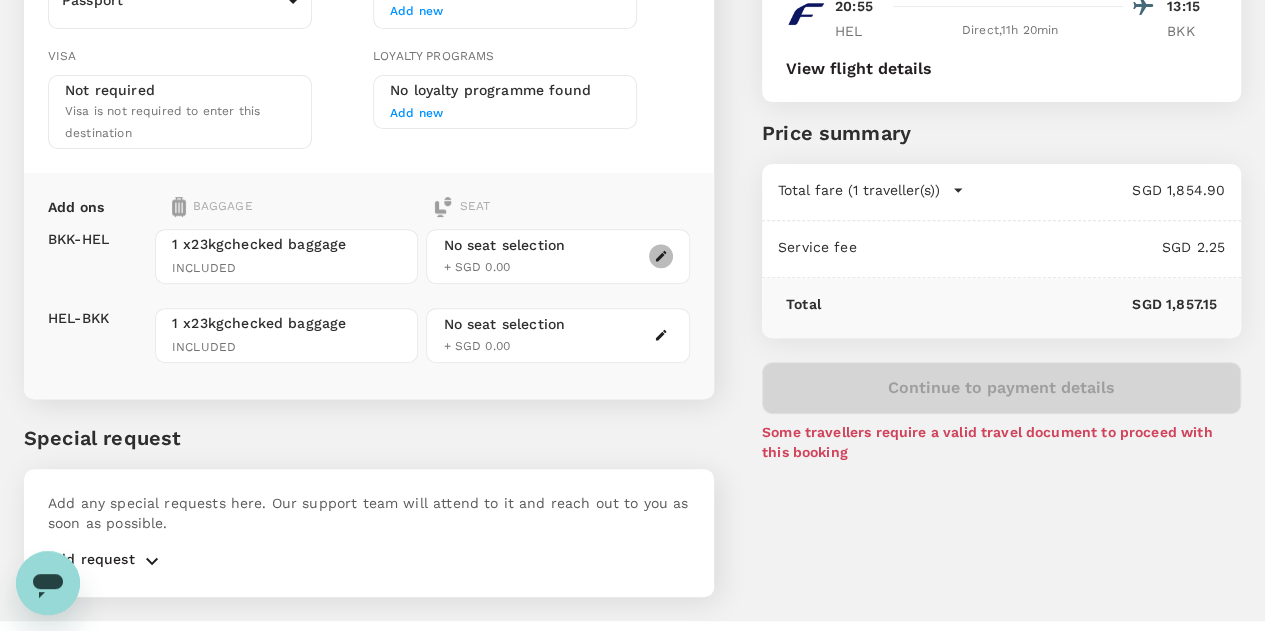 click 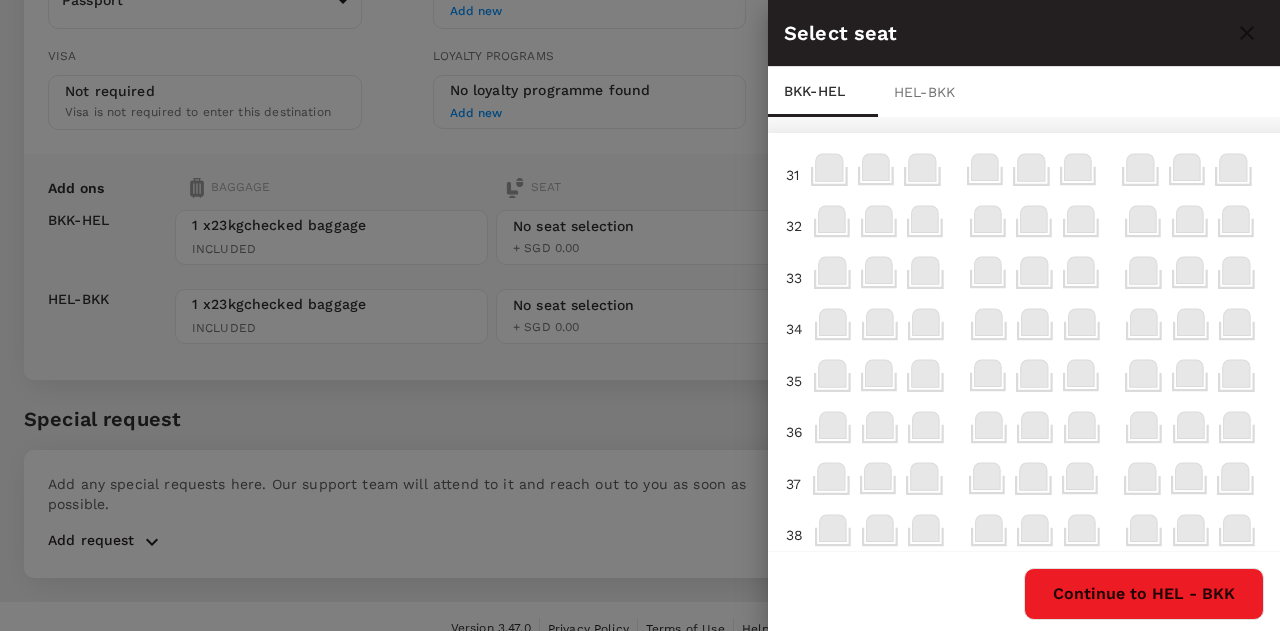 scroll, scrollTop: 0, scrollLeft: 18, axis: horizontal 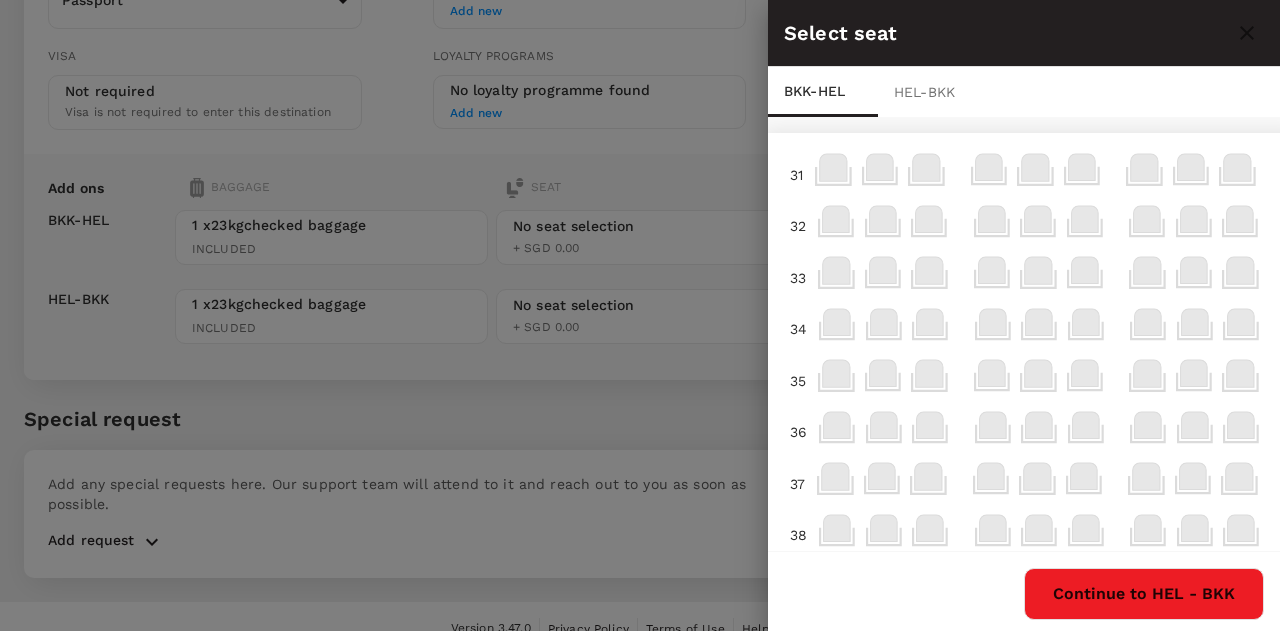 click on "HEL  -  BKK" at bounding box center [933, 92] 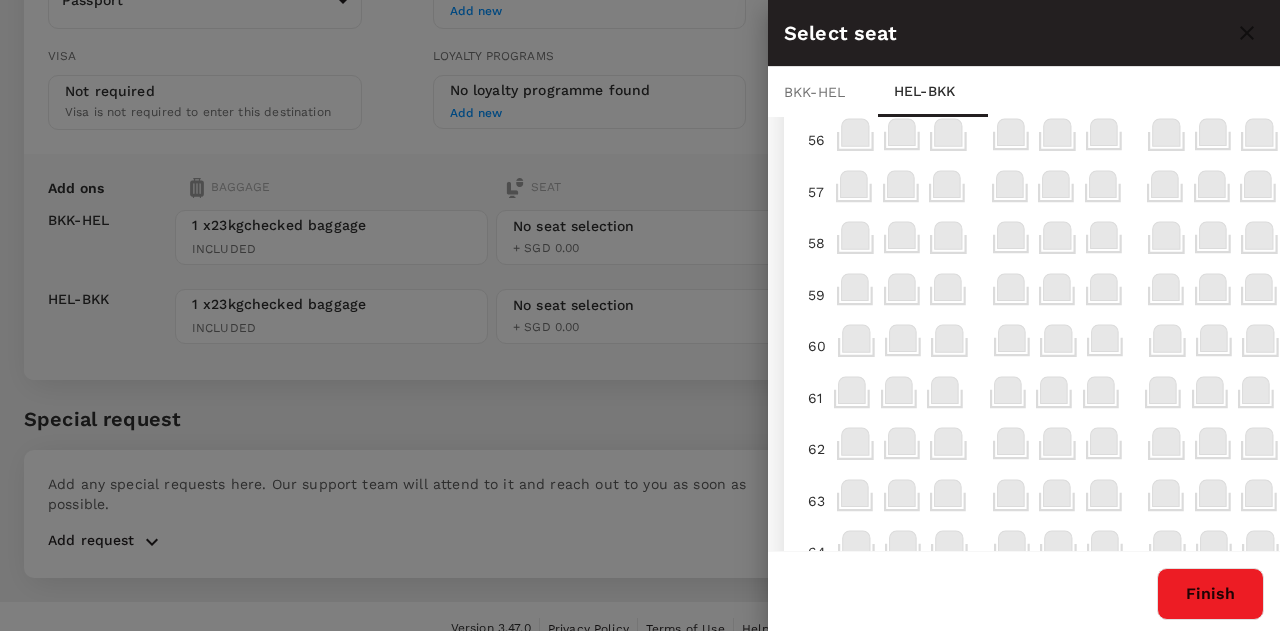 scroll, scrollTop: 556, scrollLeft: 0, axis: vertical 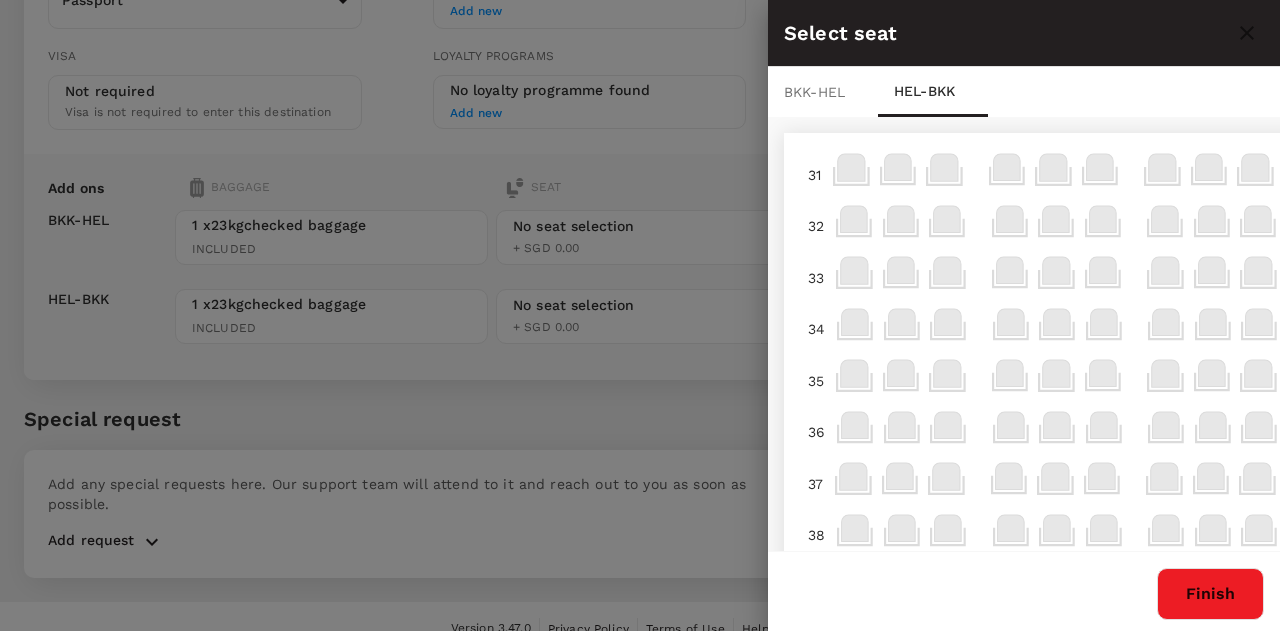 click at bounding box center (640, 315) 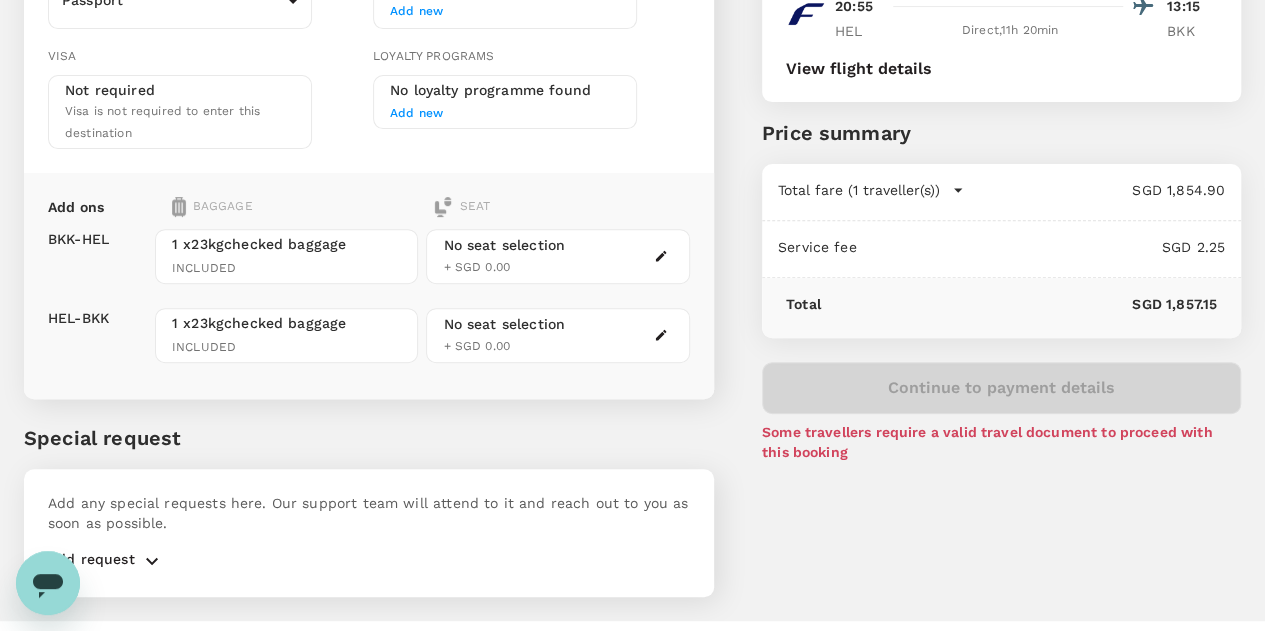 scroll, scrollTop: 0, scrollLeft: 0, axis: both 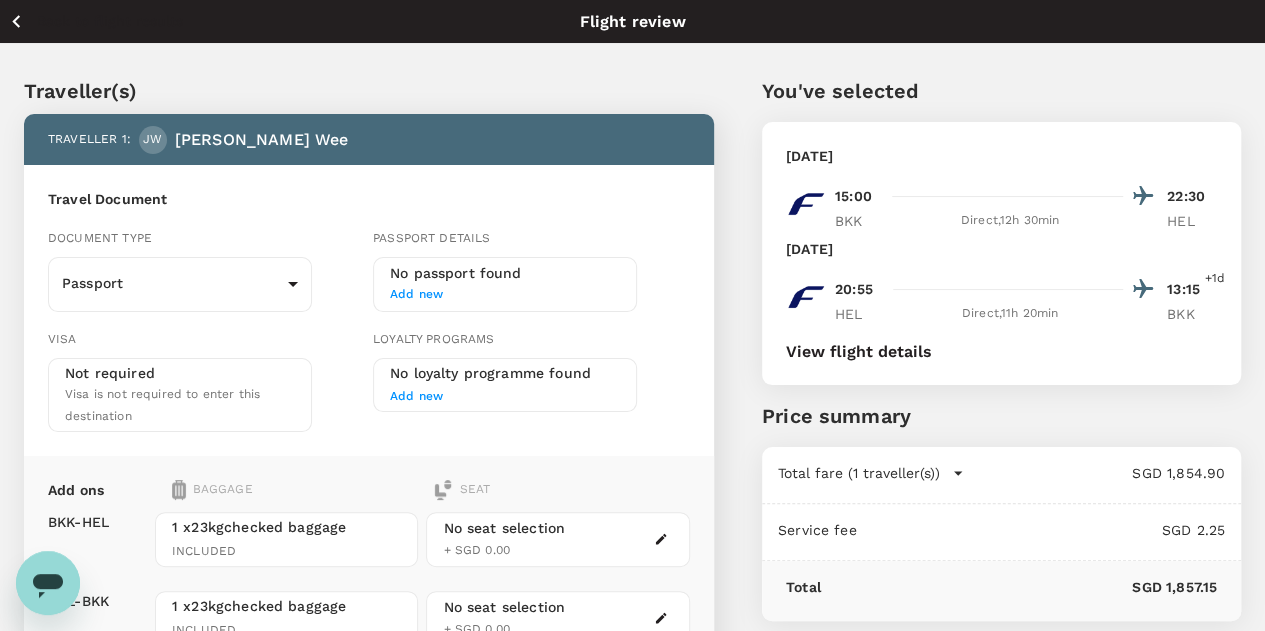 click 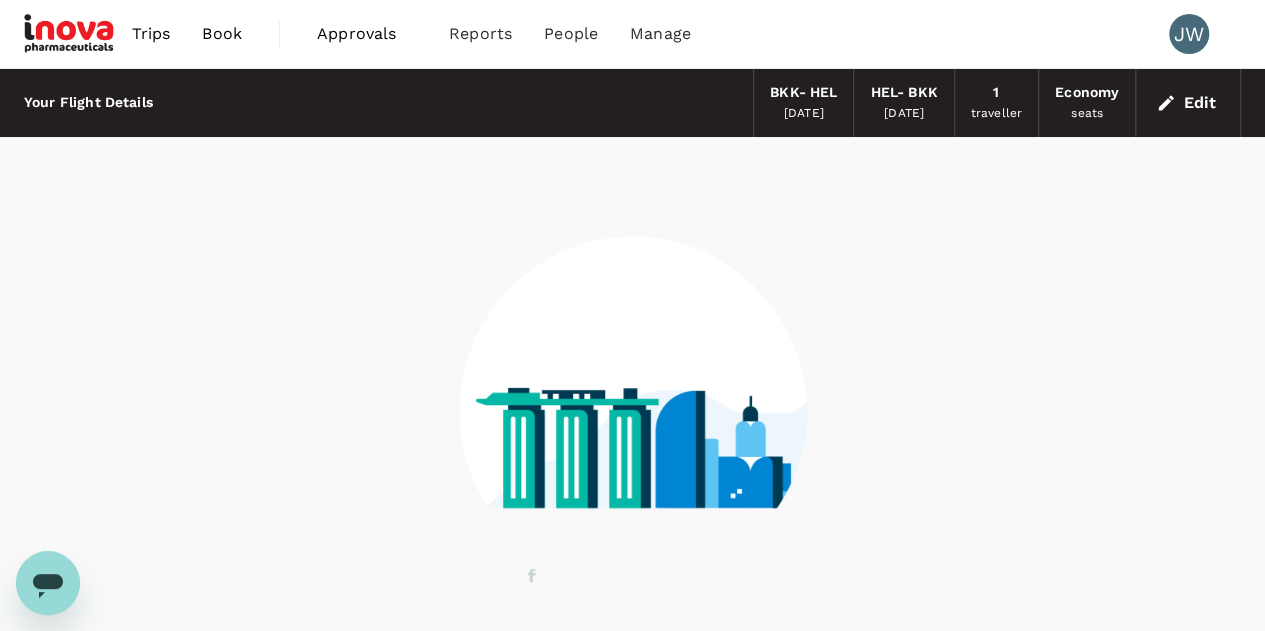 scroll, scrollTop: 112, scrollLeft: 0, axis: vertical 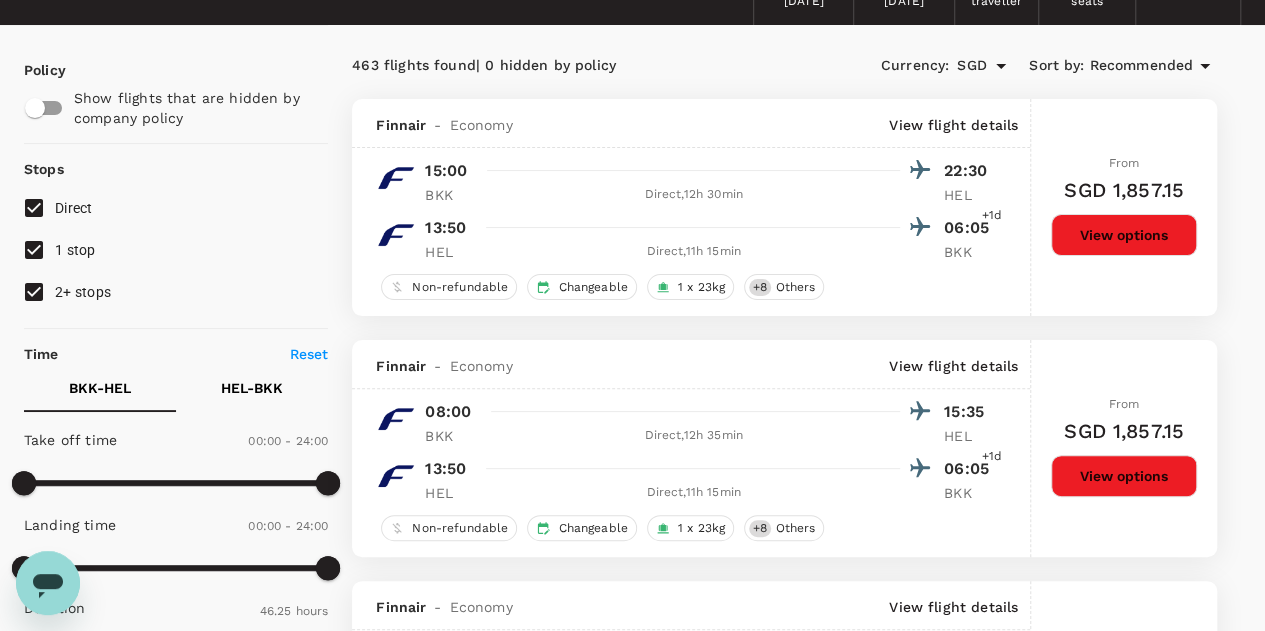 click on "Recommended" at bounding box center (1141, 66) 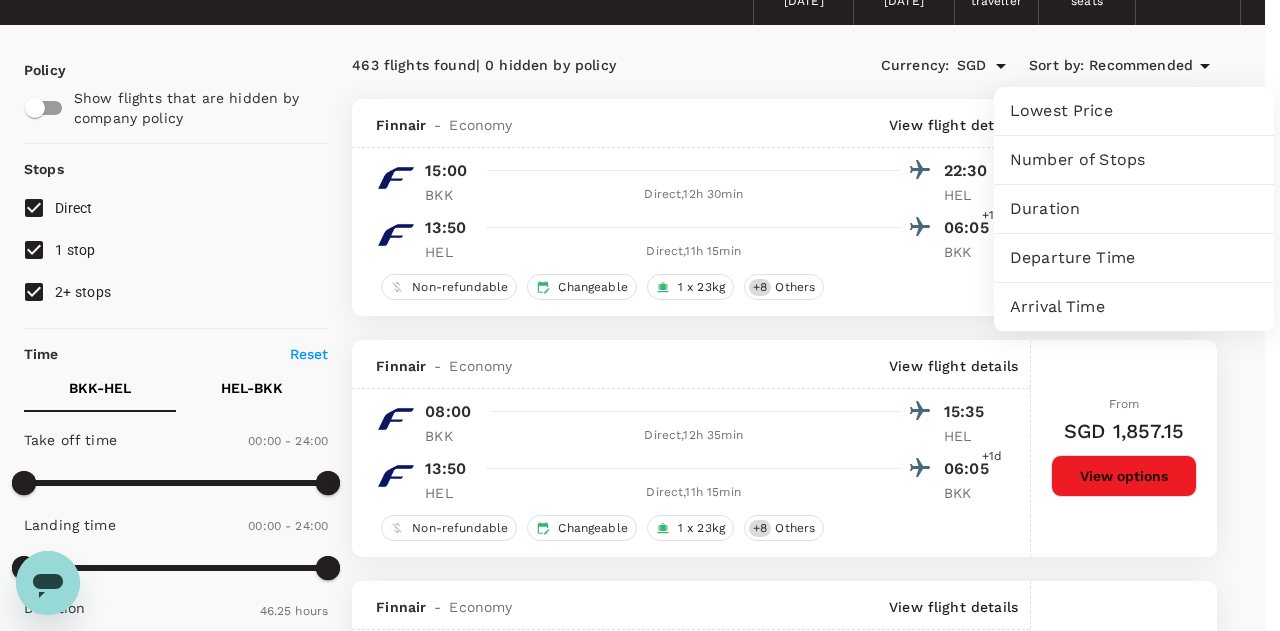 click on "Lowest Price" at bounding box center [1134, 111] 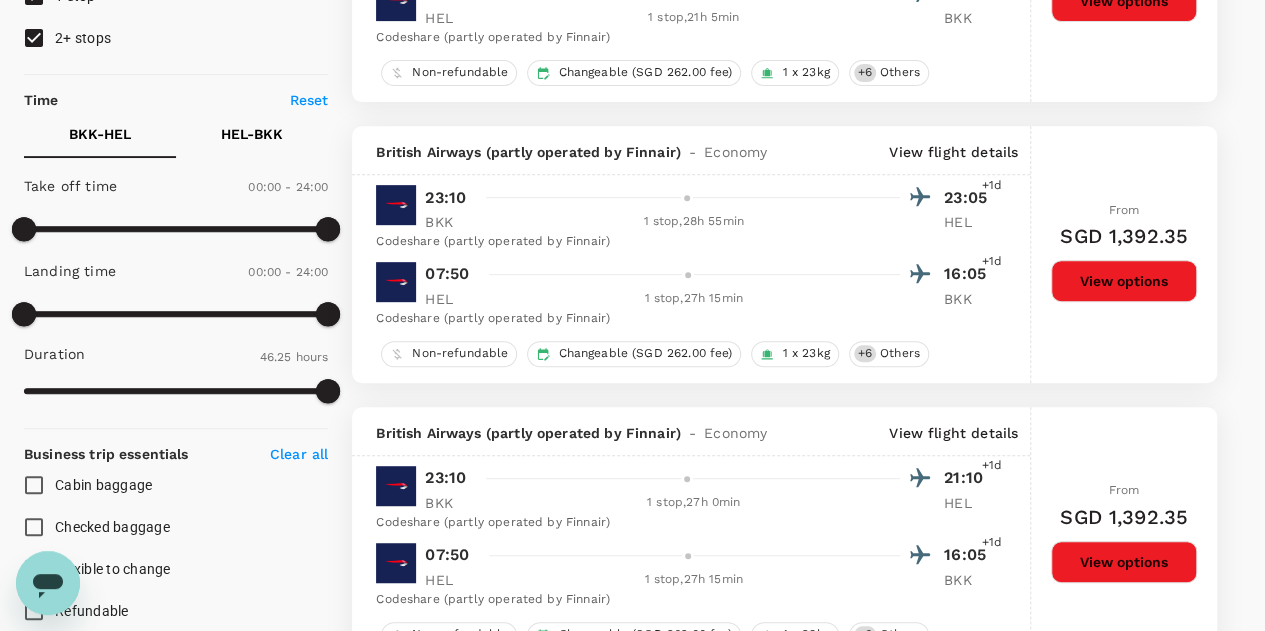 scroll, scrollTop: 0, scrollLeft: 0, axis: both 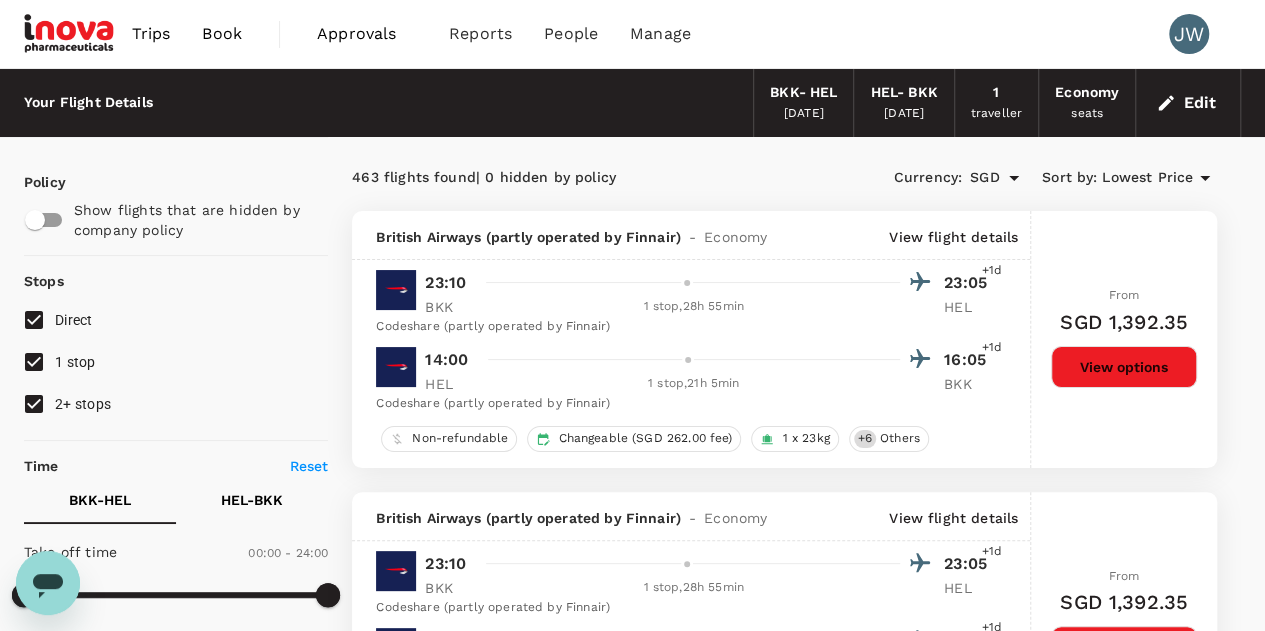click on "Edit" at bounding box center (1188, 103) 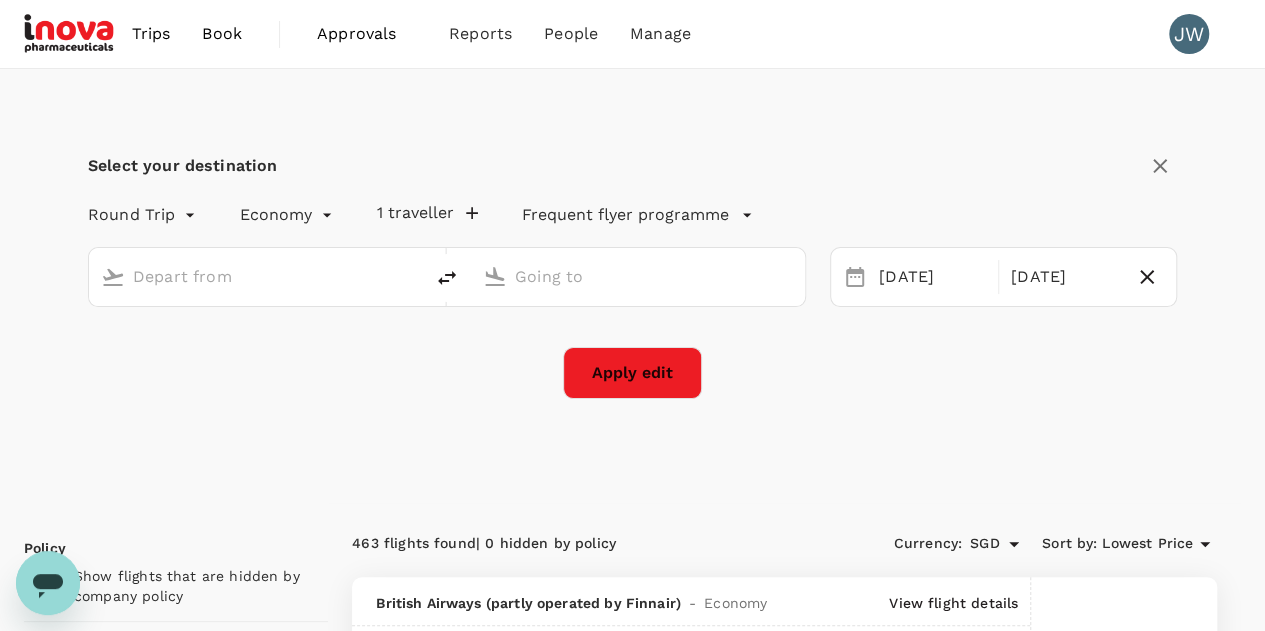 type on "Suvarnabhumi Intl (BKK)" 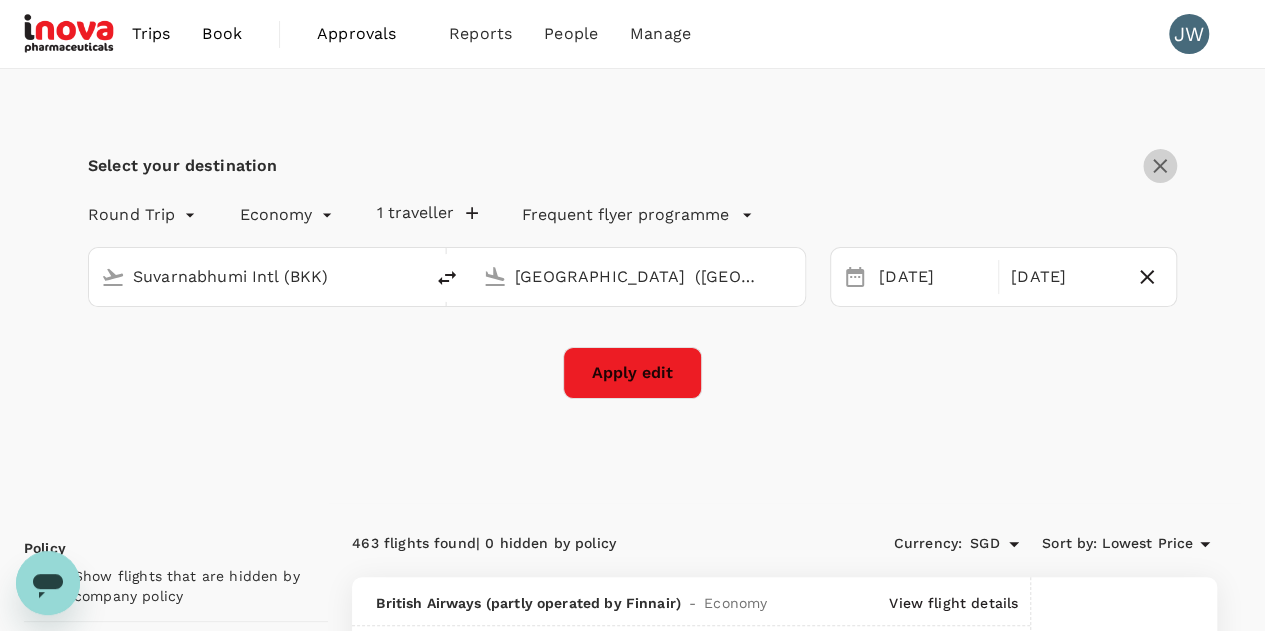 click 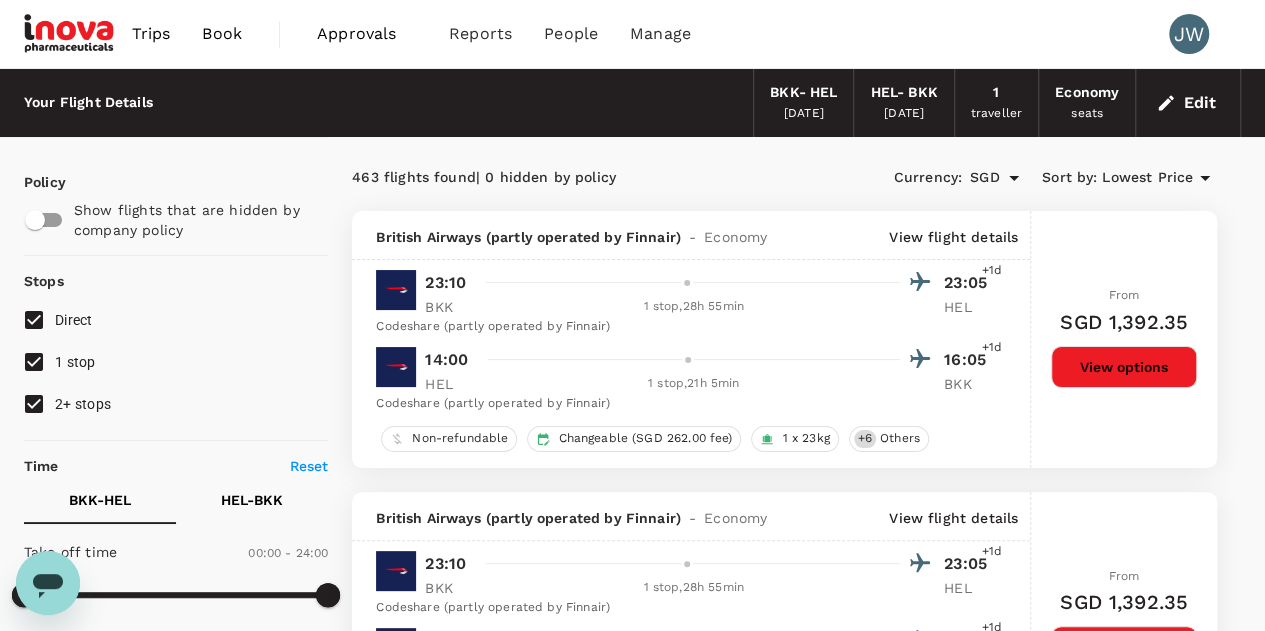 click on "Edit" at bounding box center (1188, 103) 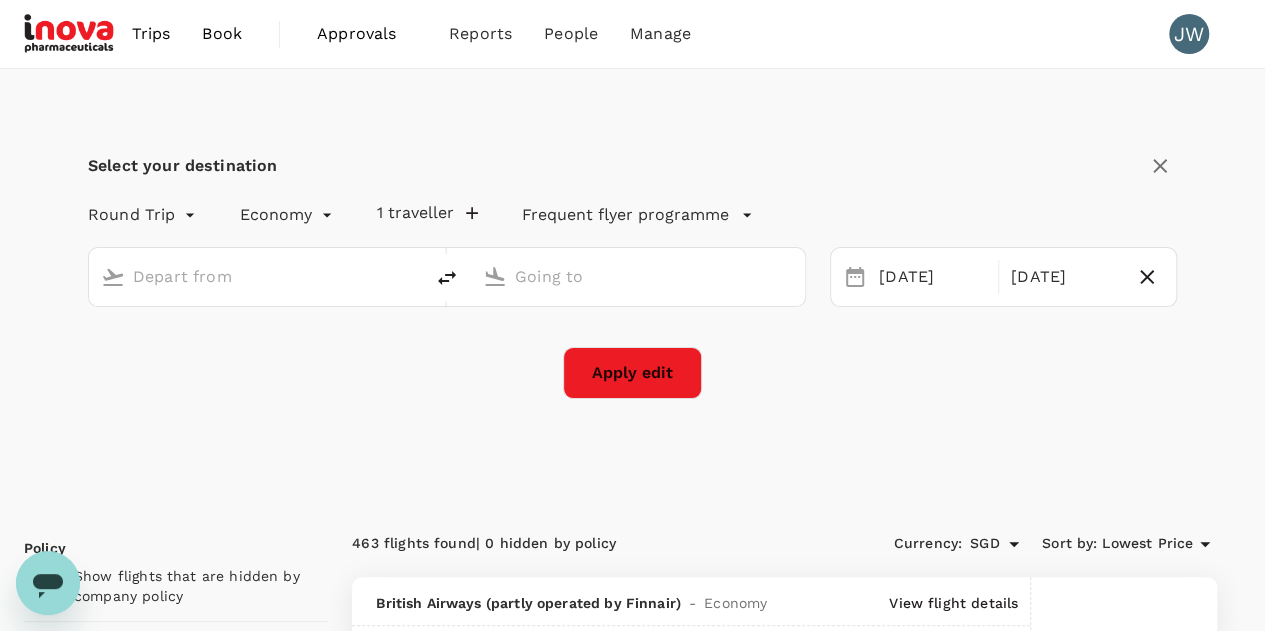 type on "Suvarnabhumi Intl (BKK)" 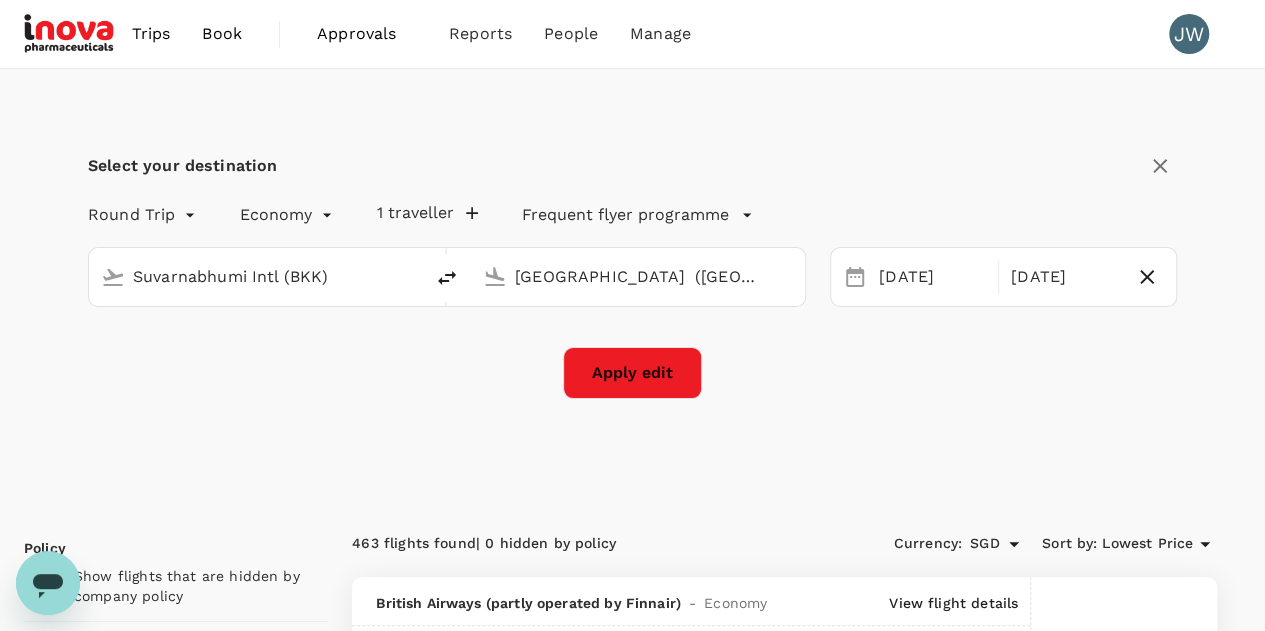 drag, startPoint x: 342, startPoint y: 281, endPoint x: 0, endPoint y: 271, distance: 342.14618 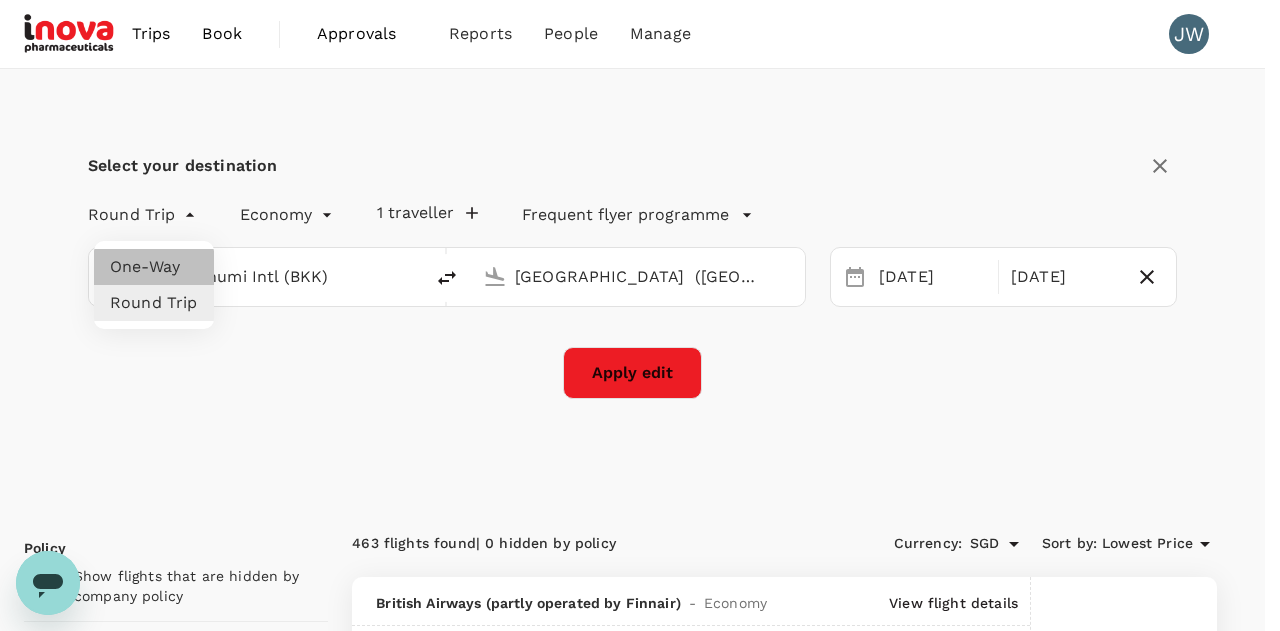 click on "One-Way" at bounding box center [154, 267] 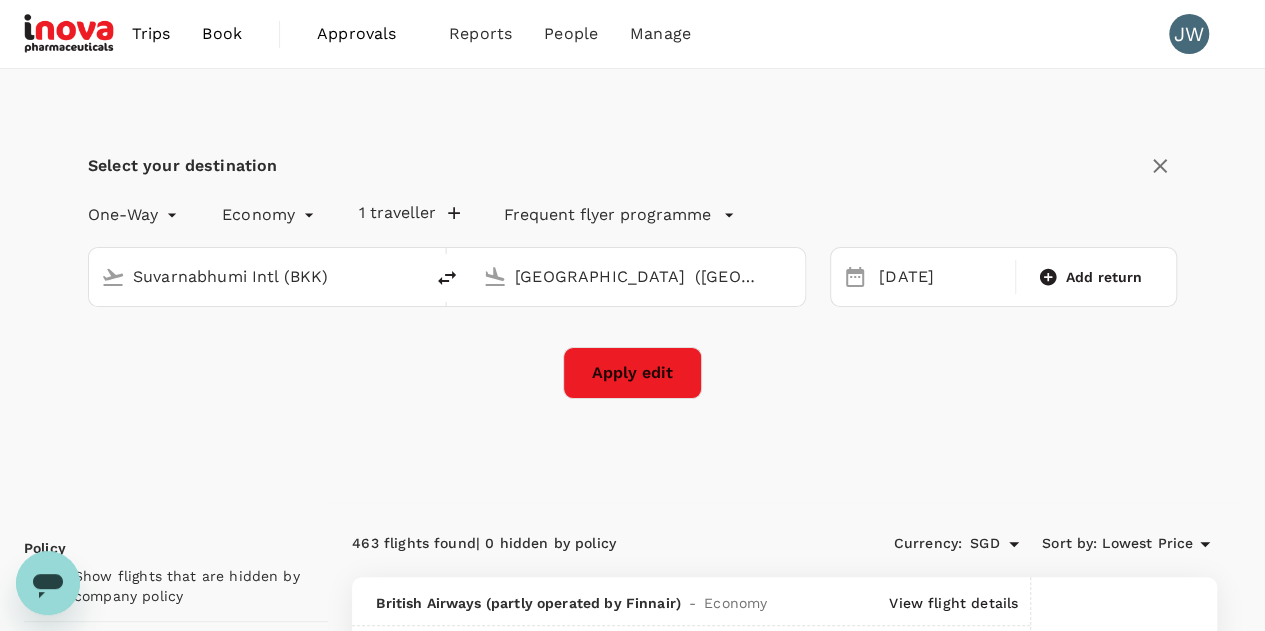 click on "Suvarnabhumi Intl (BKK)" at bounding box center [257, 276] 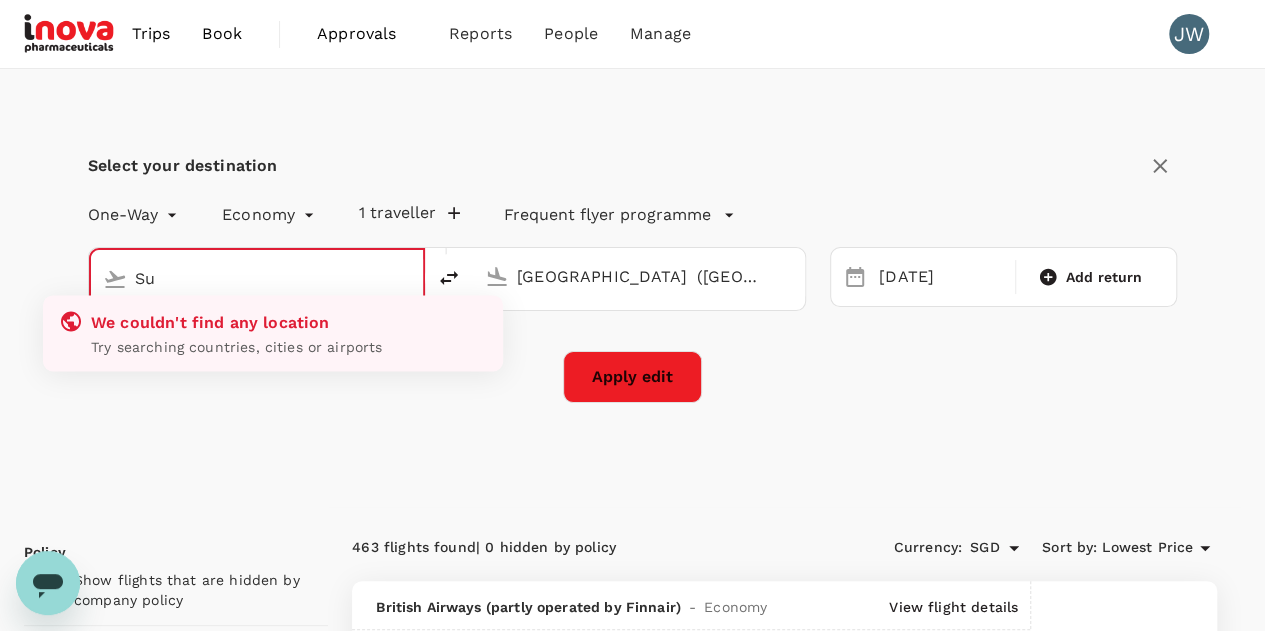 type on "S" 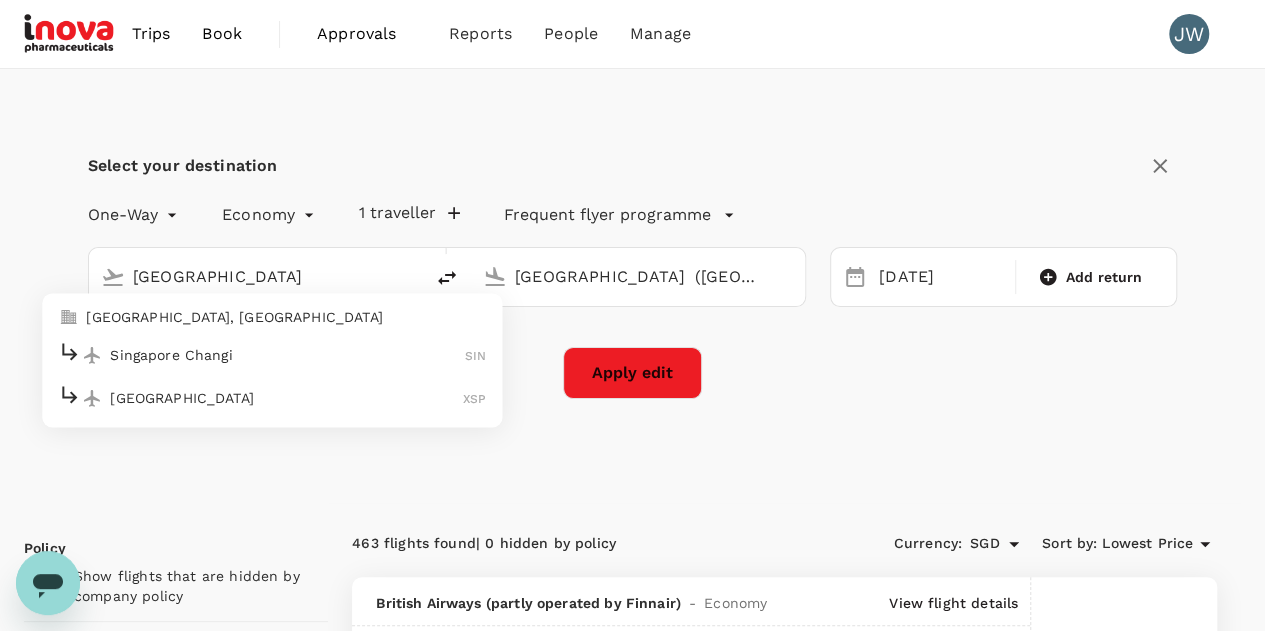 click on "Singapore Changi" at bounding box center [287, 355] 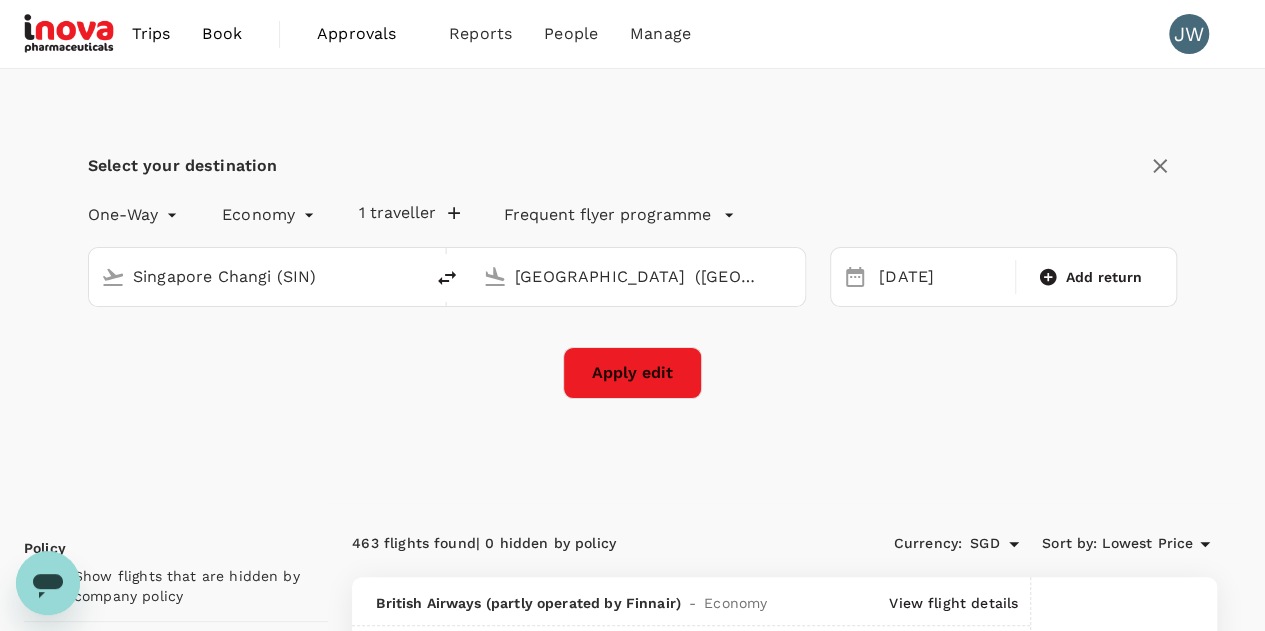 drag, startPoint x: 656, startPoint y: 277, endPoint x: 133, endPoint y: 250, distance: 523.6965 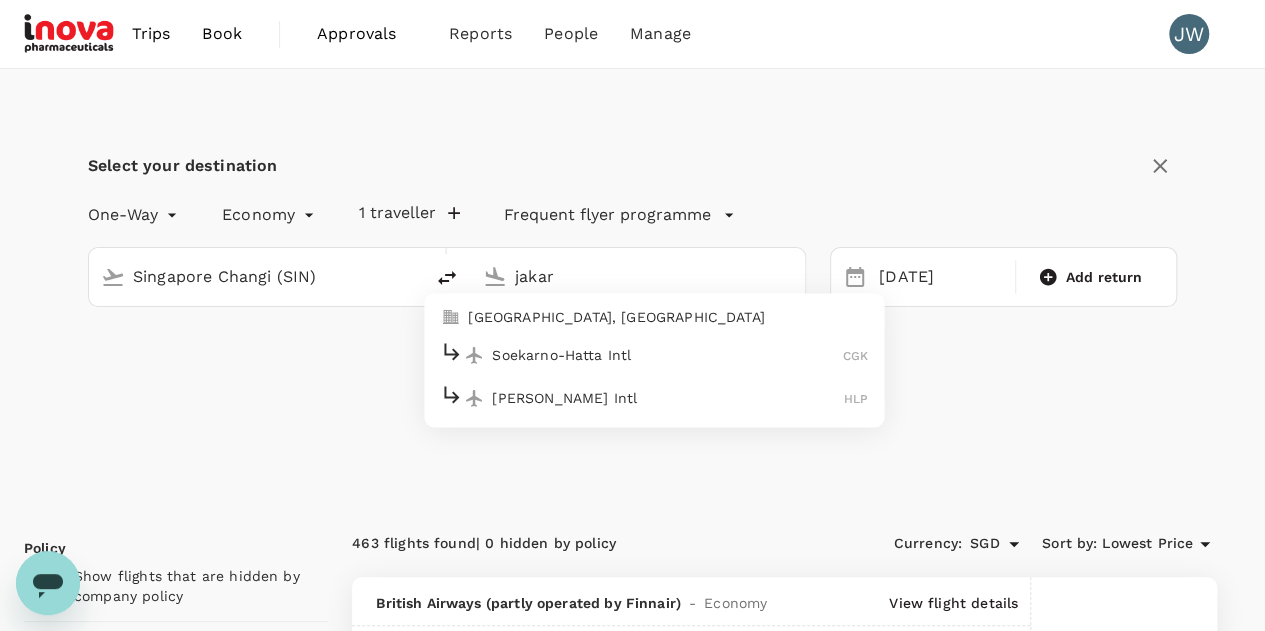 click on "Soekarno-Hatta Intl CGK" at bounding box center (654, 354) 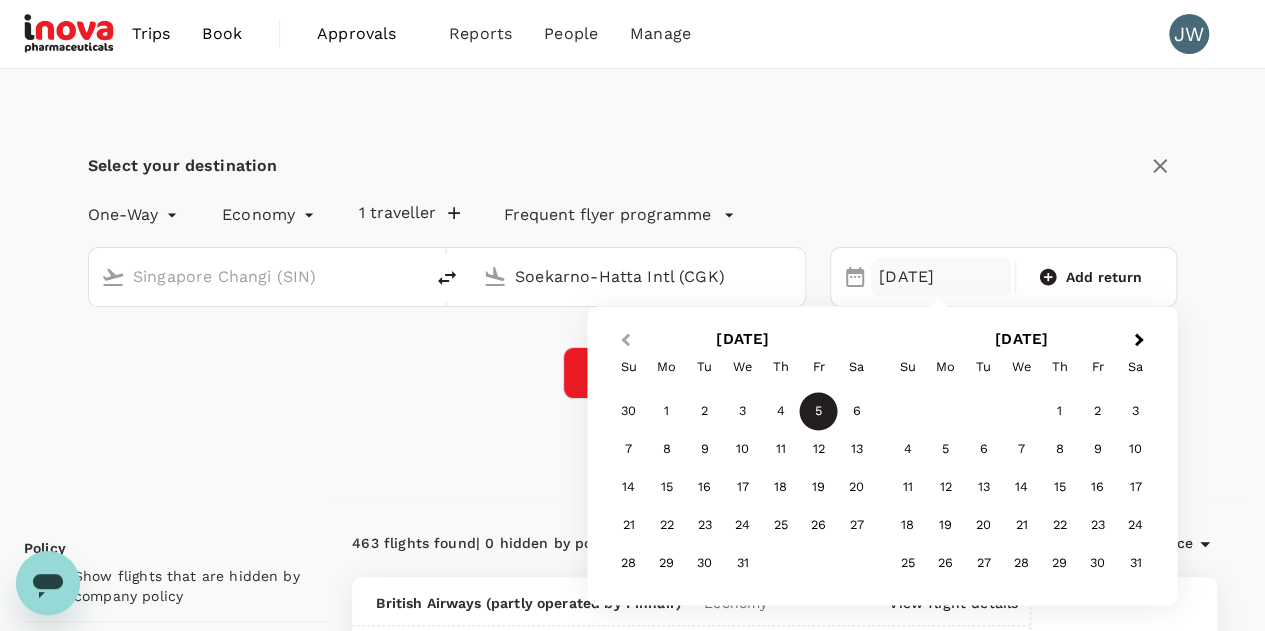 type on "Soekarno-Hatta Intl (CGK)" 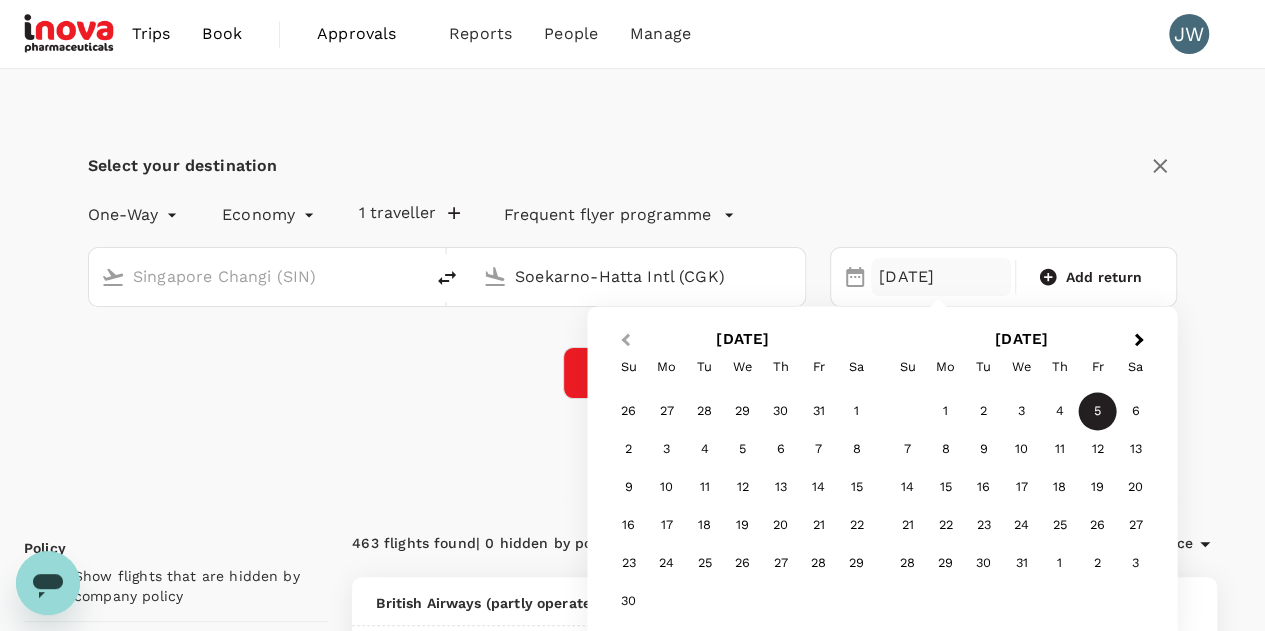 click on "Previous Month" at bounding box center (623, 341) 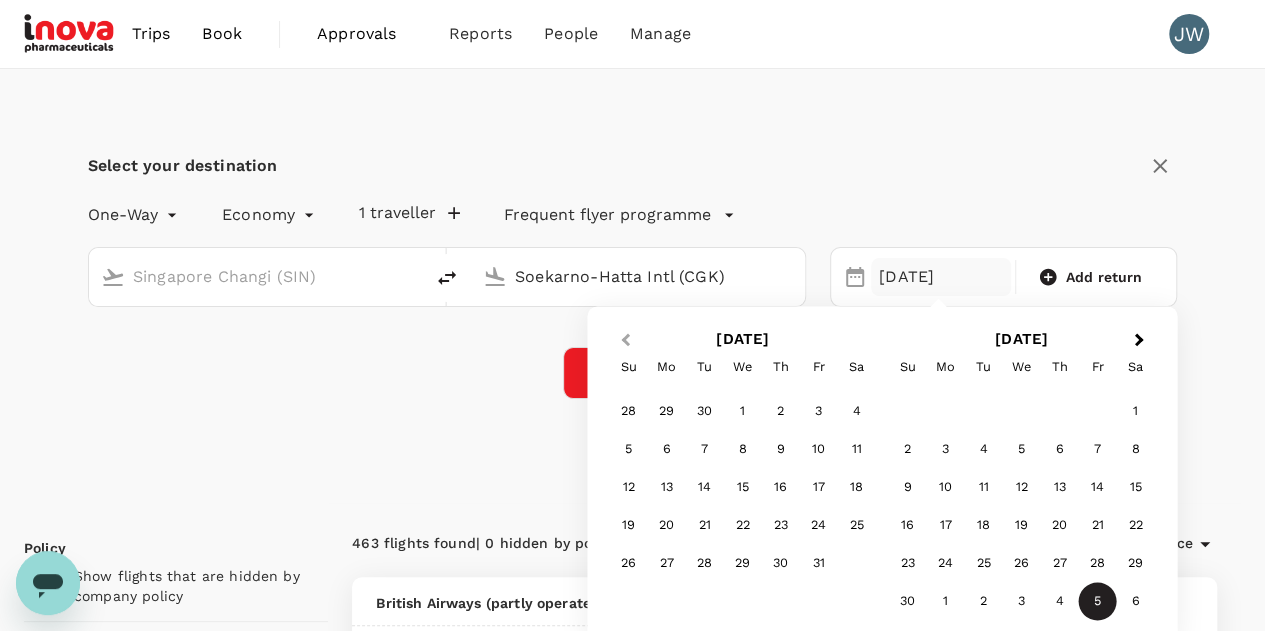 click on "Previous Month" at bounding box center (623, 341) 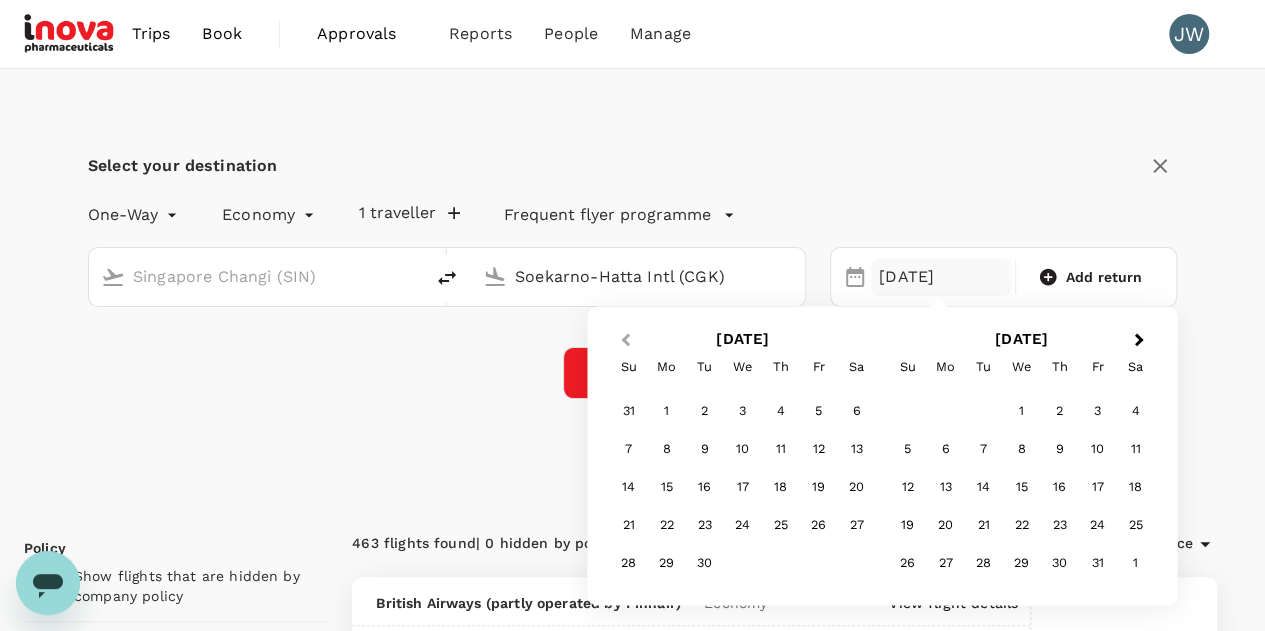 click on "Previous Month" at bounding box center [623, 341] 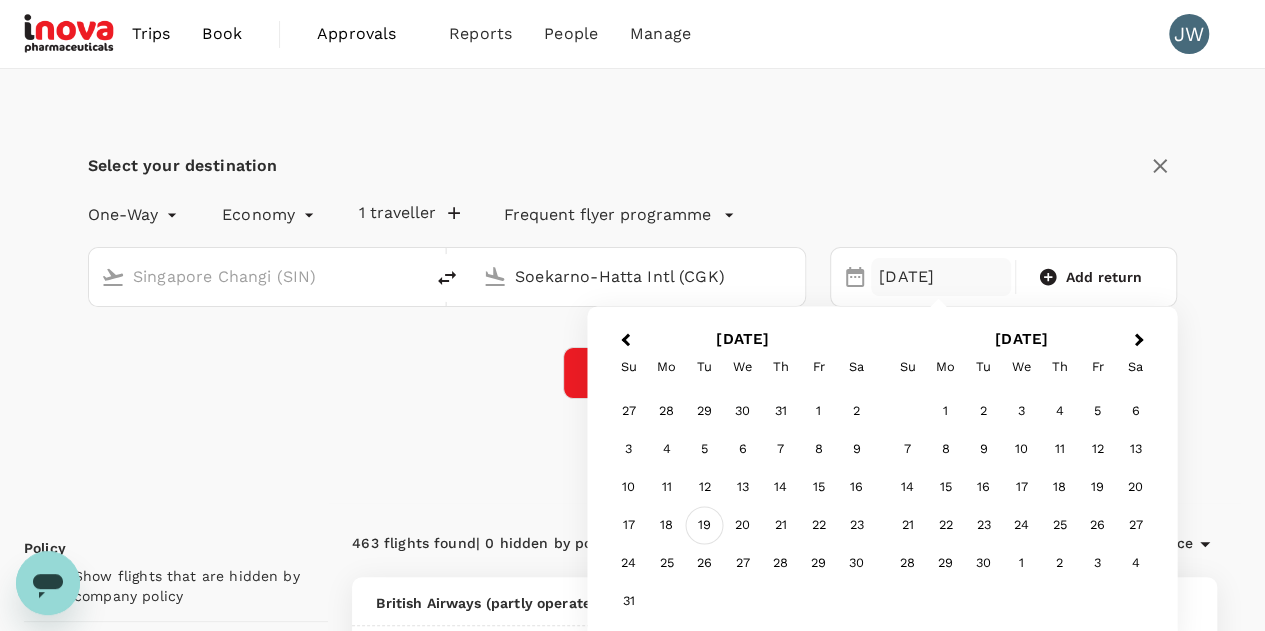 click on "19" at bounding box center [705, 526] 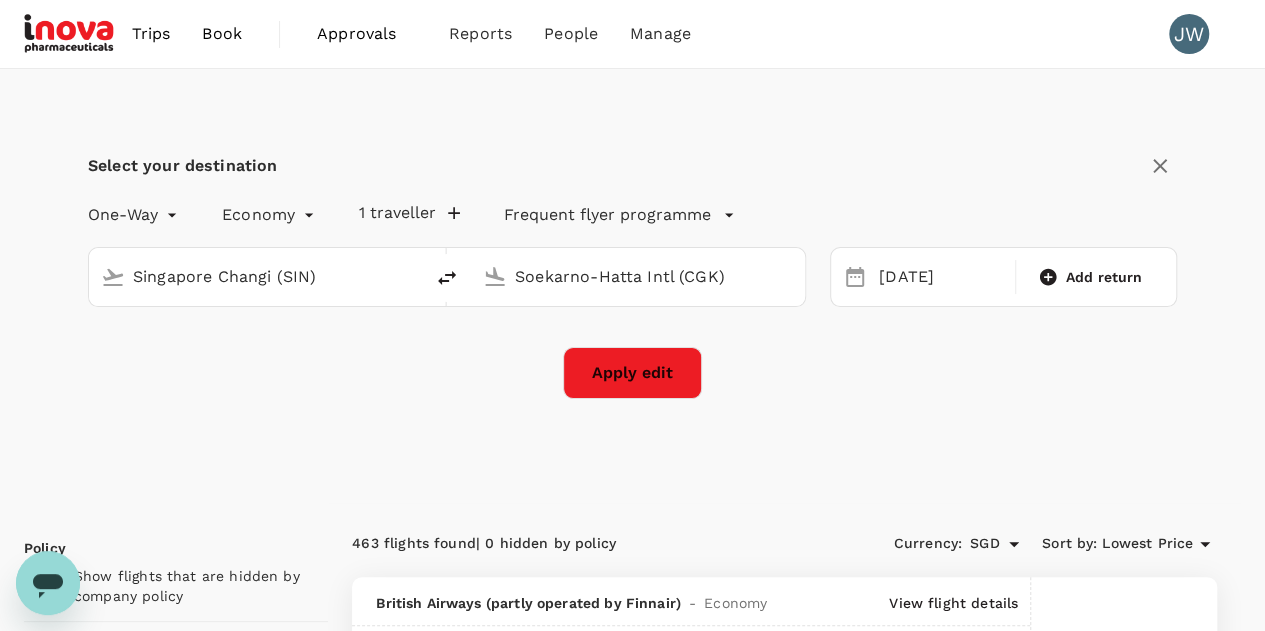 click on "1   traveller" at bounding box center (409, 213) 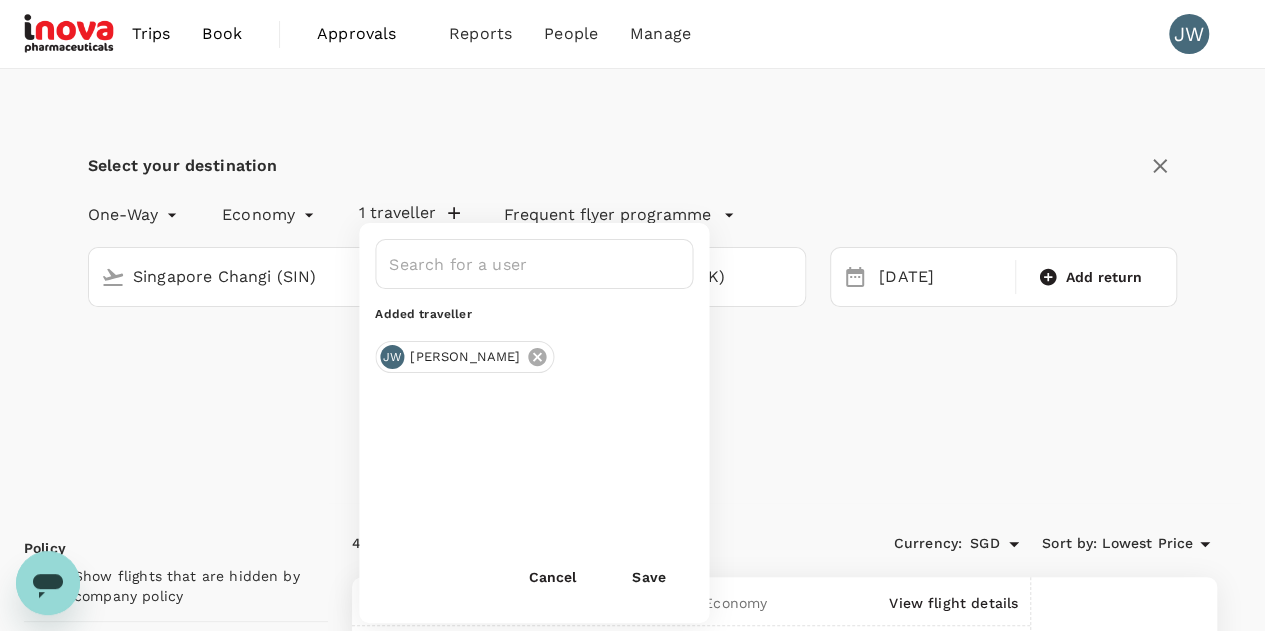 click 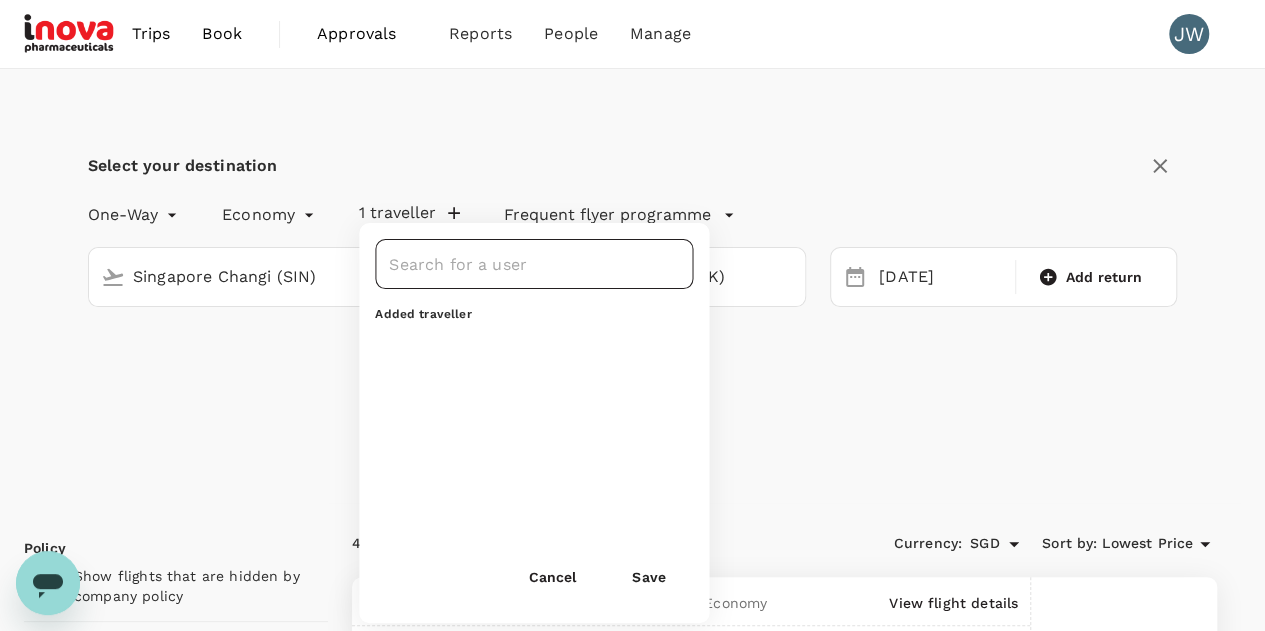 click at bounding box center (519, 264) 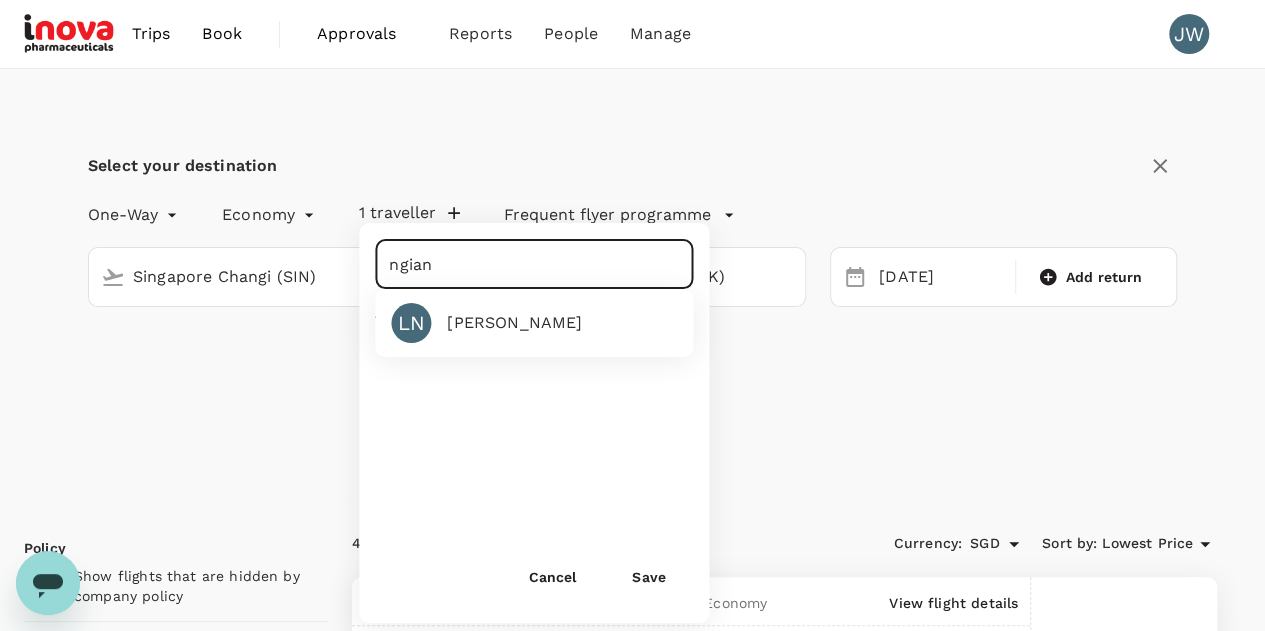 click on "Liwan Ngian" at bounding box center [514, 323] 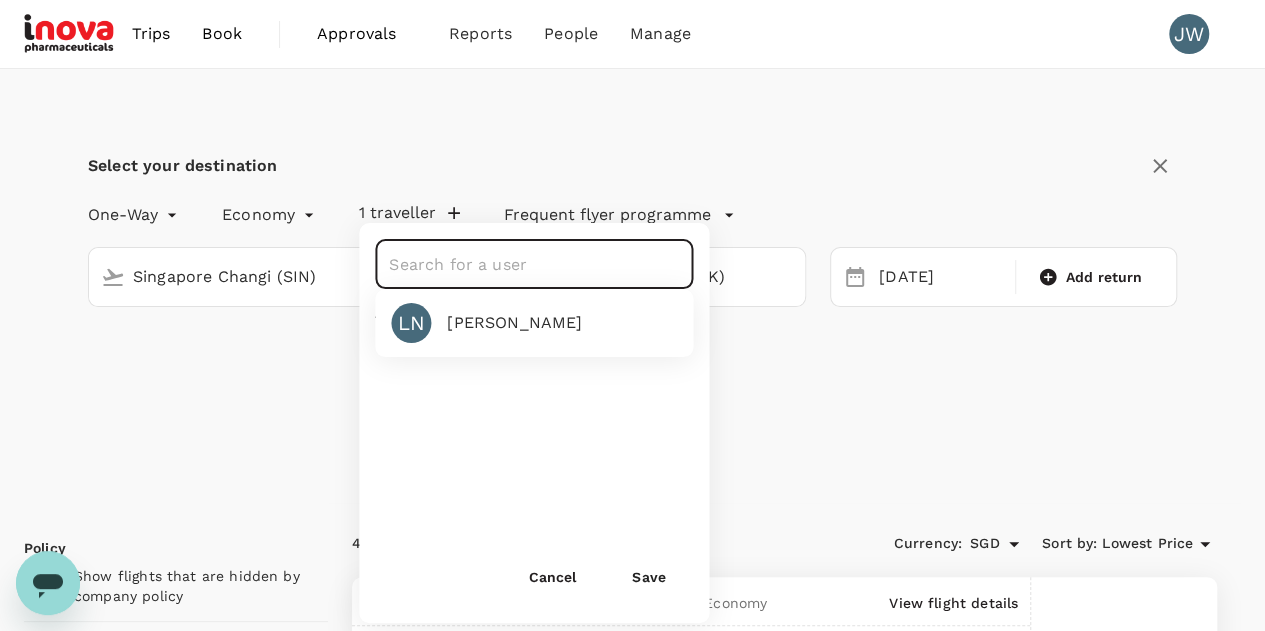type on "Liwan Ngian" 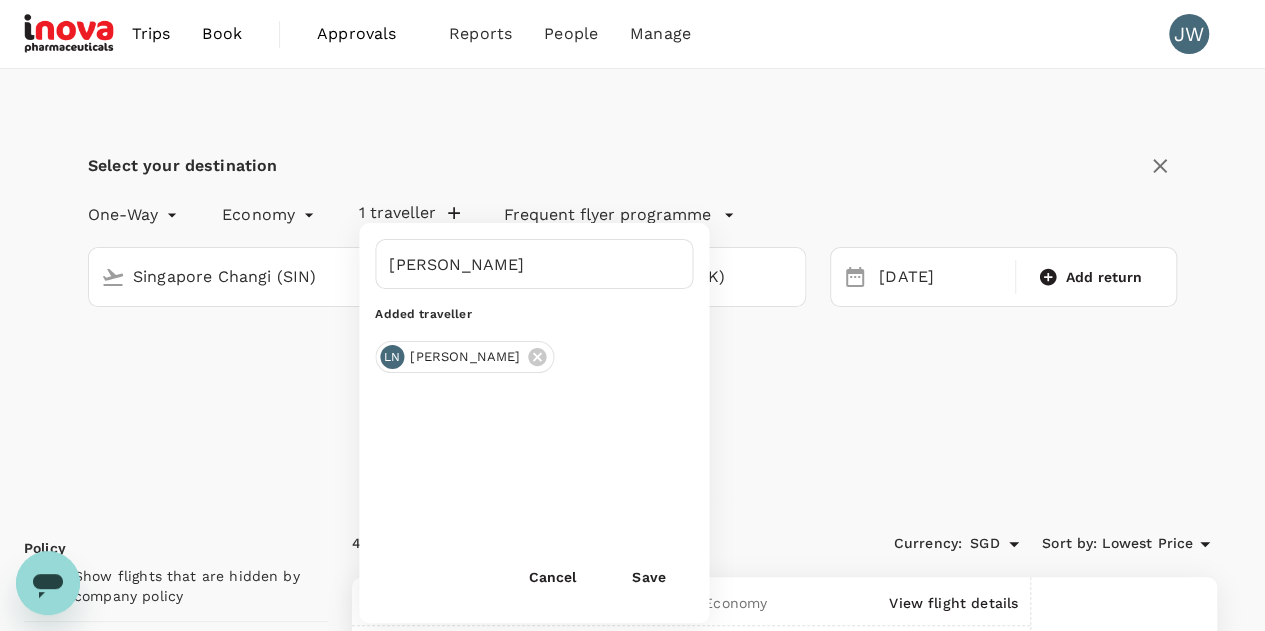 click on "Save" at bounding box center [648, 577] 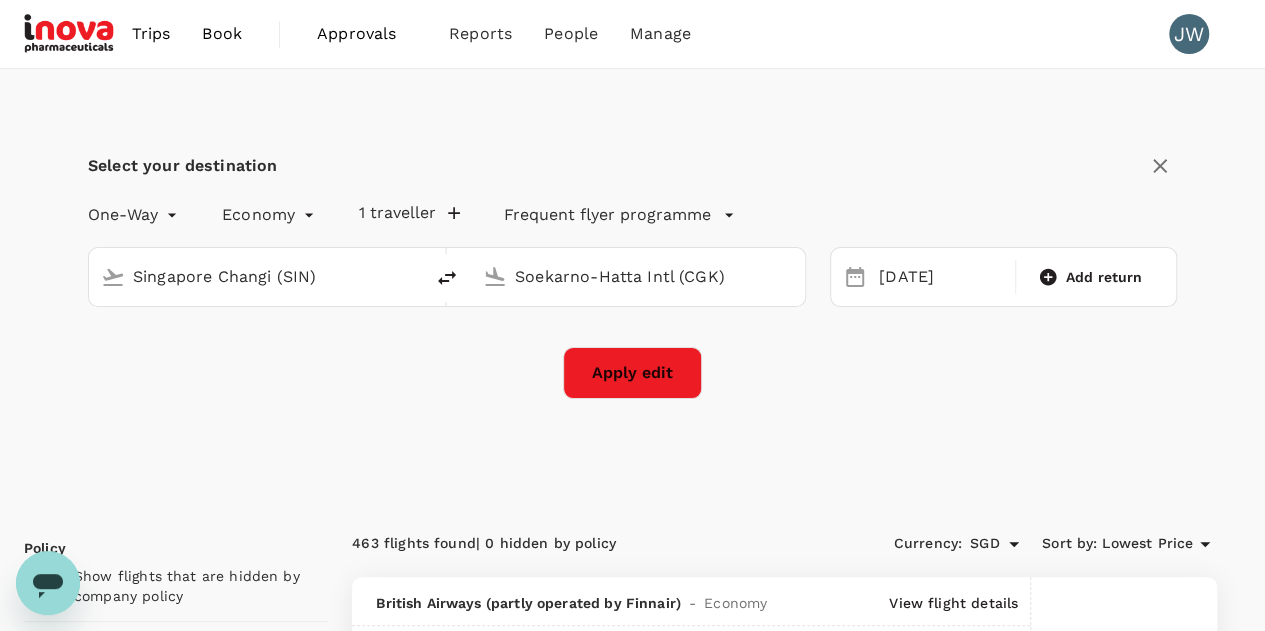 click on "Apply edit" at bounding box center [632, 373] 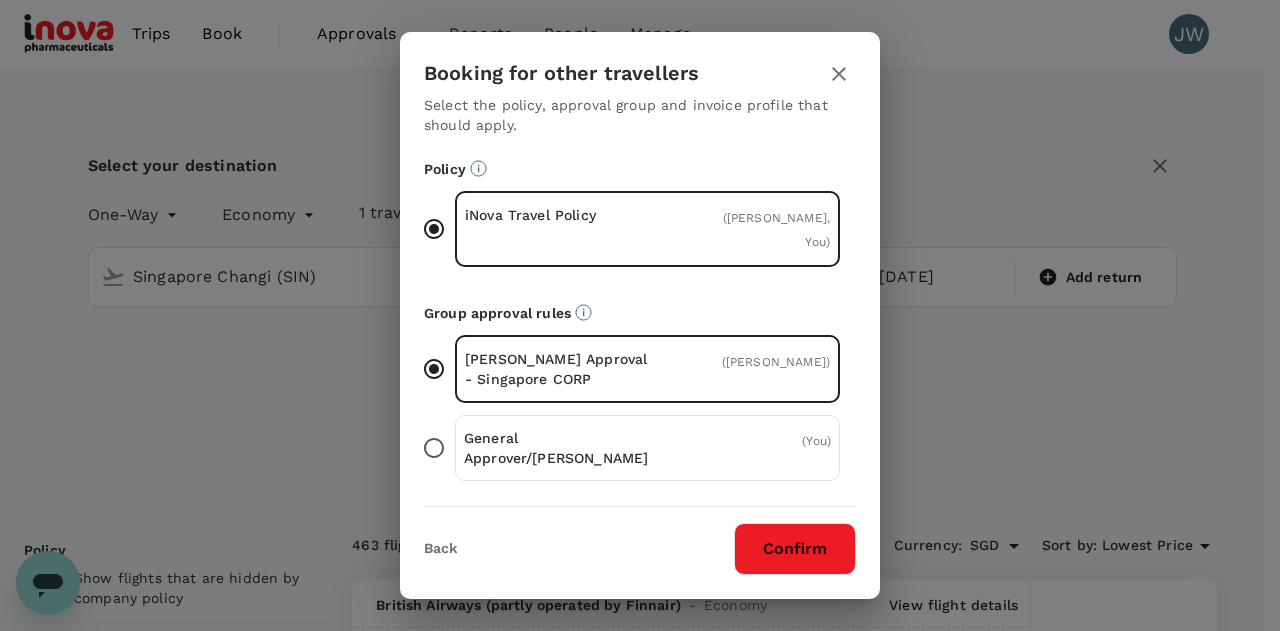 click on "Confirm" at bounding box center [795, 549] 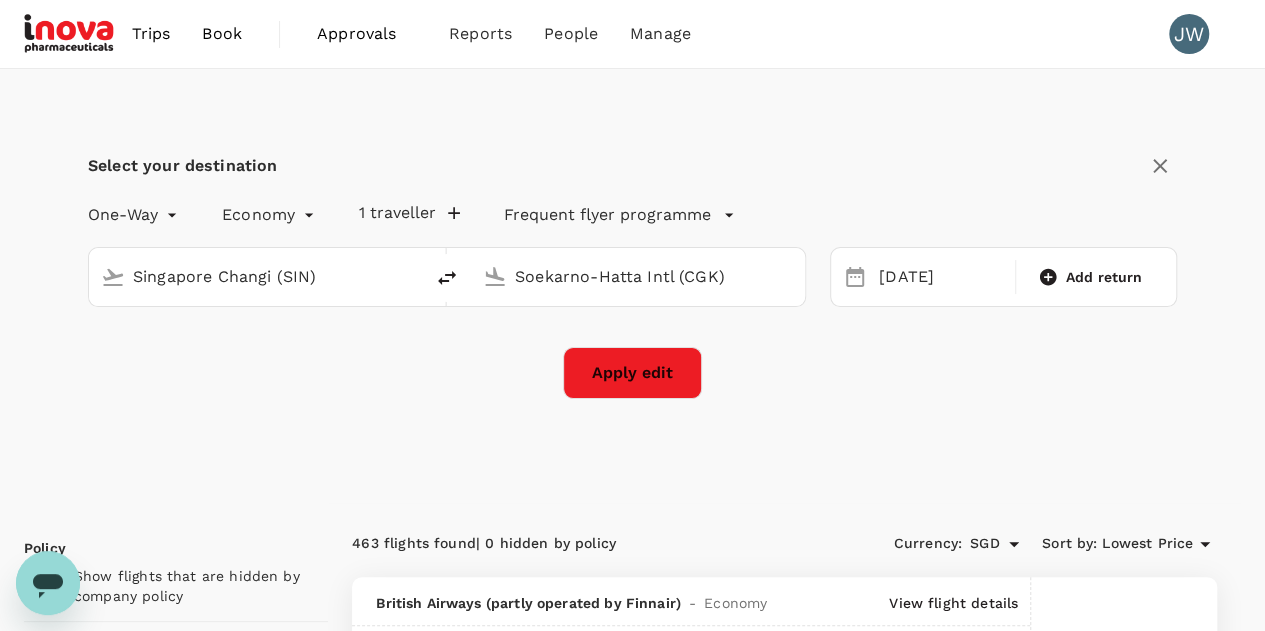 checkbox on "false" 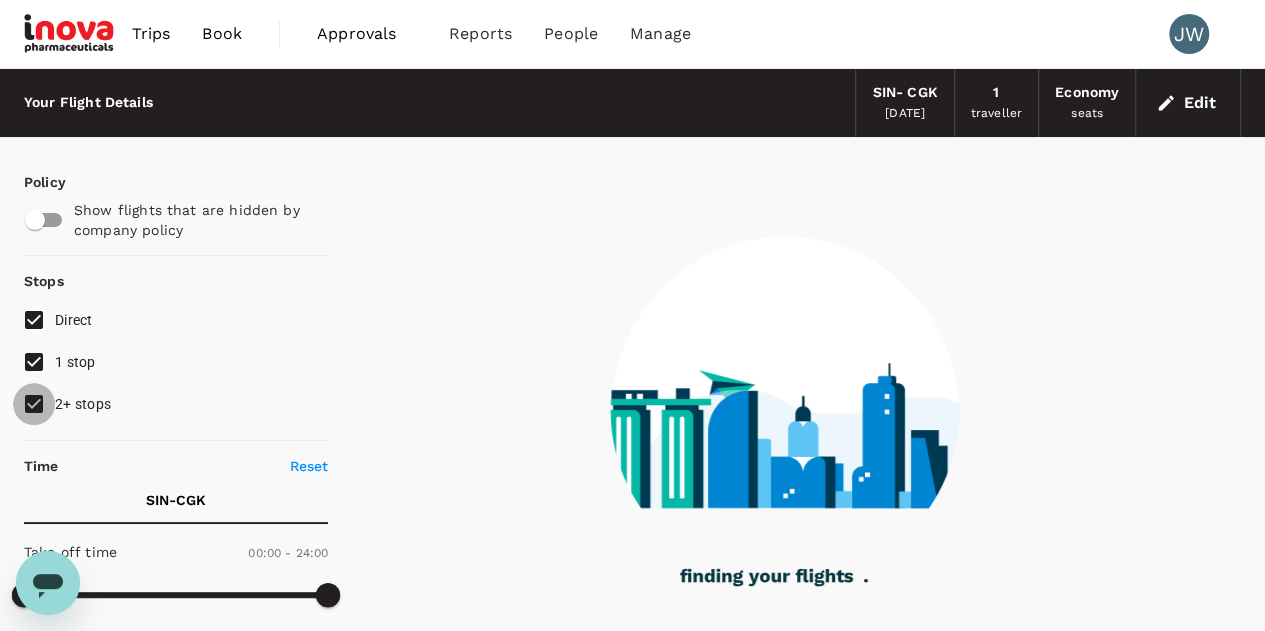 click on "2+ stops" at bounding box center [34, 404] 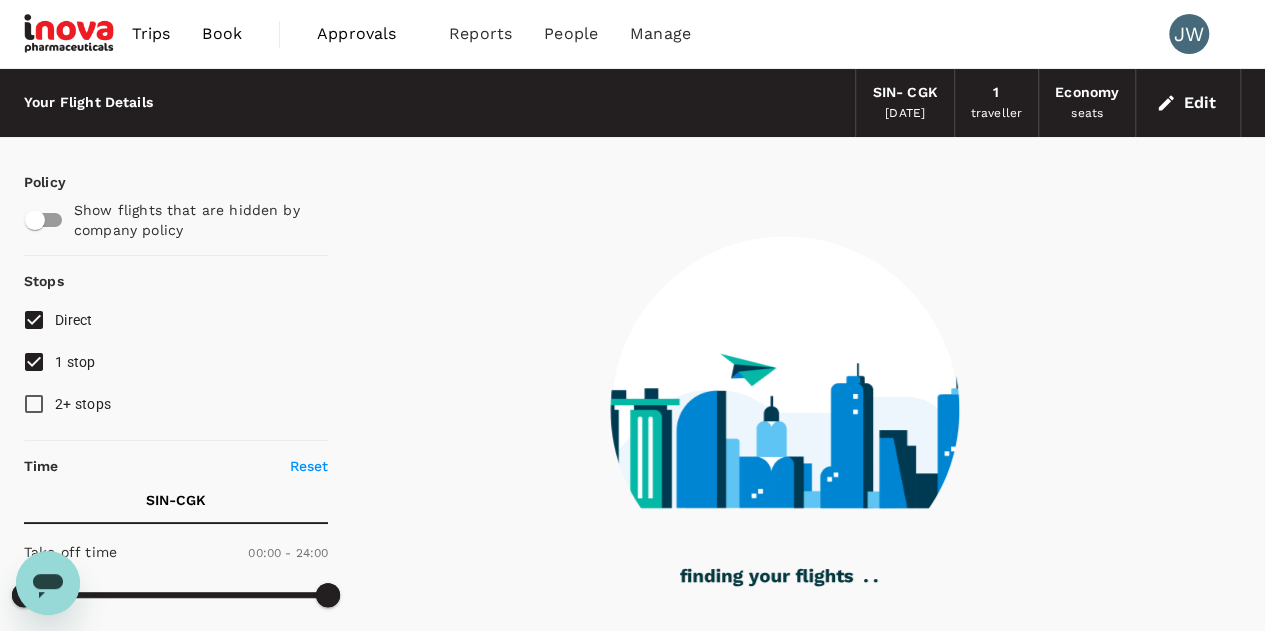 click on "1 stop" at bounding box center [34, 362] 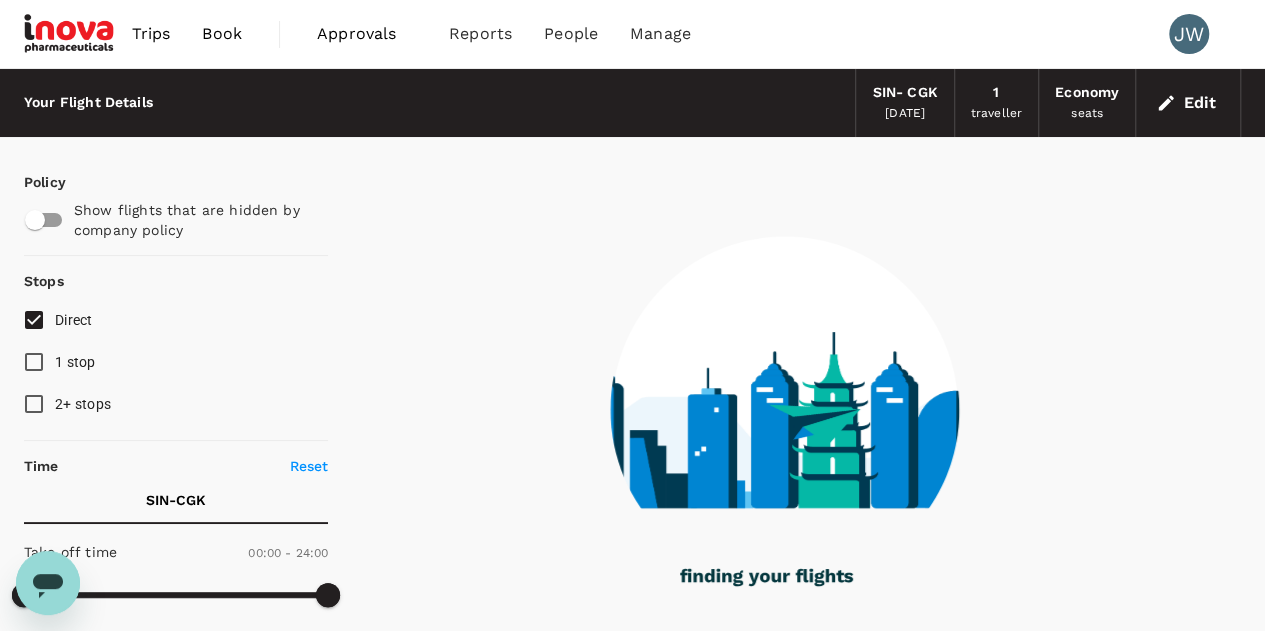 type on "1005" 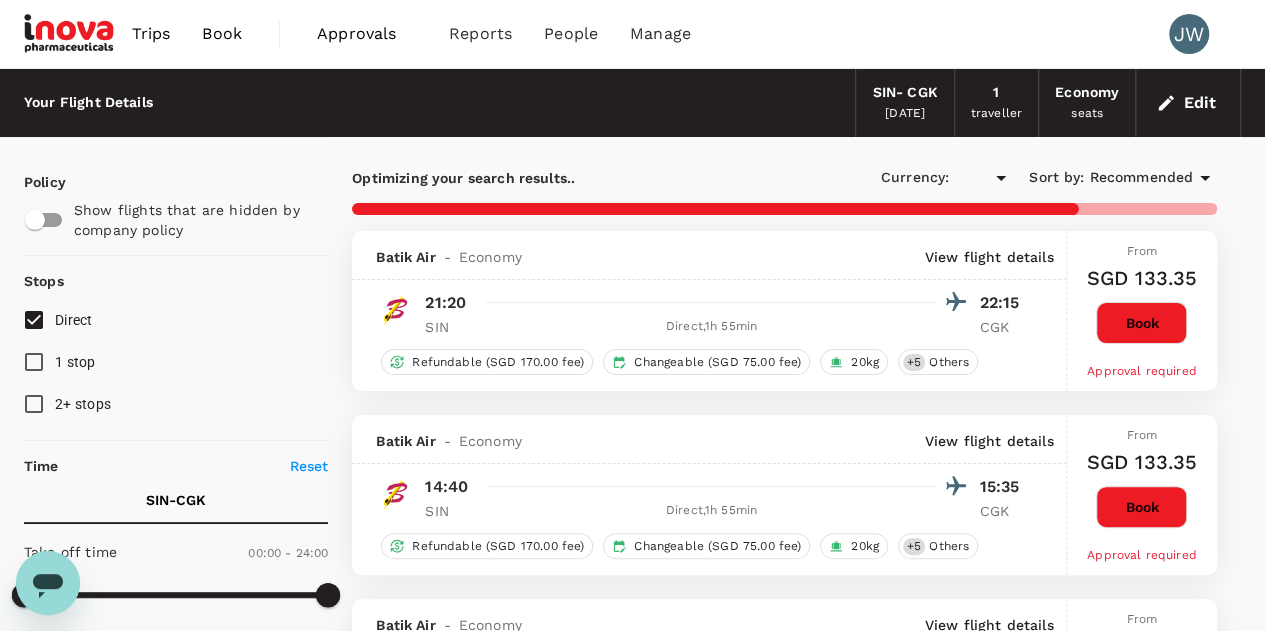 type on "SGD" 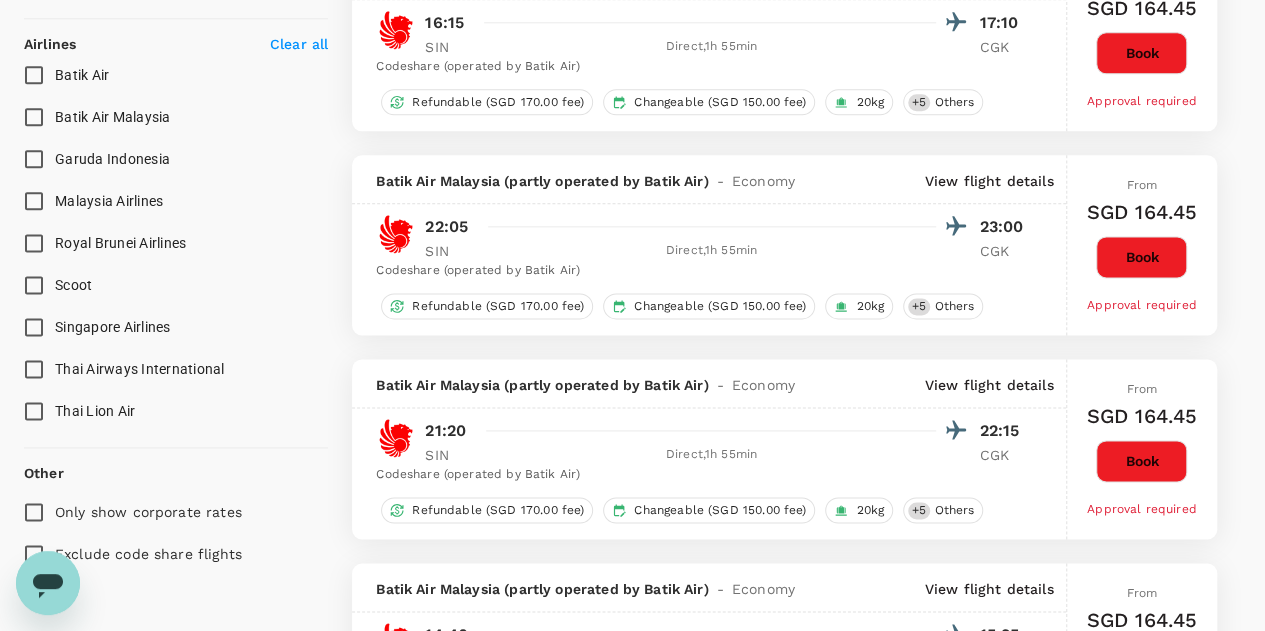 scroll, scrollTop: 900, scrollLeft: 0, axis: vertical 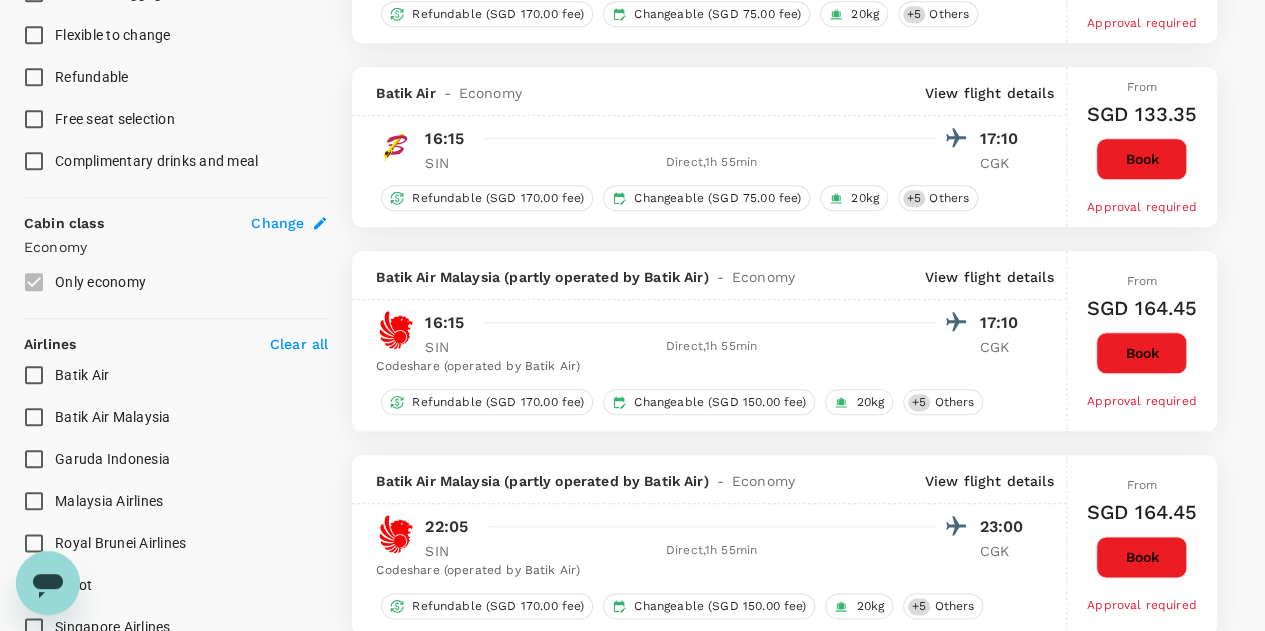 type on "1790" 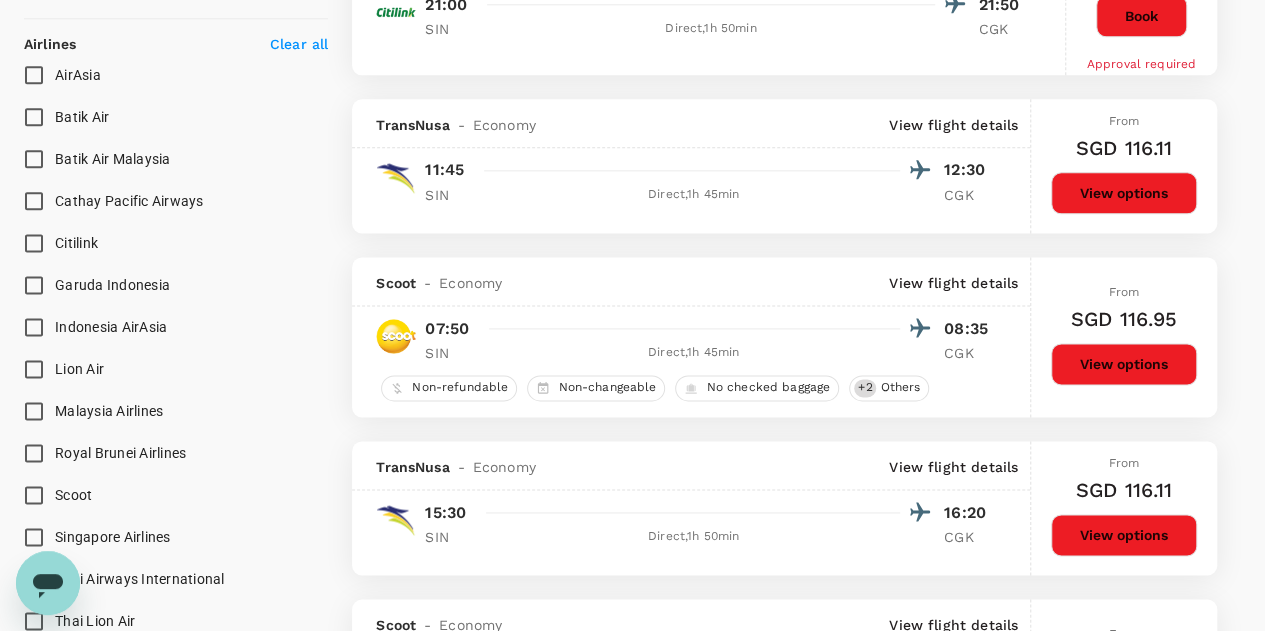 scroll, scrollTop: 1500, scrollLeft: 0, axis: vertical 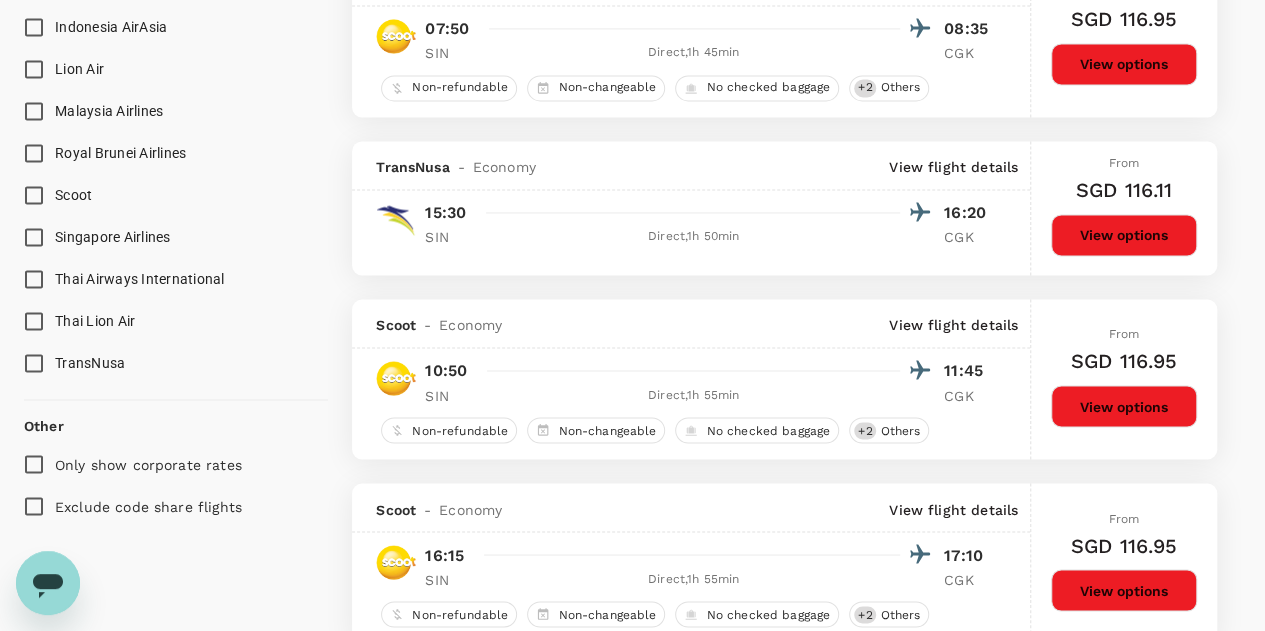 click on "Singapore Airlines" at bounding box center [34, 237] 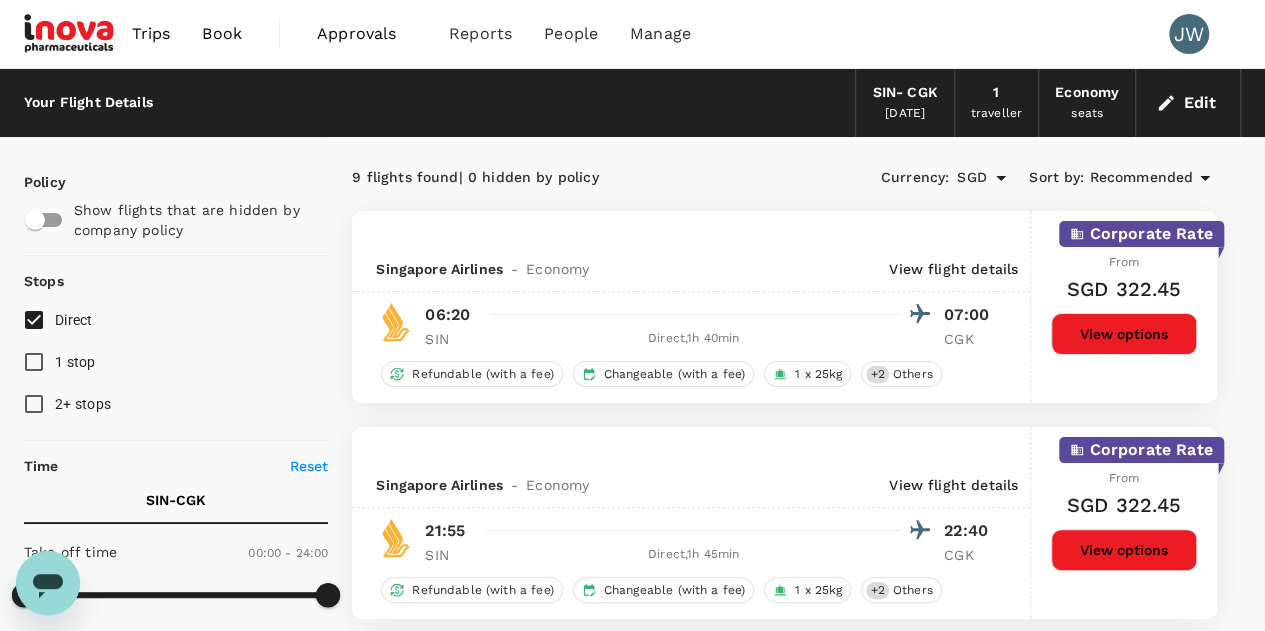 scroll, scrollTop: 300, scrollLeft: 0, axis: vertical 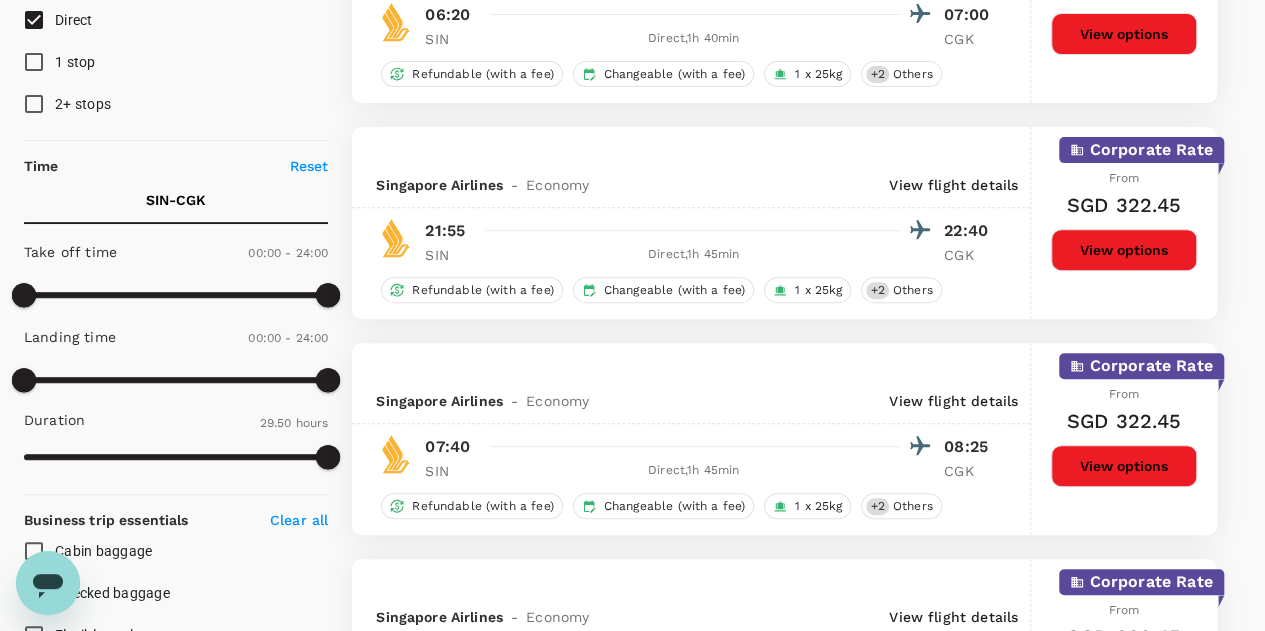 click on "View options" at bounding box center (1124, 466) 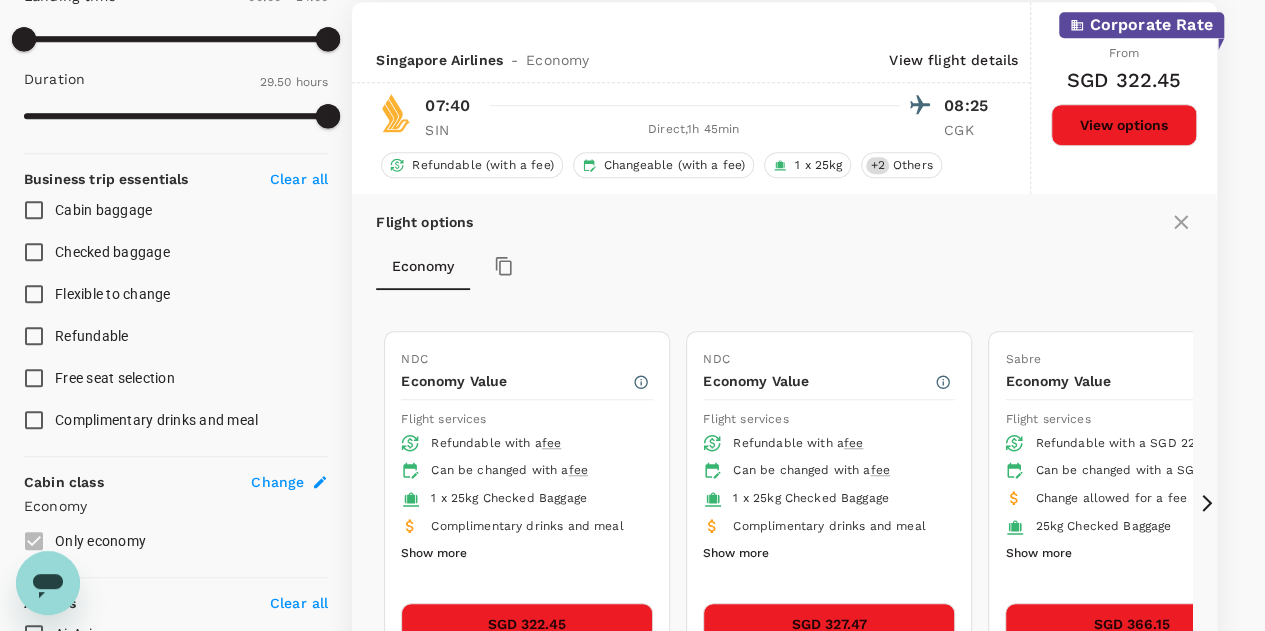scroll, scrollTop: 941, scrollLeft: 0, axis: vertical 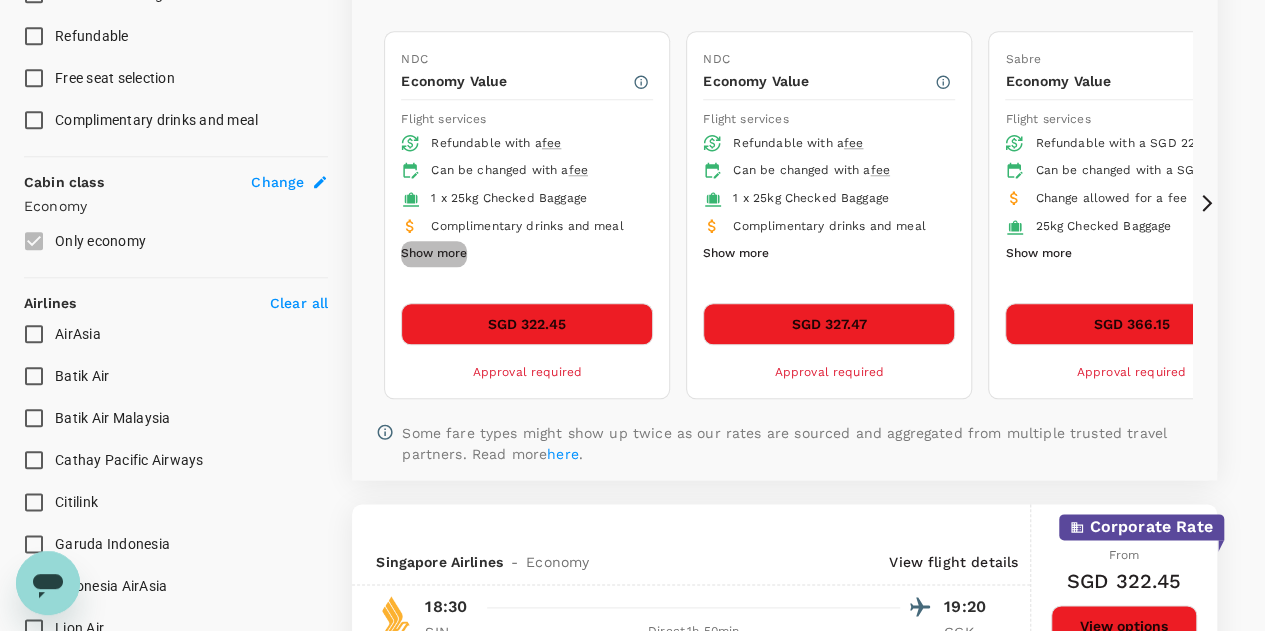 click on "Show more" at bounding box center (434, 254) 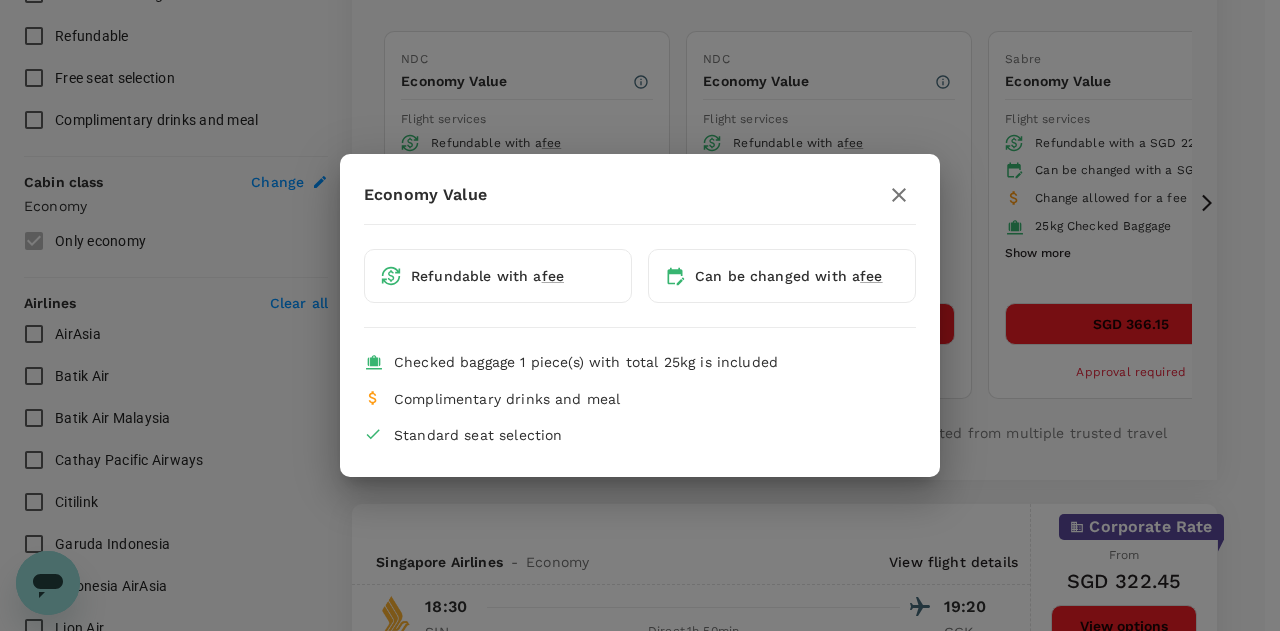 click 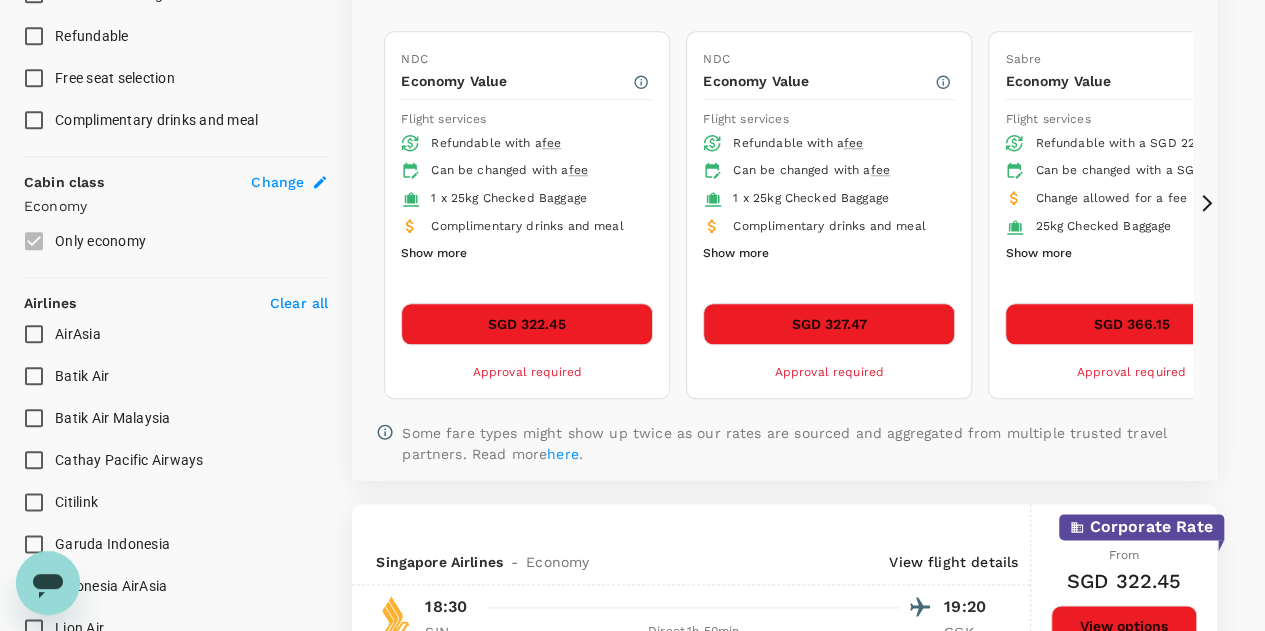 click on "SGD 322.45" at bounding box center [527, 324] 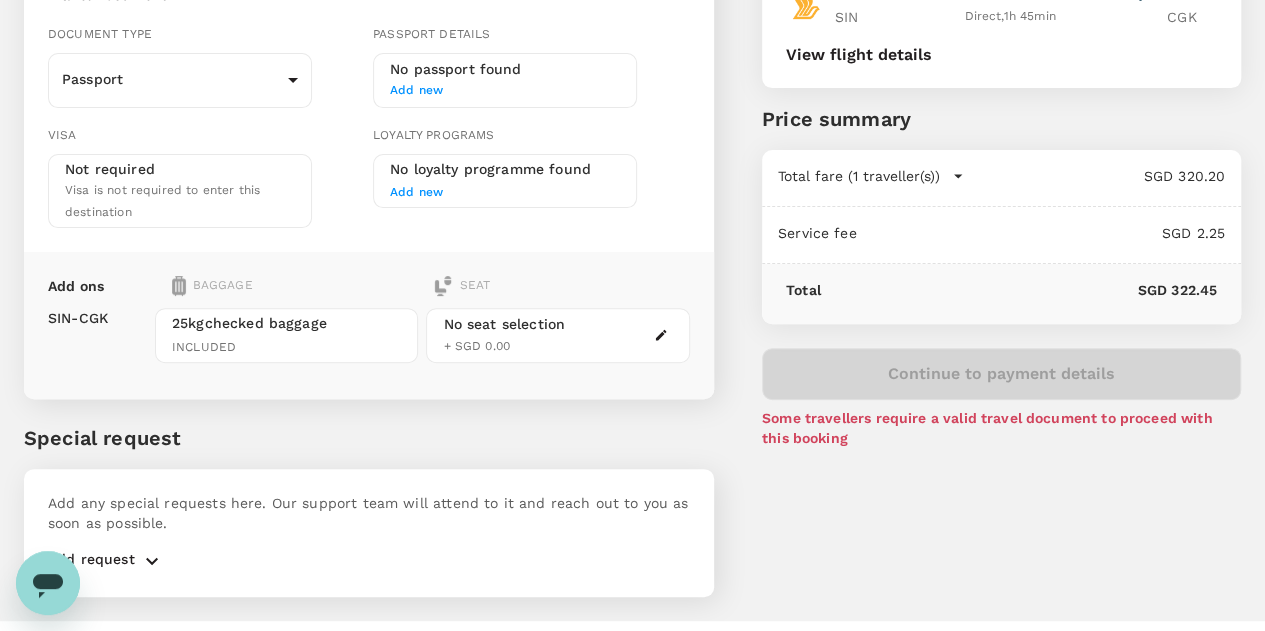 scroll, scrollTop: 0, scrollLeft: 0, axis: both 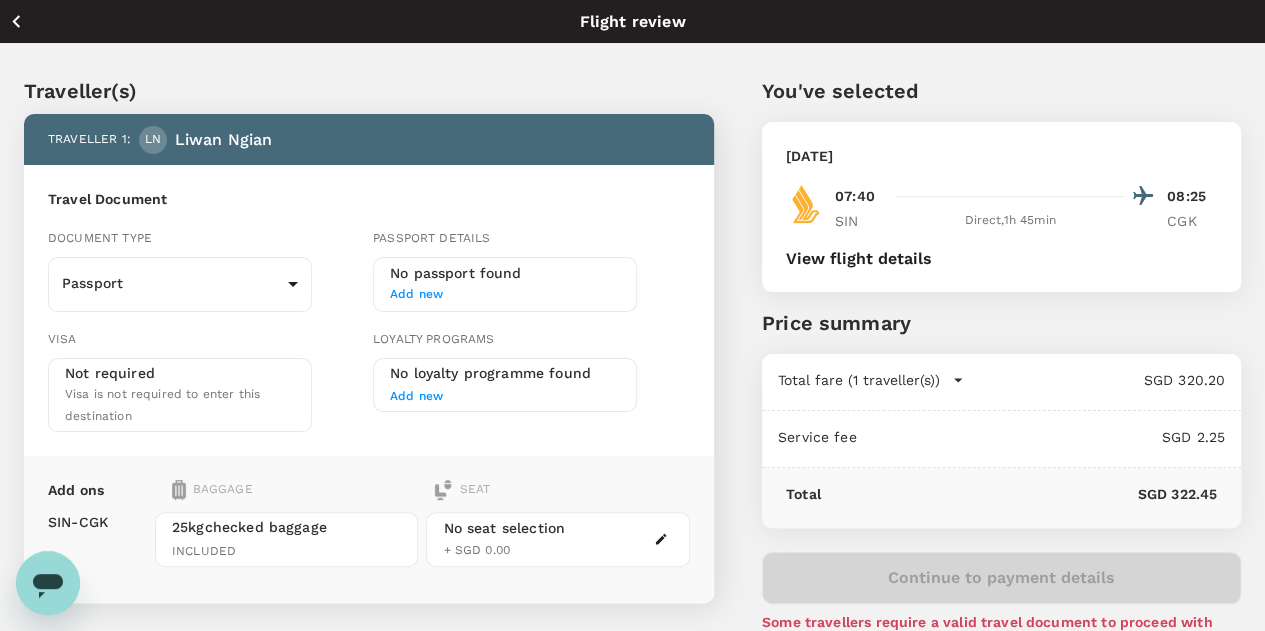 click 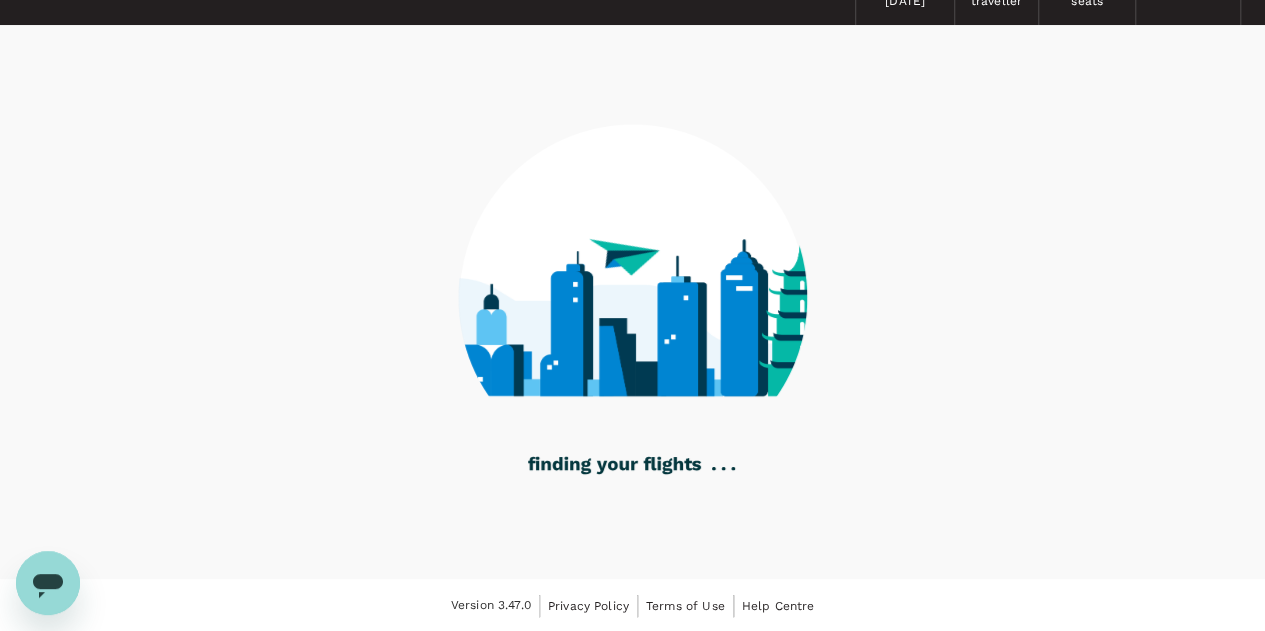 scroll, scrollTop: 0, scrollLeft: 0, axis: both 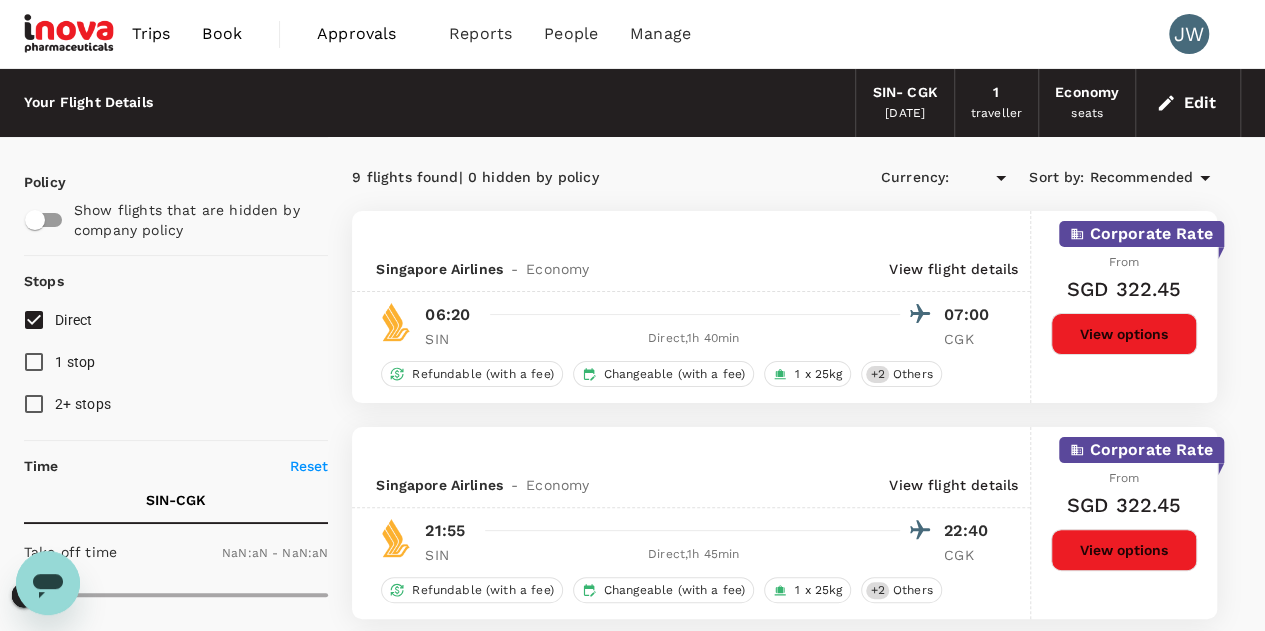 type on "SGD" 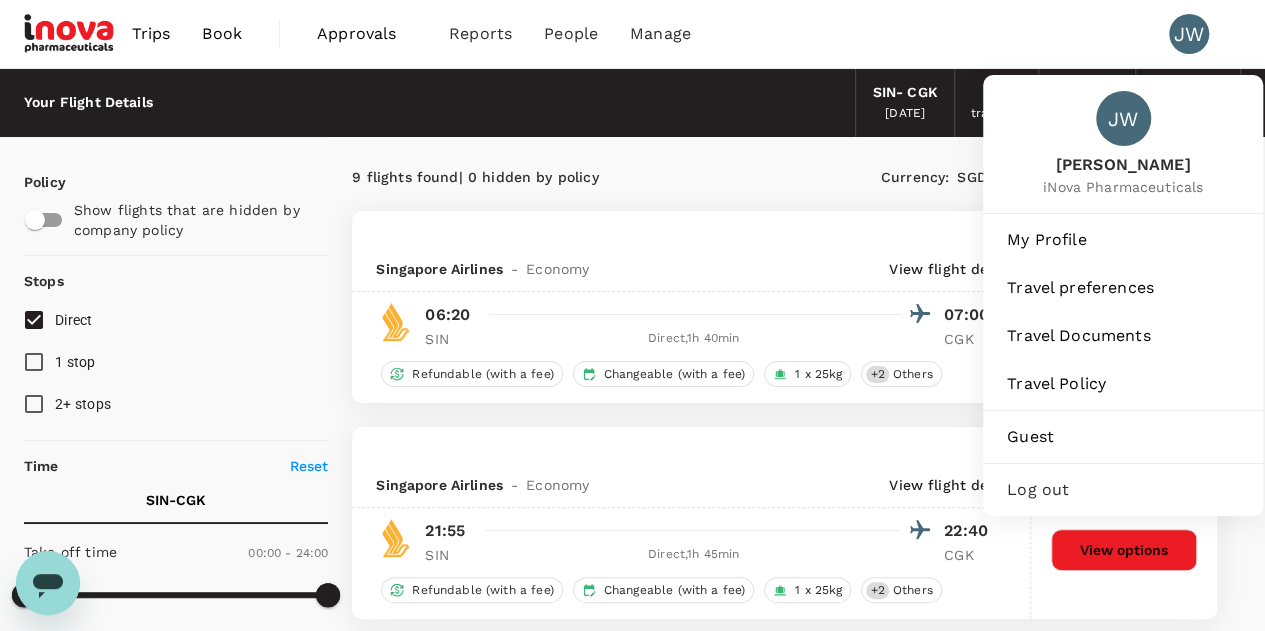 click on "JW" at bounding box center (1189, 34) 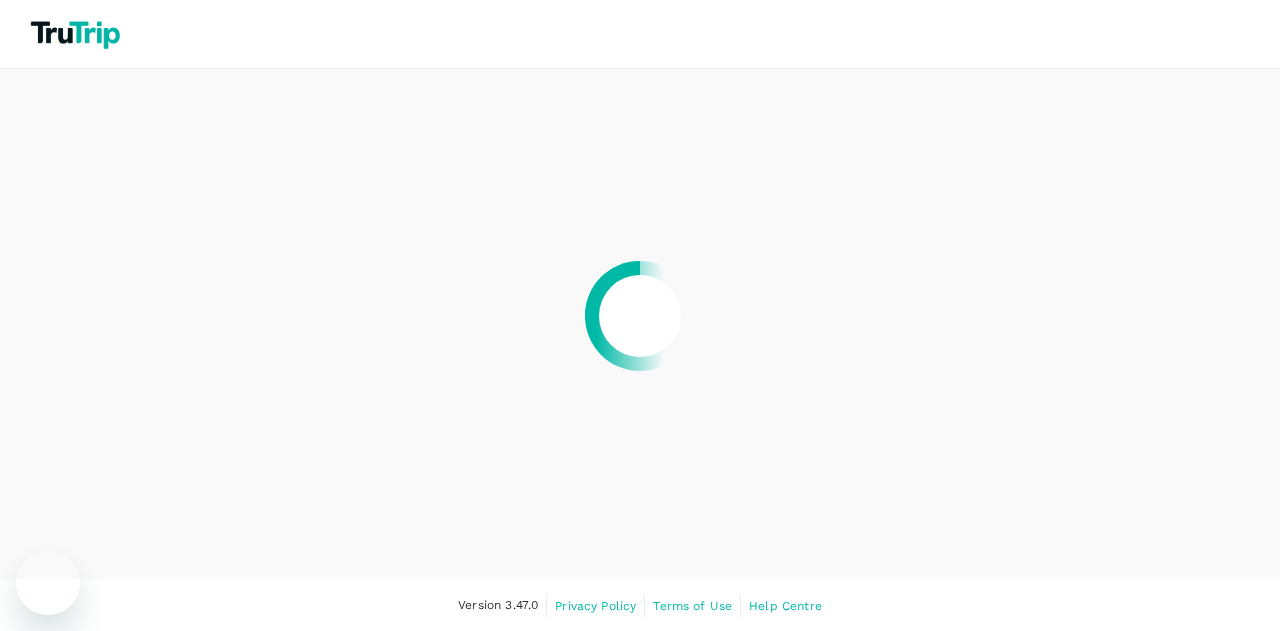 scroll, scrollTop: 0, scrollLeft: 0, axis: both 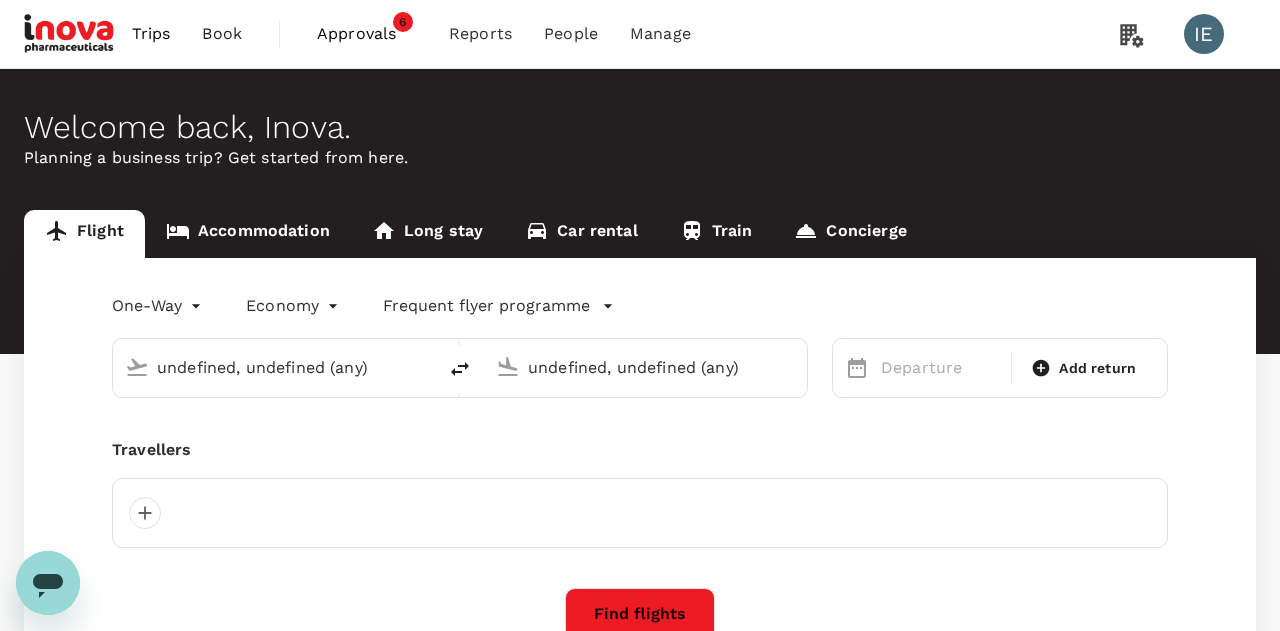 type 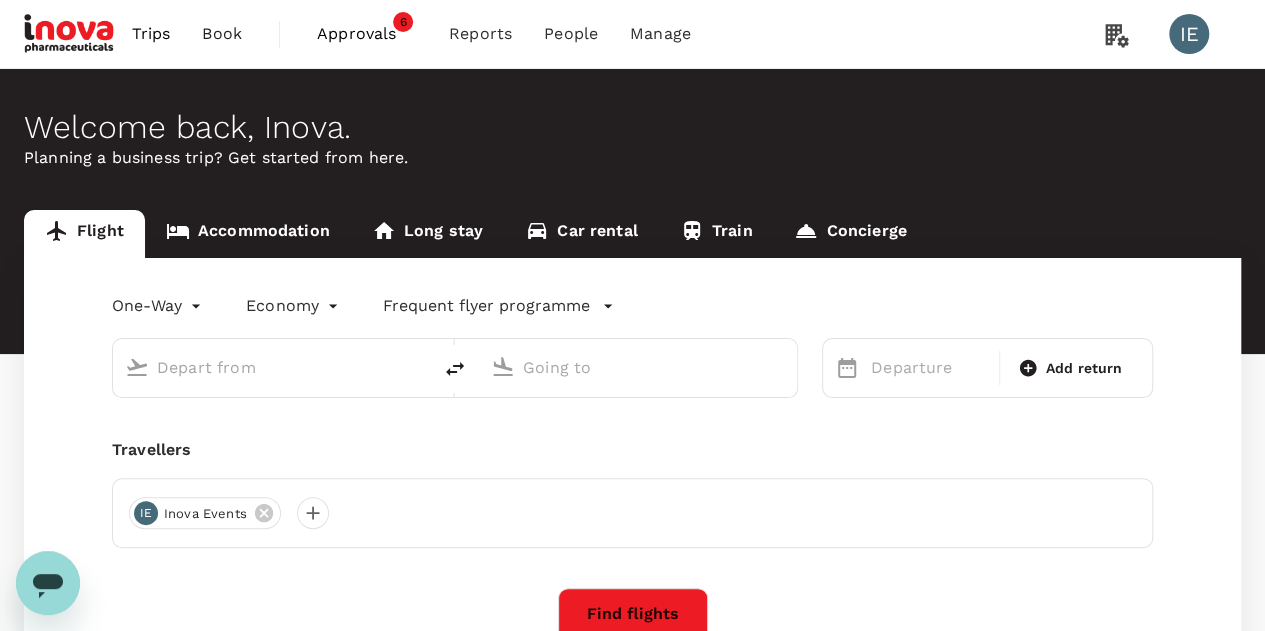 type on "roundtrip" 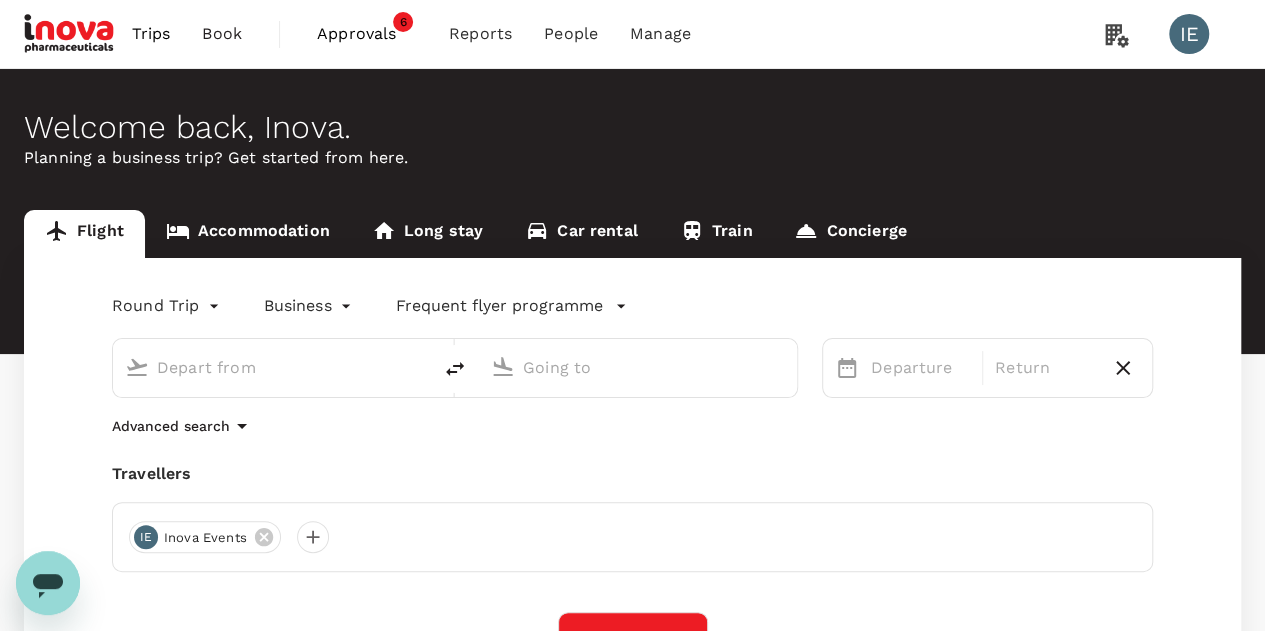 type on "London Heathrow (LHR)" 